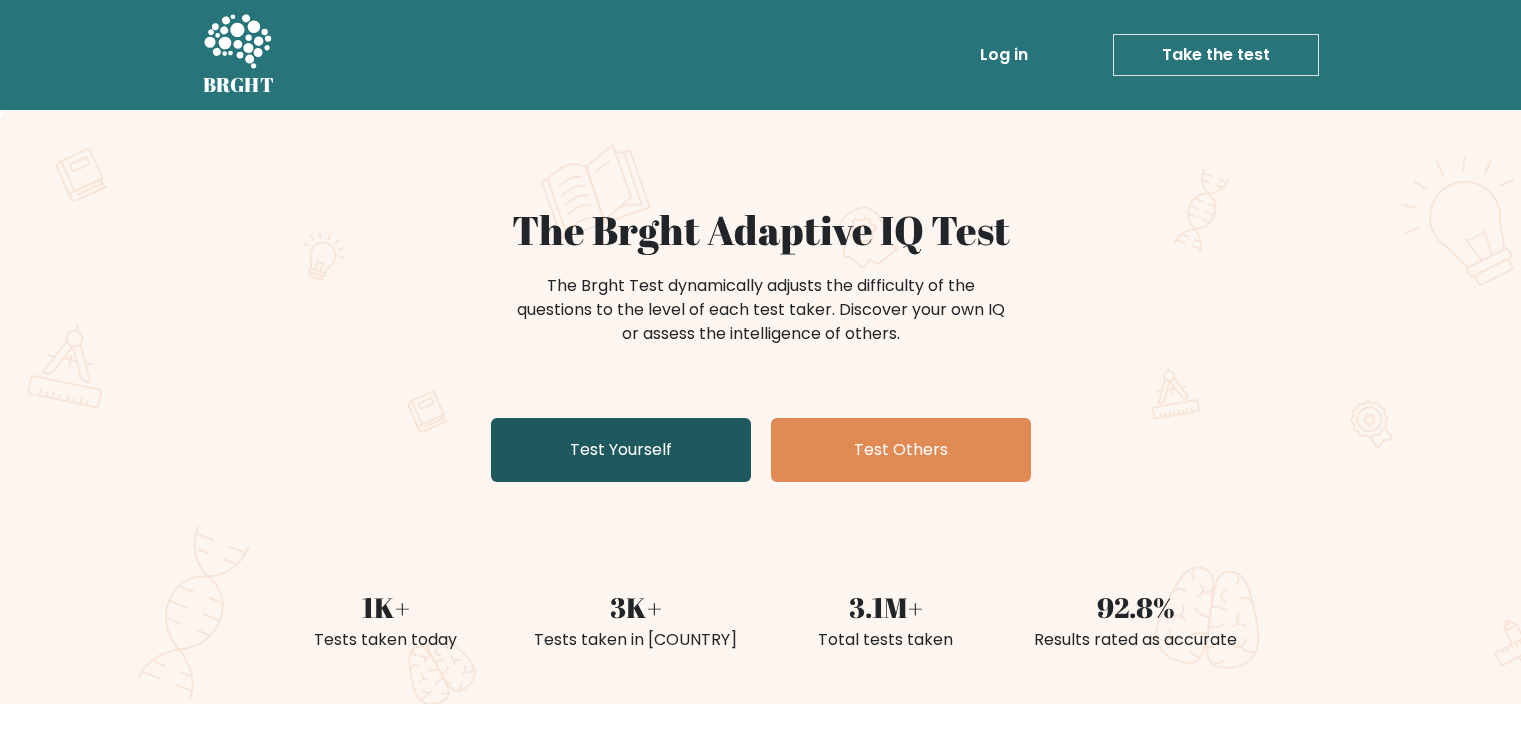 scroll, scrollTop: 100, scrollLeft: 0, axis: vertical 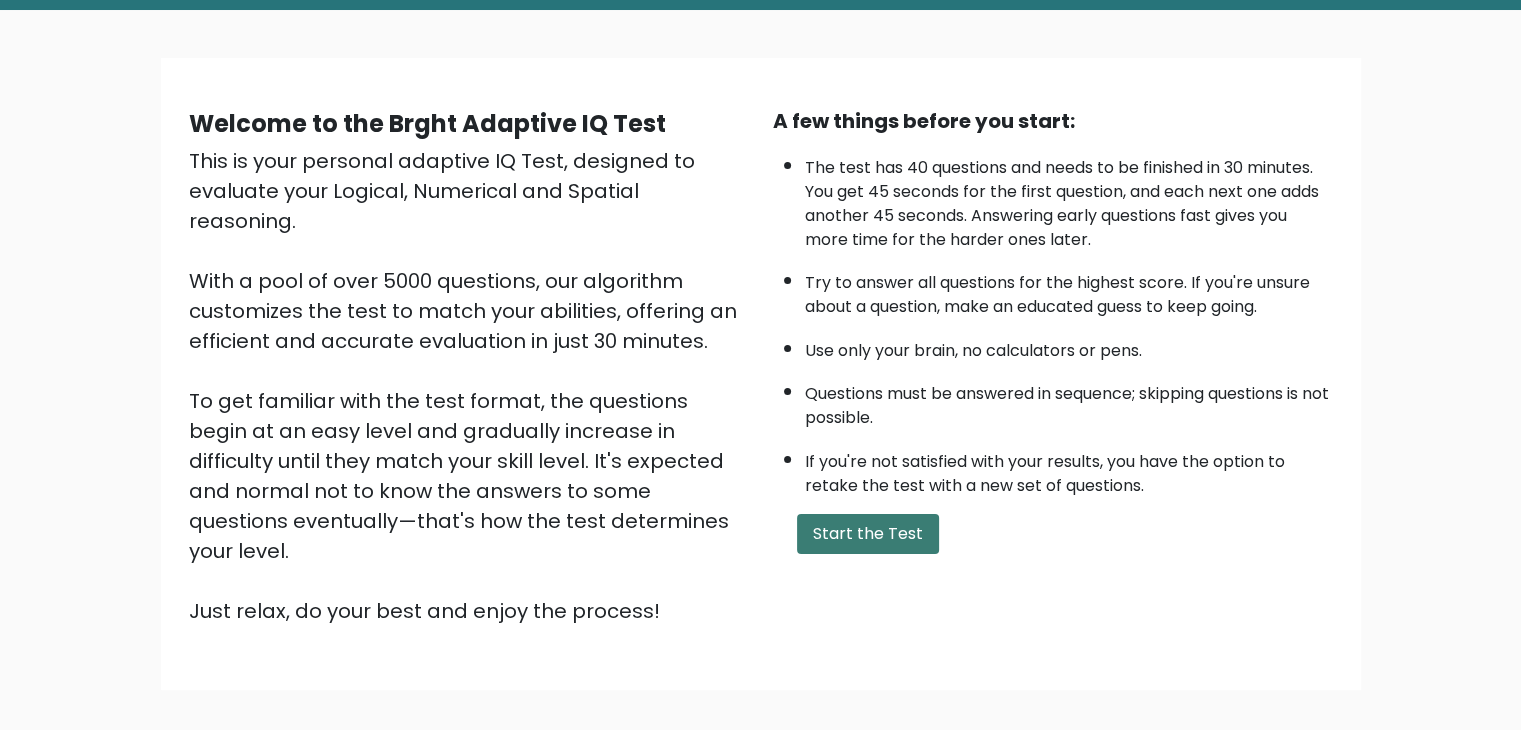 click on "Start the Test" at bounding box center [868, 534] 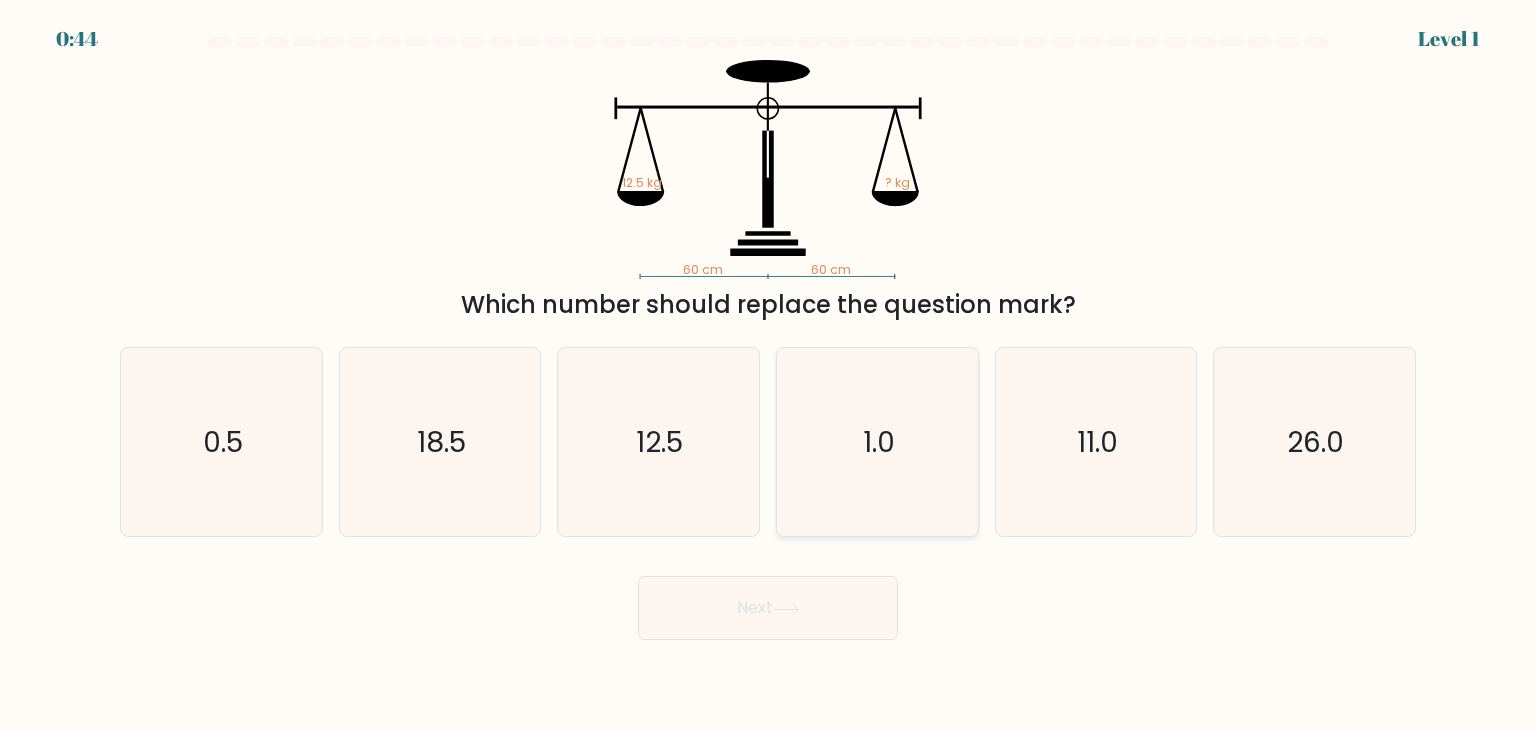 scroll, scrollTop: 0, scrollLeft: 0, axis: both 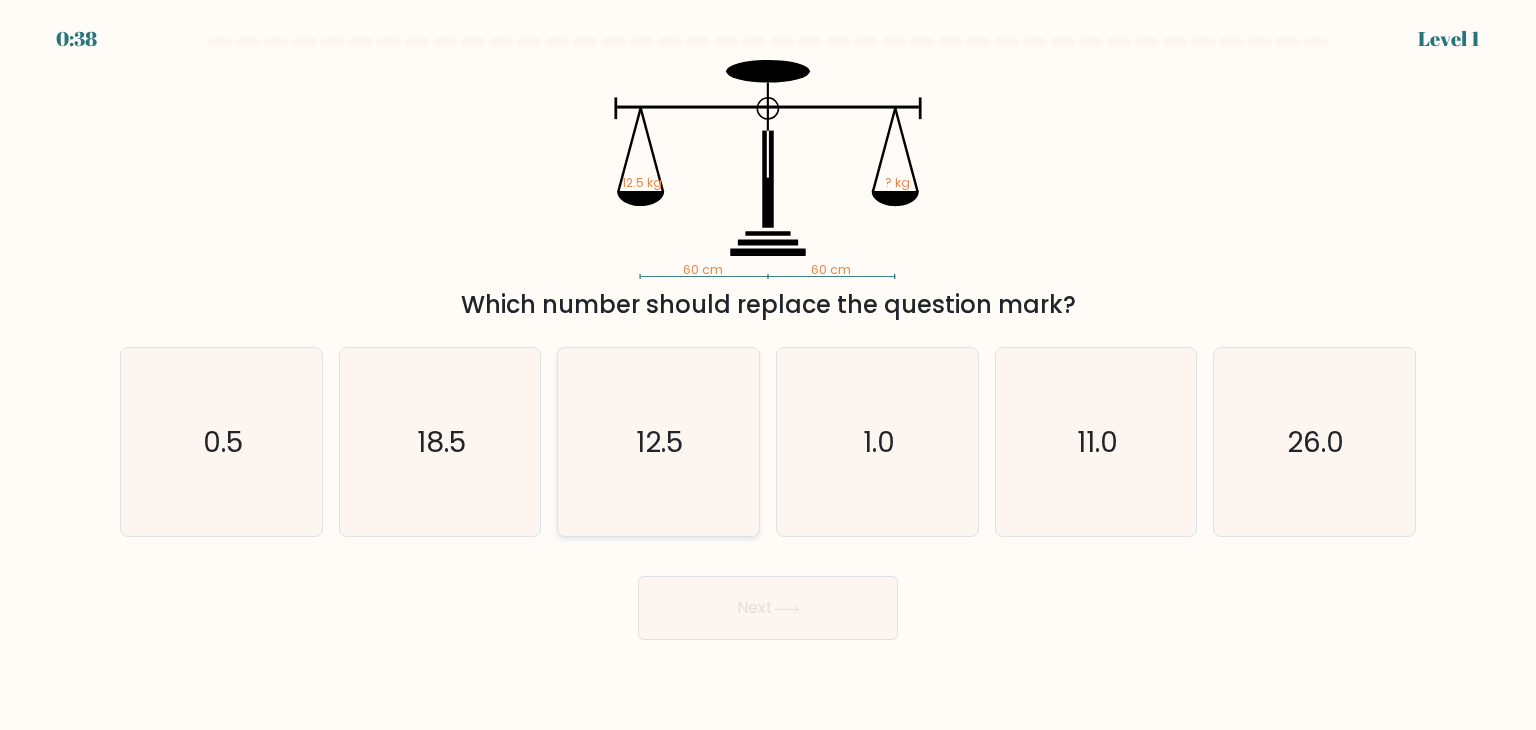 click on "c.
12.5" at bounding box center (768, 370) 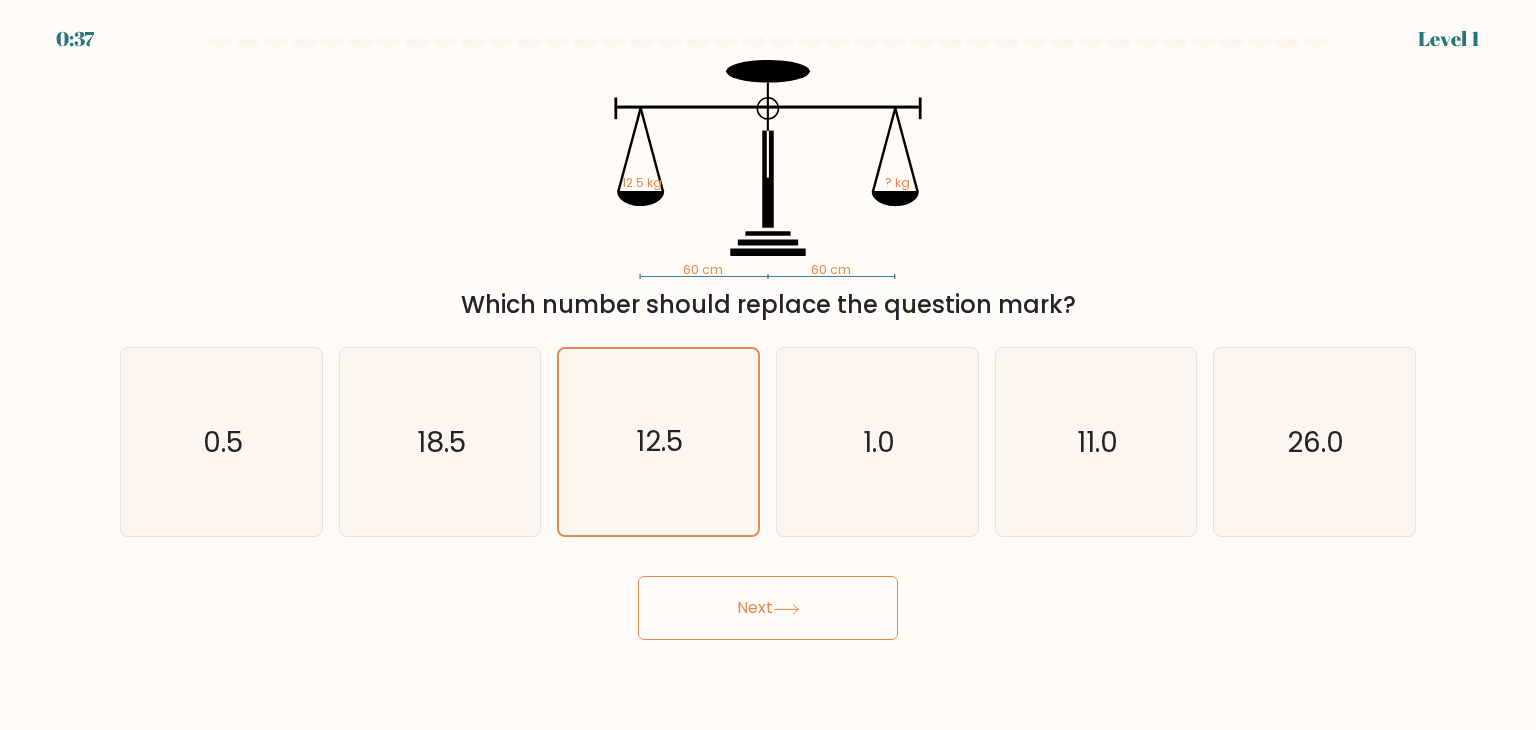 click on "Next" at bounding box center [768, 608] 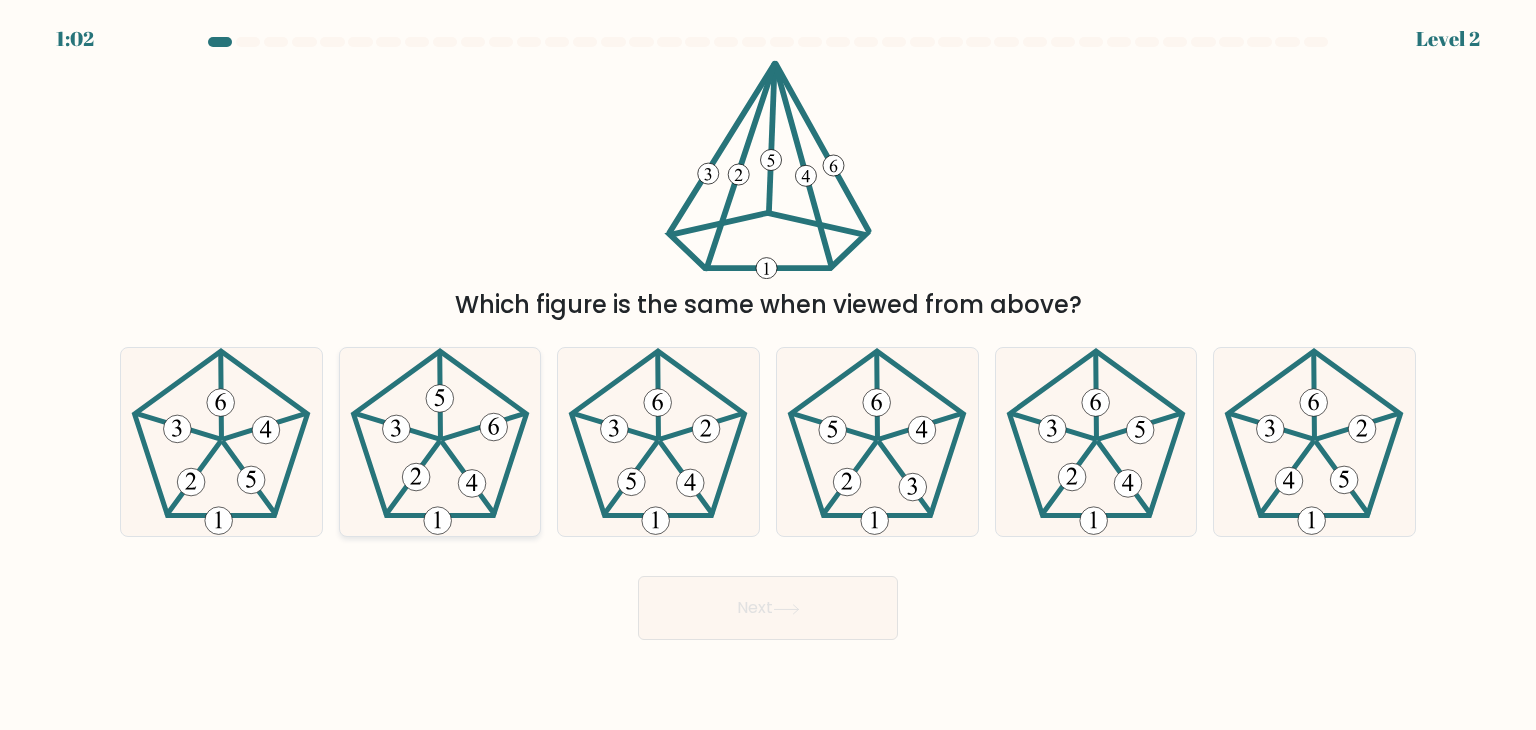 click at bounding box center [440, 442] 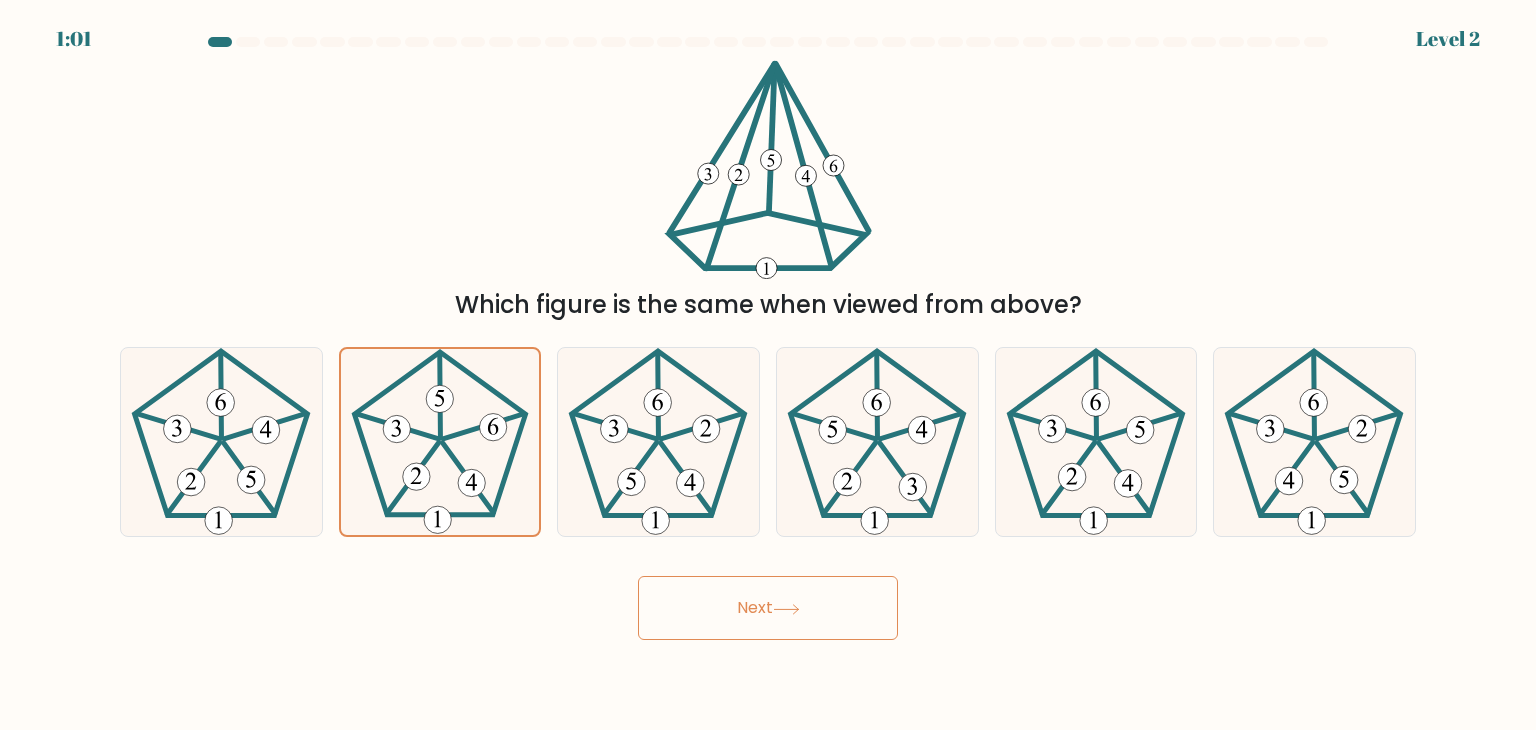 click on "Next" at bounding box center [768, 608] 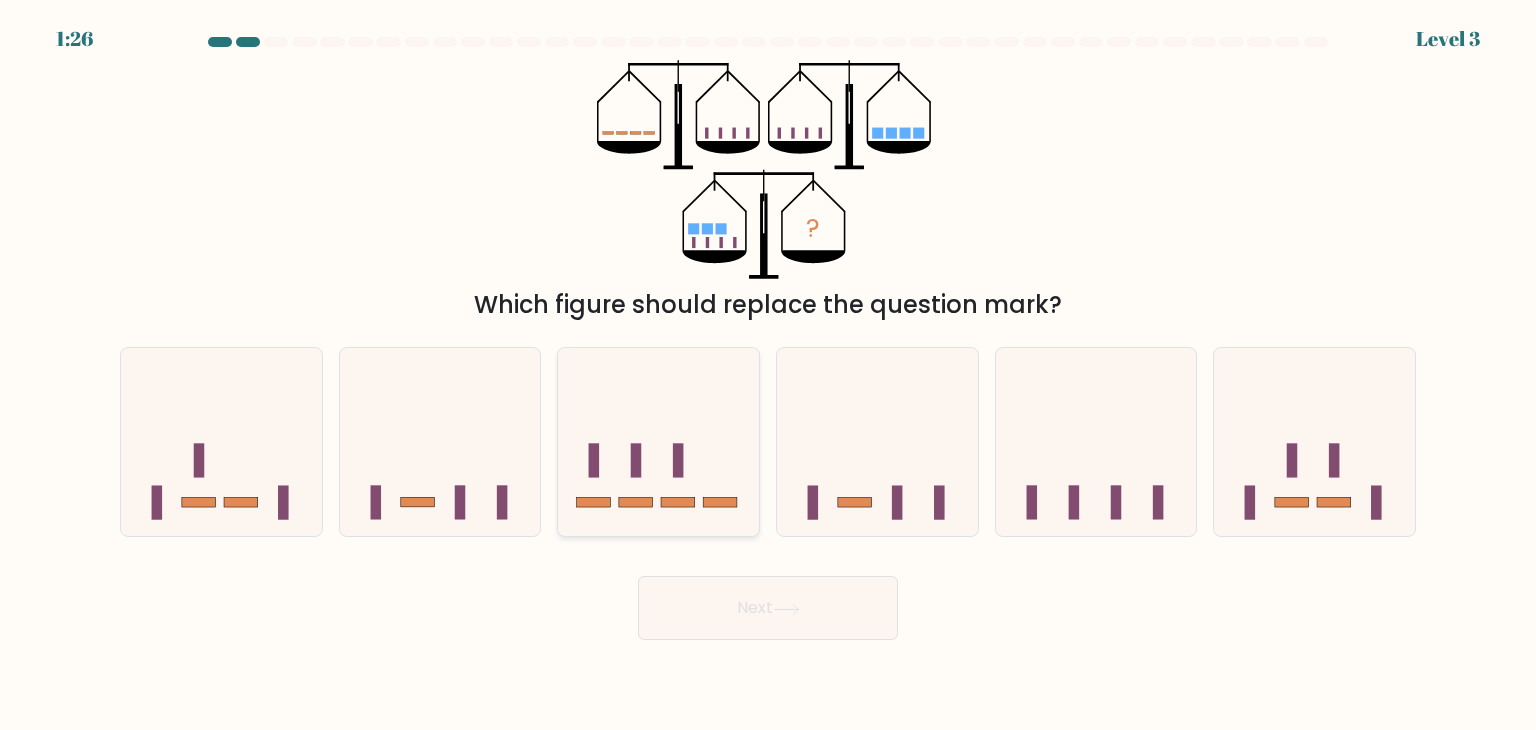 click at bounding box center [658, 442] 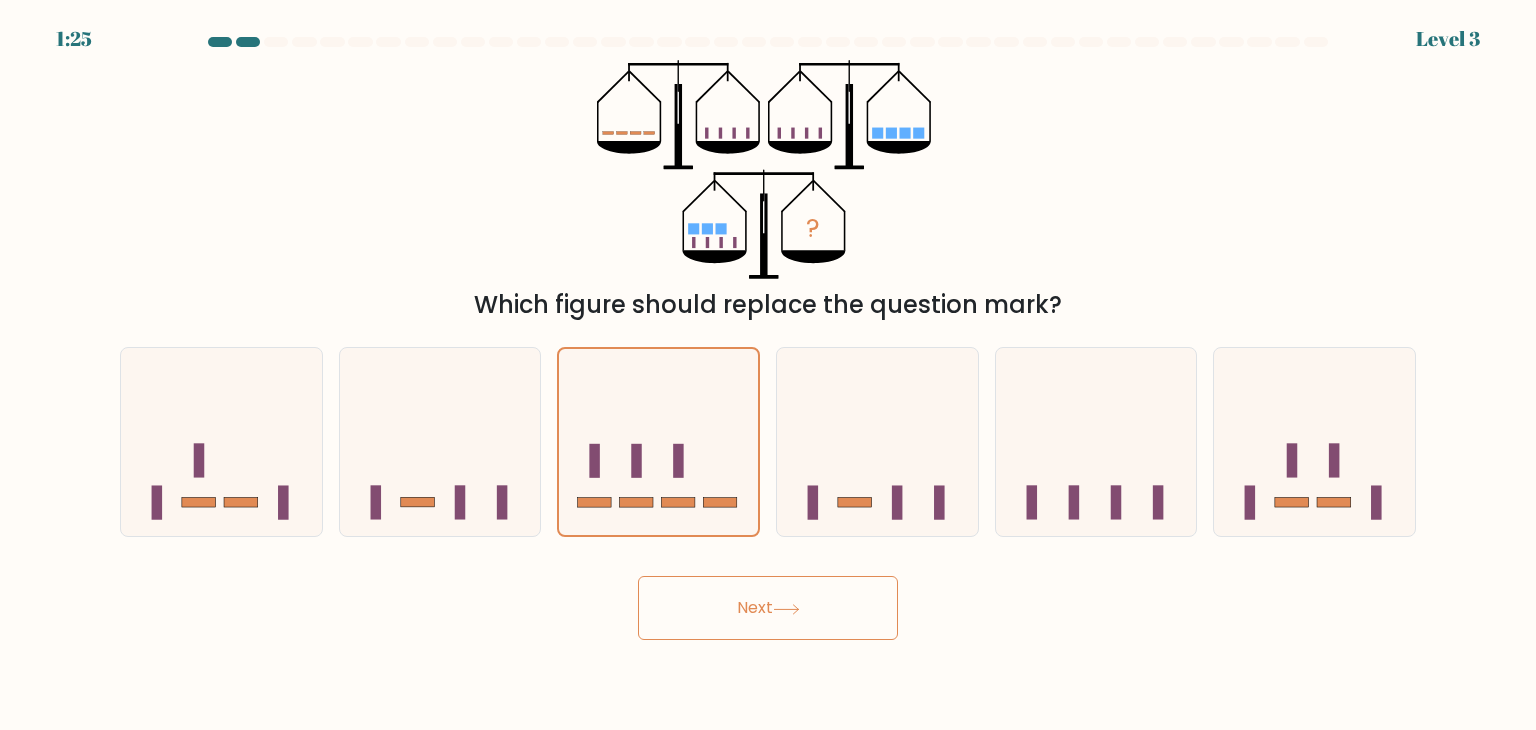 click at bounding box center (786, 609) 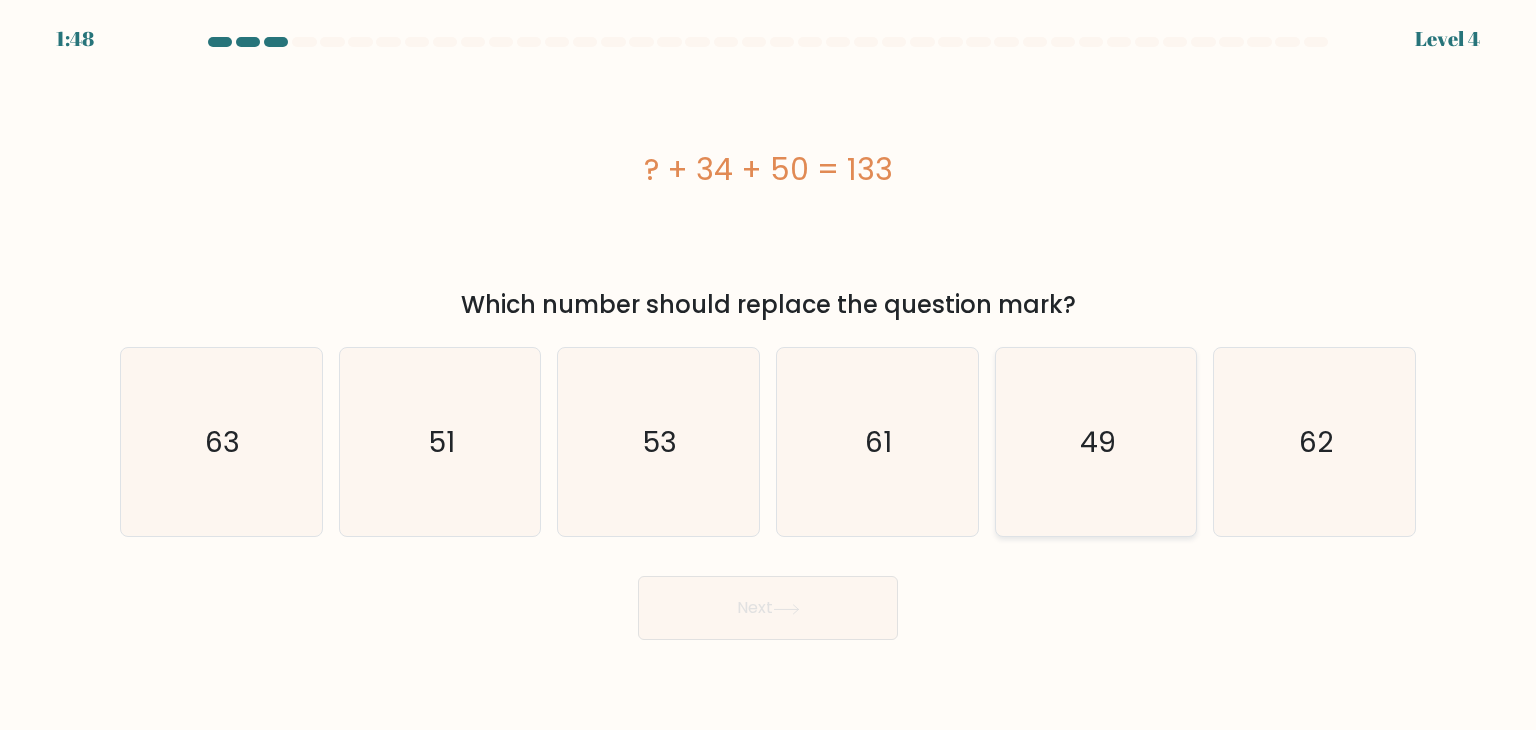 click on "49" at bounding box center (1096, 442) 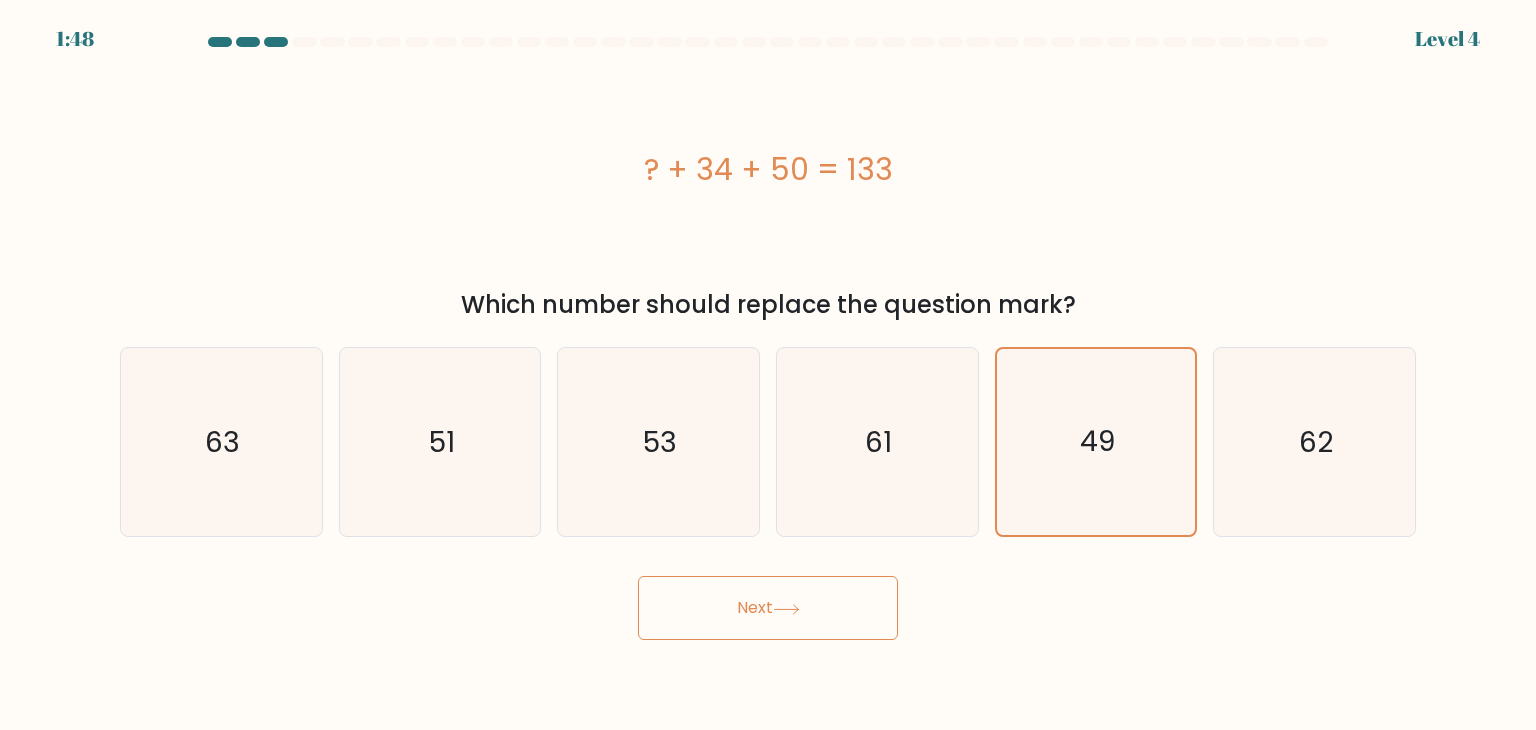 click on "Next" at bounding box center (768, 608) 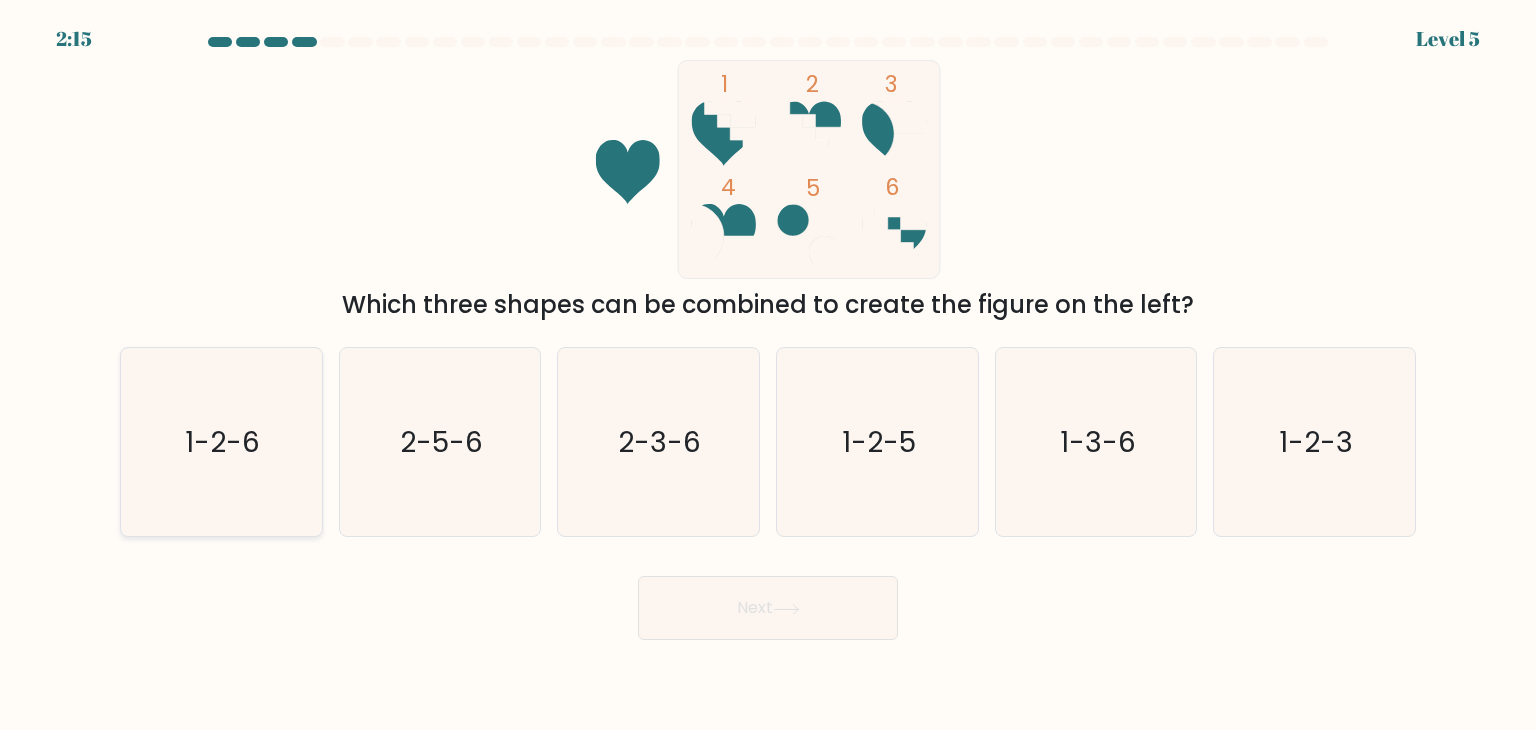 drag, startPoint x: 270, startPoint y: 429, endPoint x: 723, endPoint y: 555, distance: 470.19678 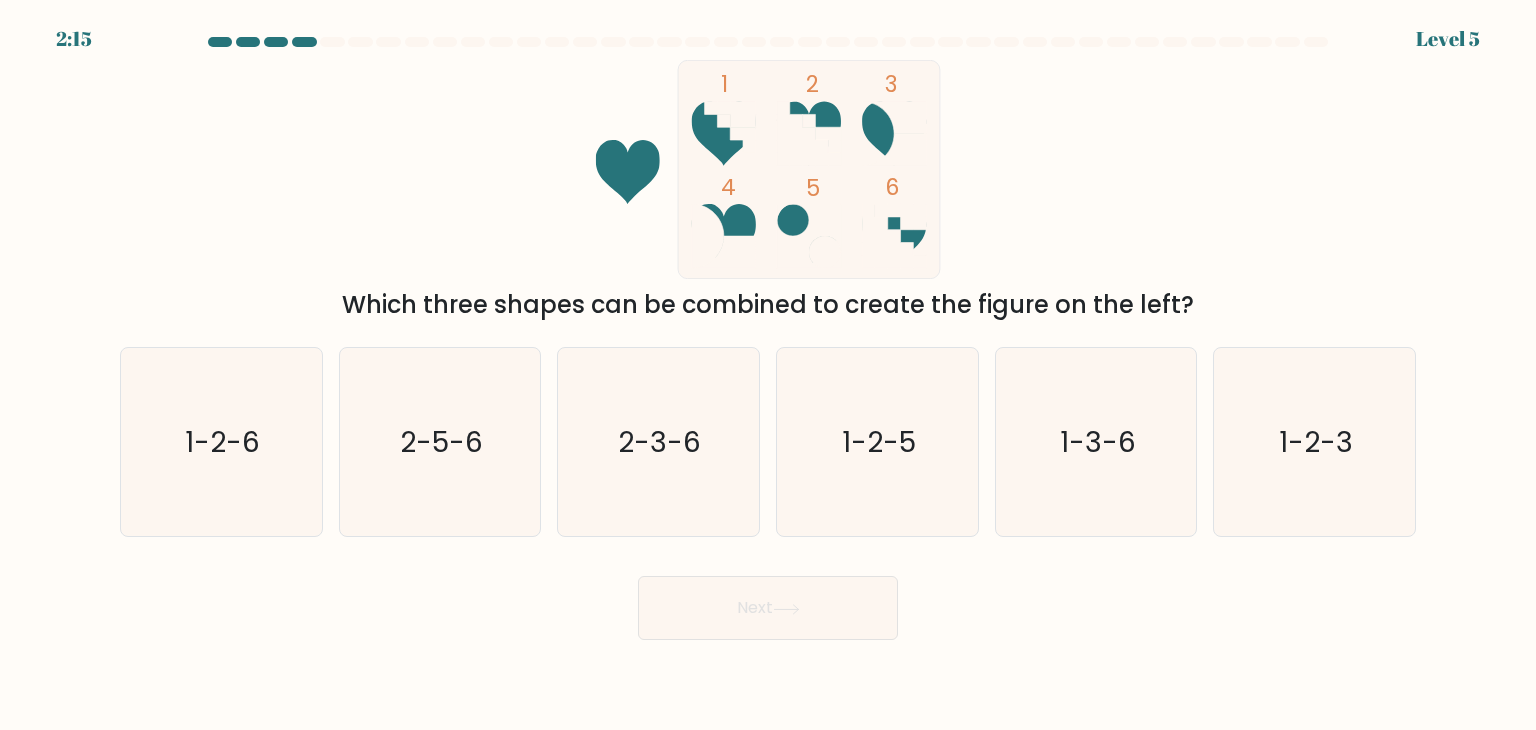 click on "1-2-6" at bounding box center (221, 442) 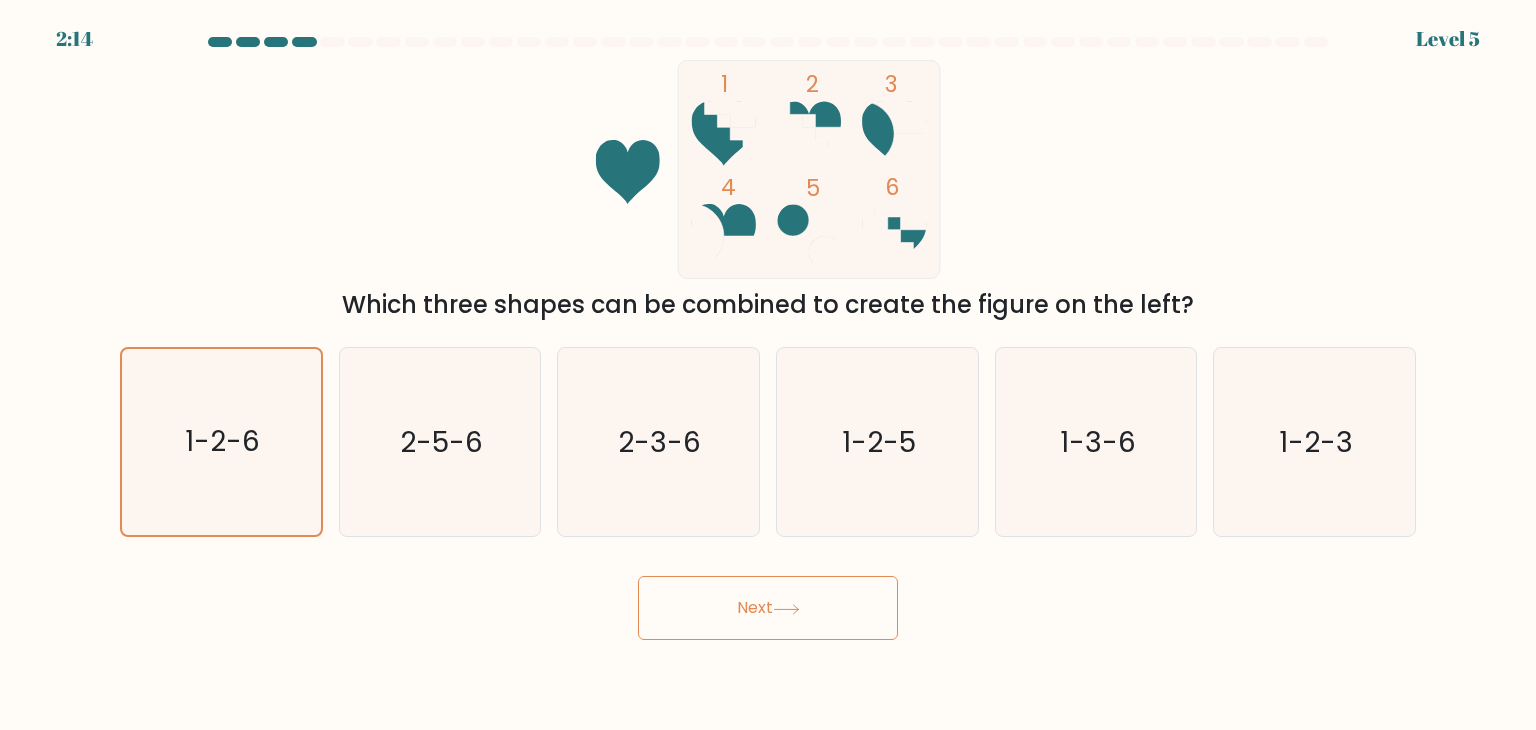 click on "Next" at bounding box center [768, 608] 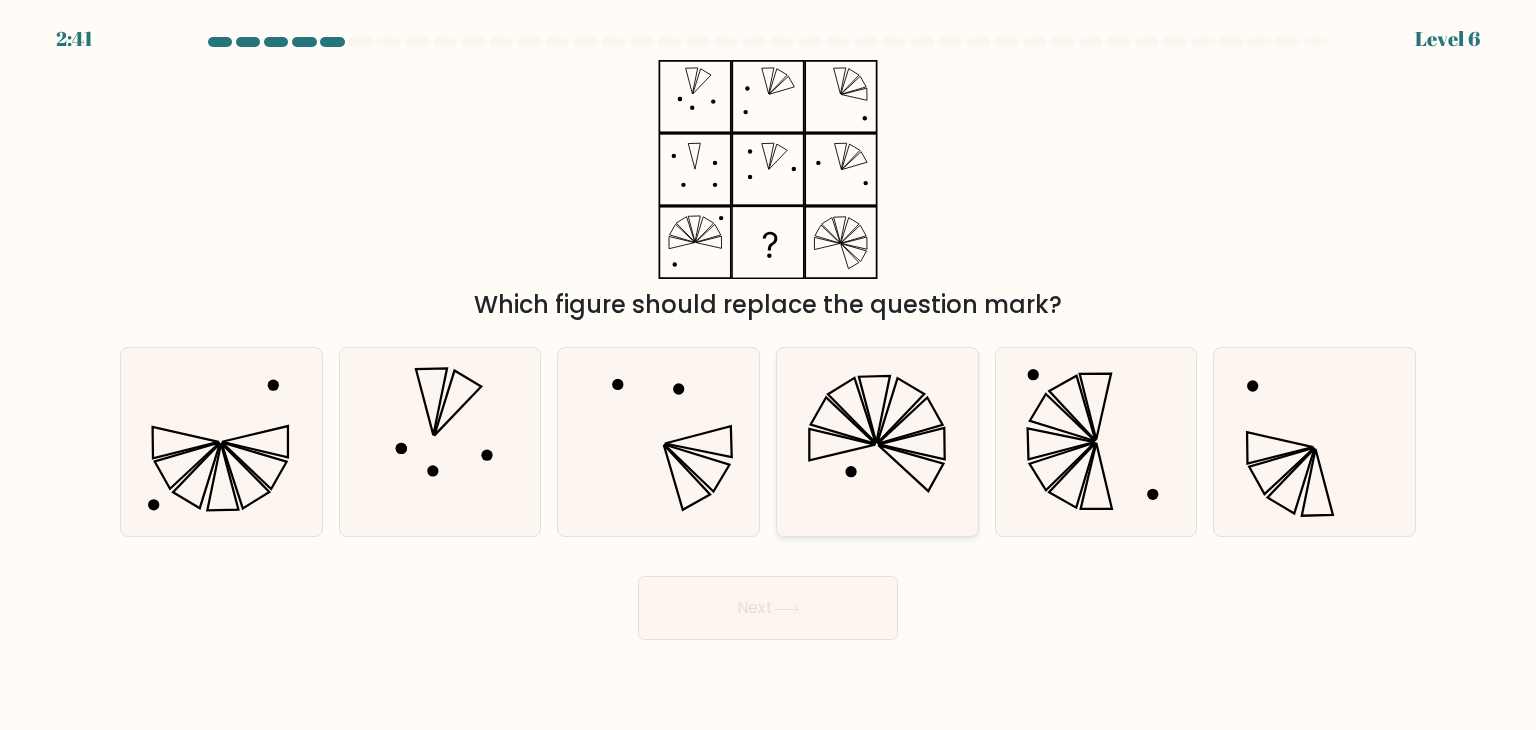 click at bounding box center [877, 442] 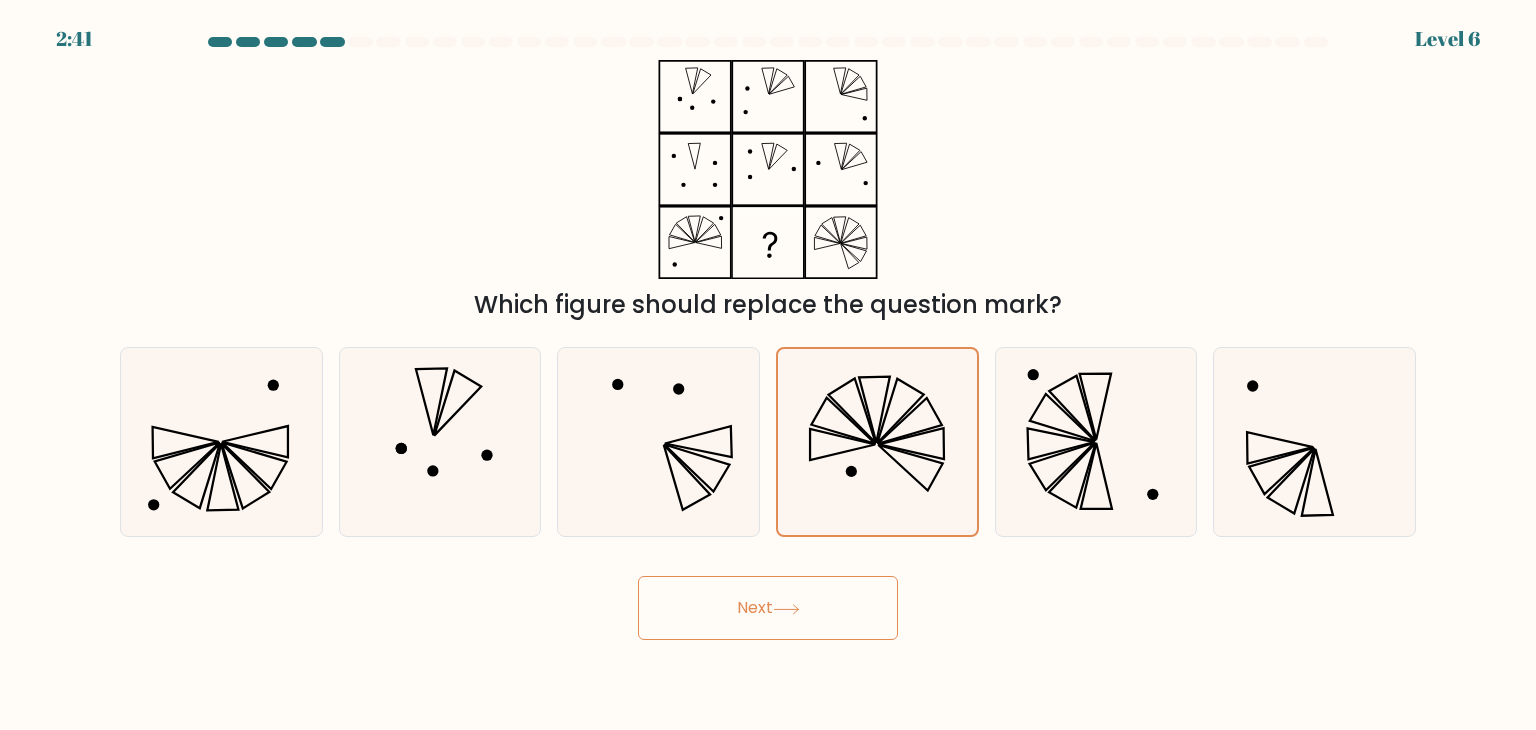 click on "Next" at bounding box center (768, 608) 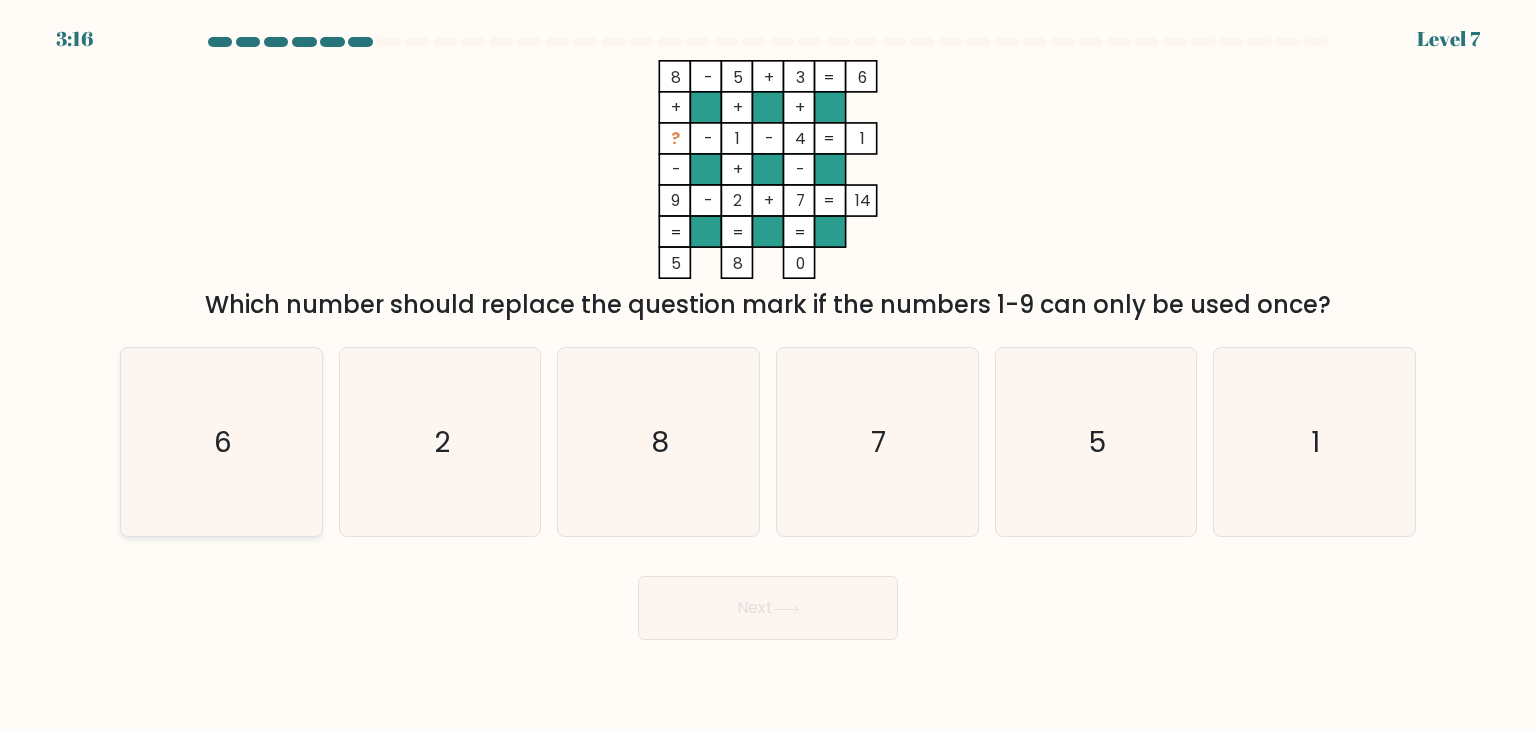 click on "6" at bounding box center [221, 442] 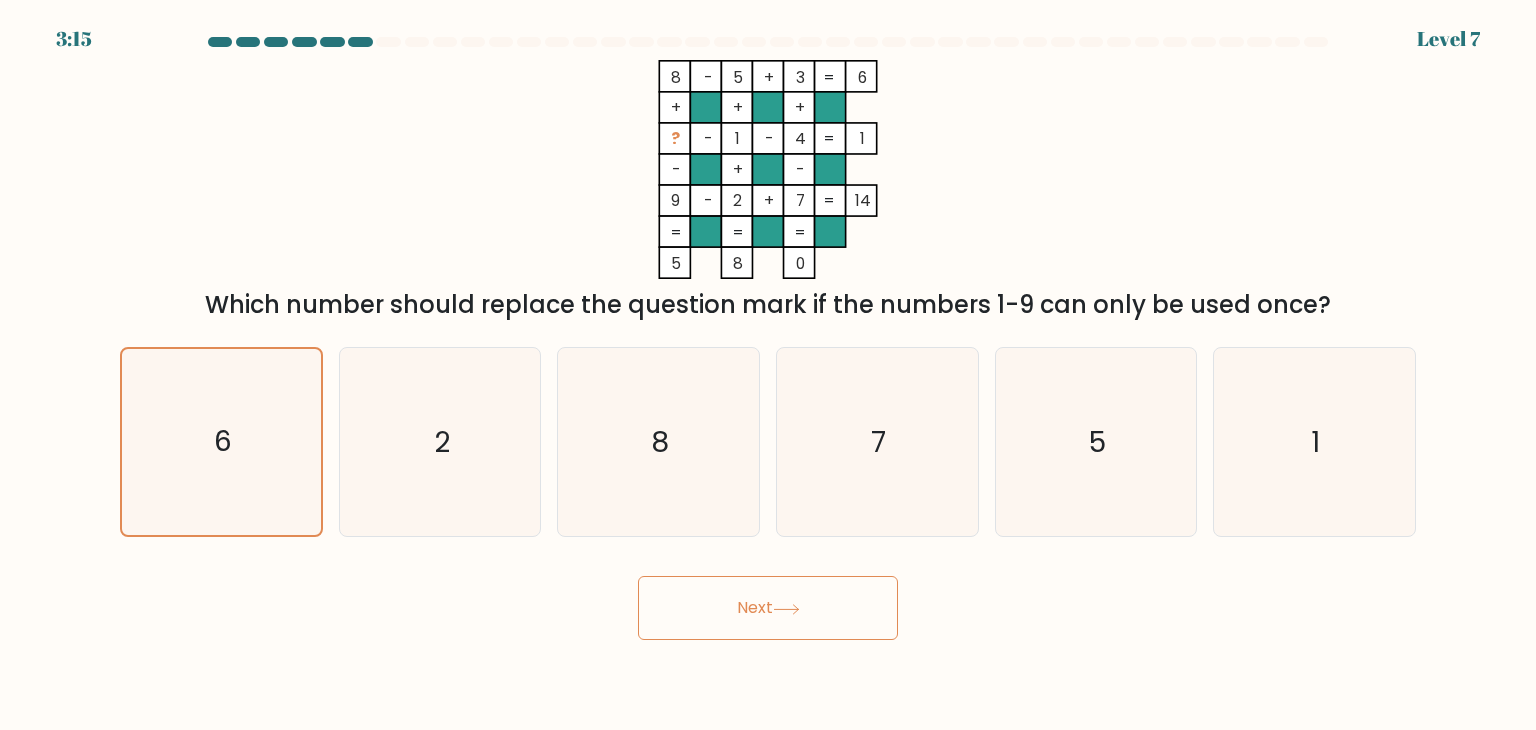 click on "3:15
Level 7" at bounding box center [768, 365] 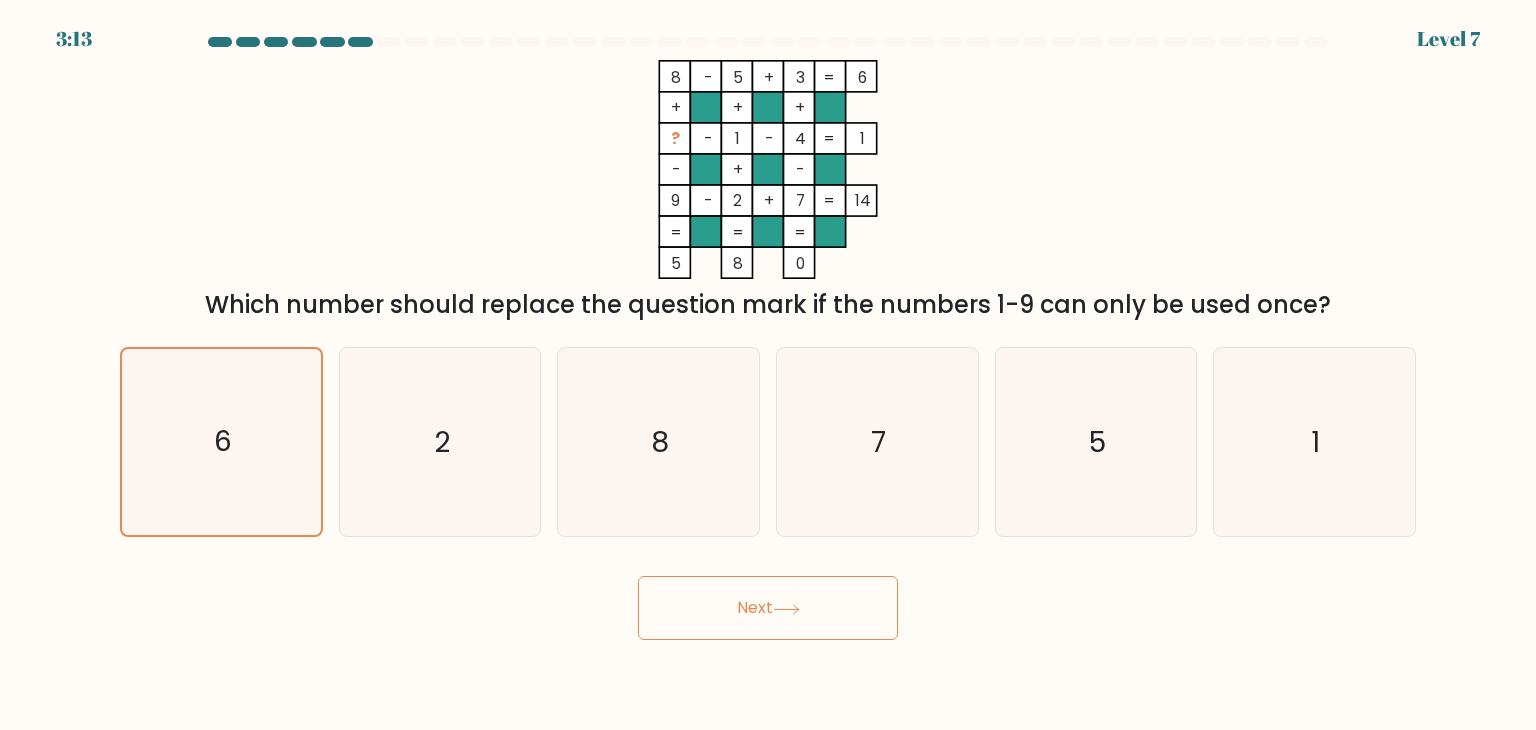 click on "Next" at bounding box center [768, 608] 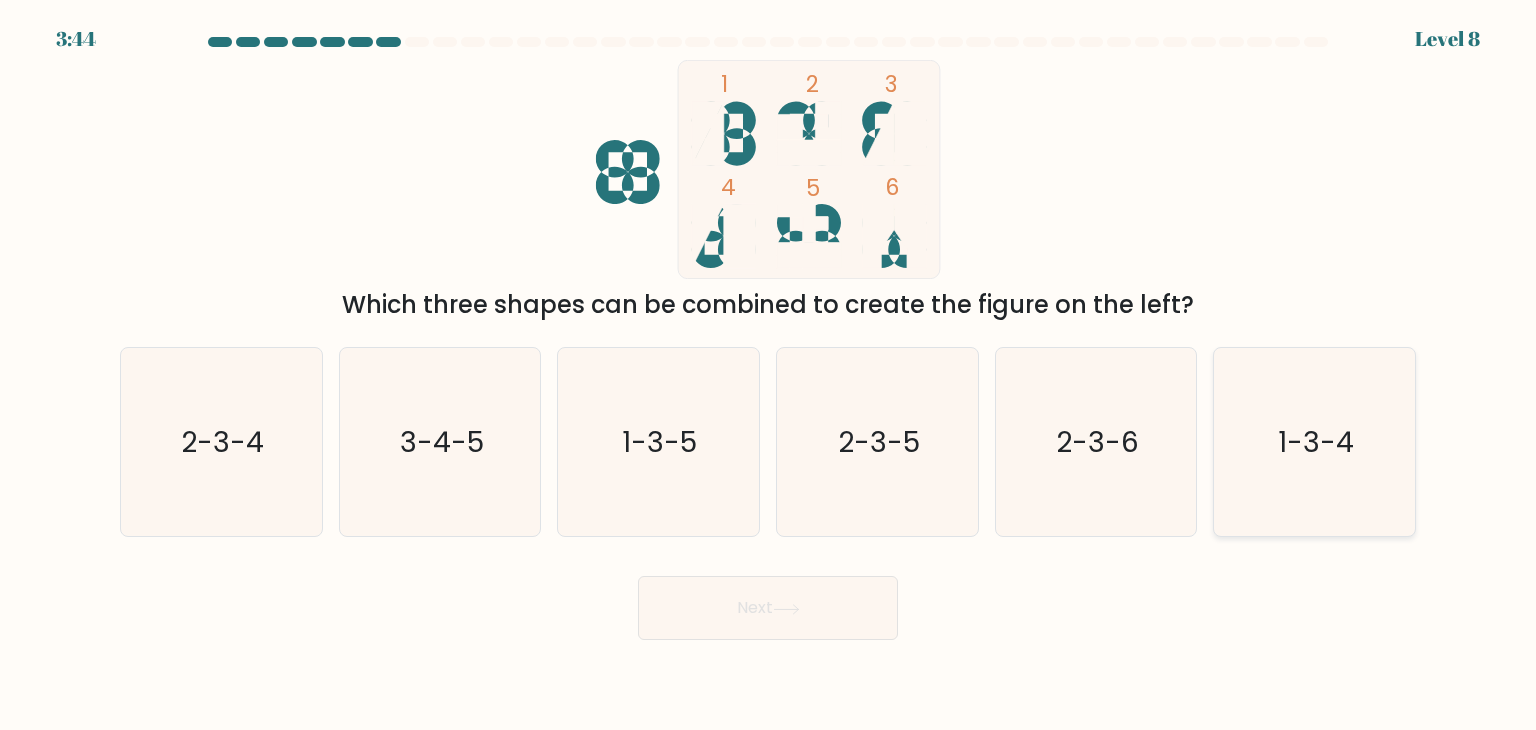 click on "1-3-4" at bounding box center [1314, 442] 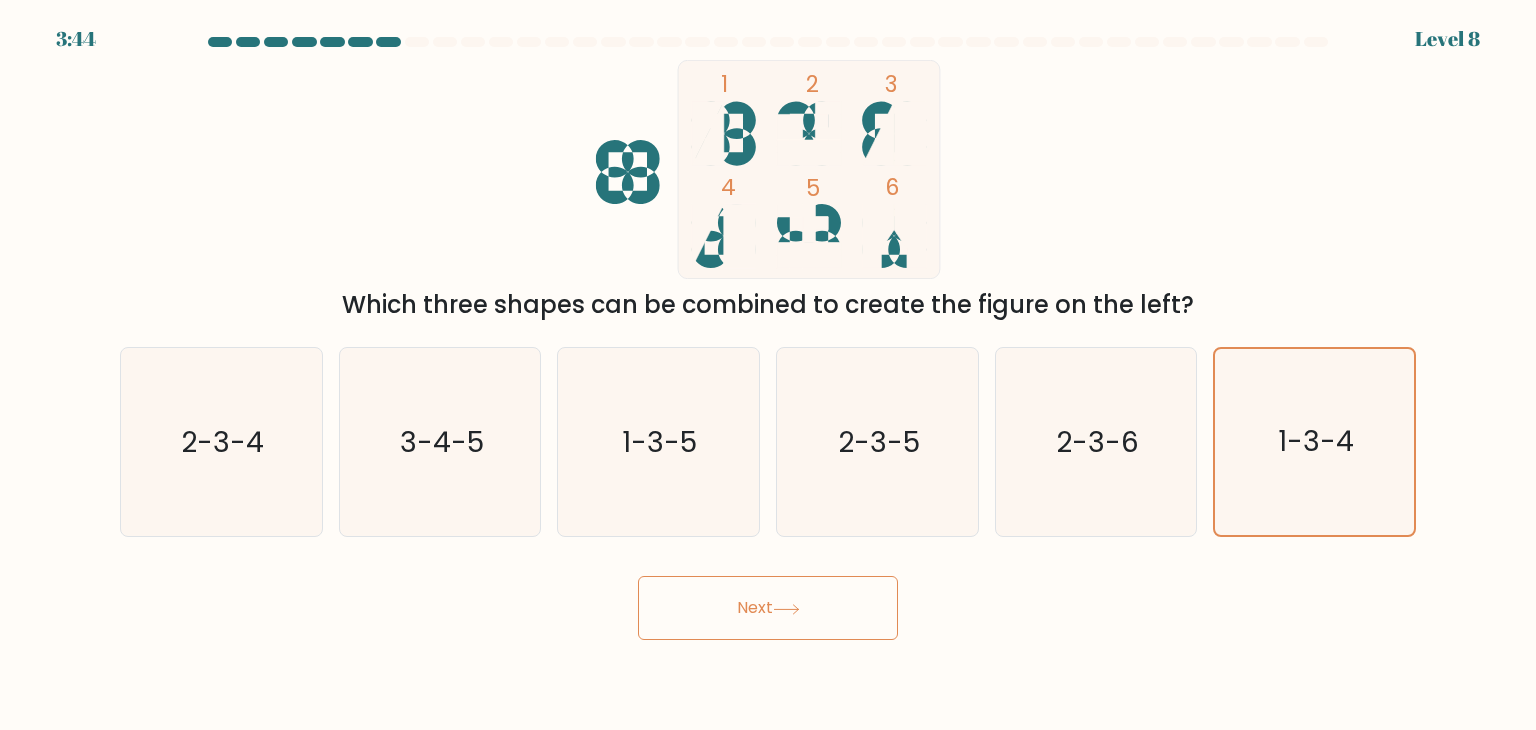 click on "Next" at bounding box center [768, 608] 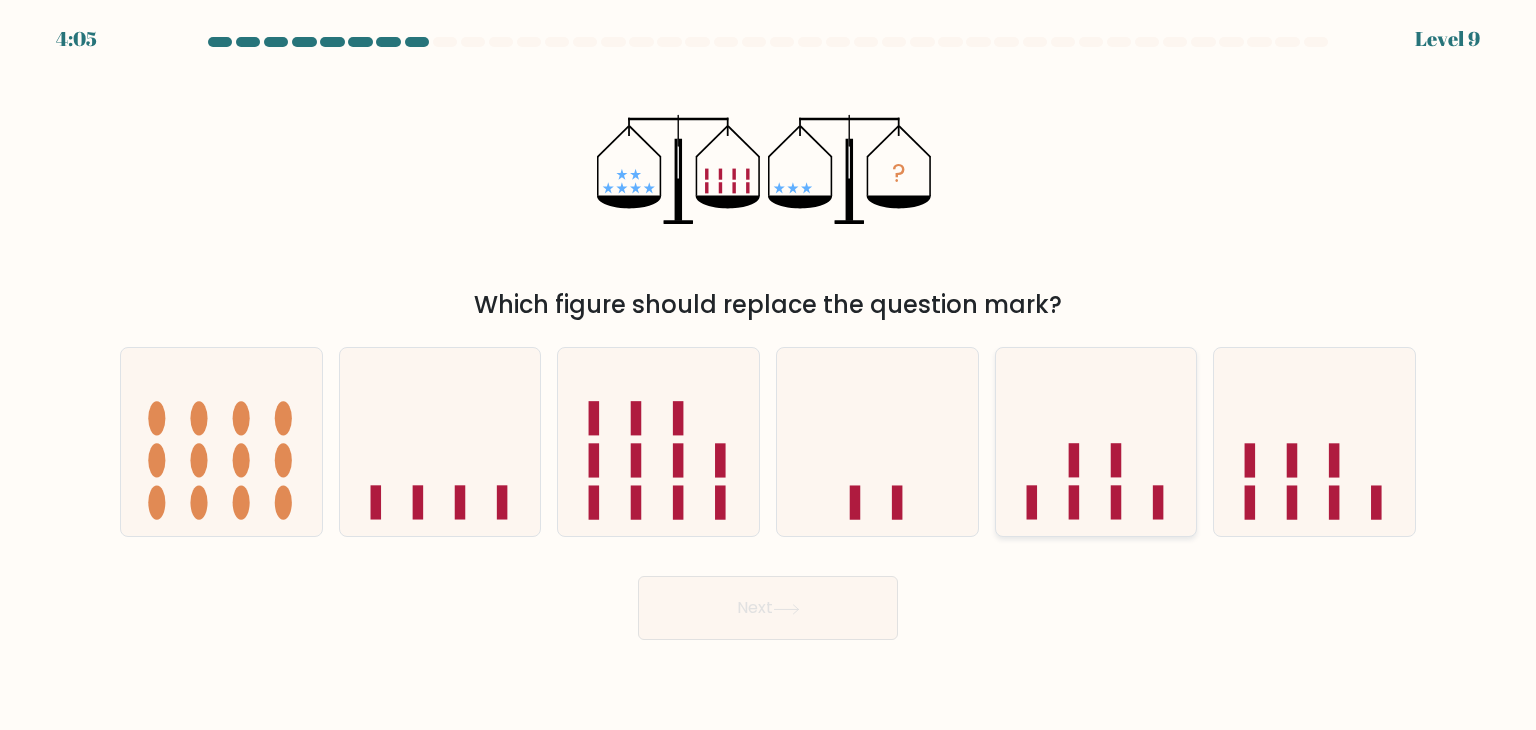 click at bounding box center (1096, 442) 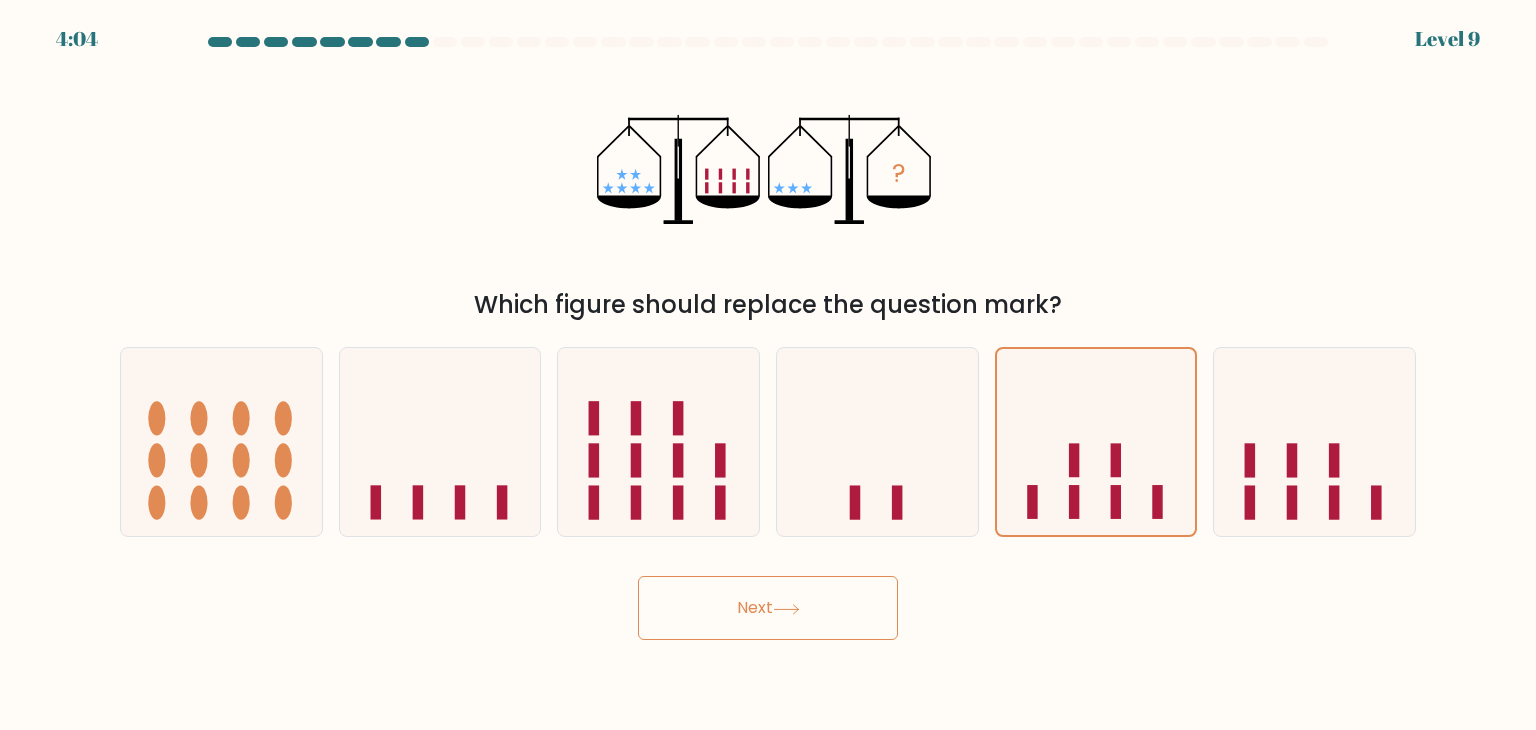 click on "Next" at bounding box center (768, 608) 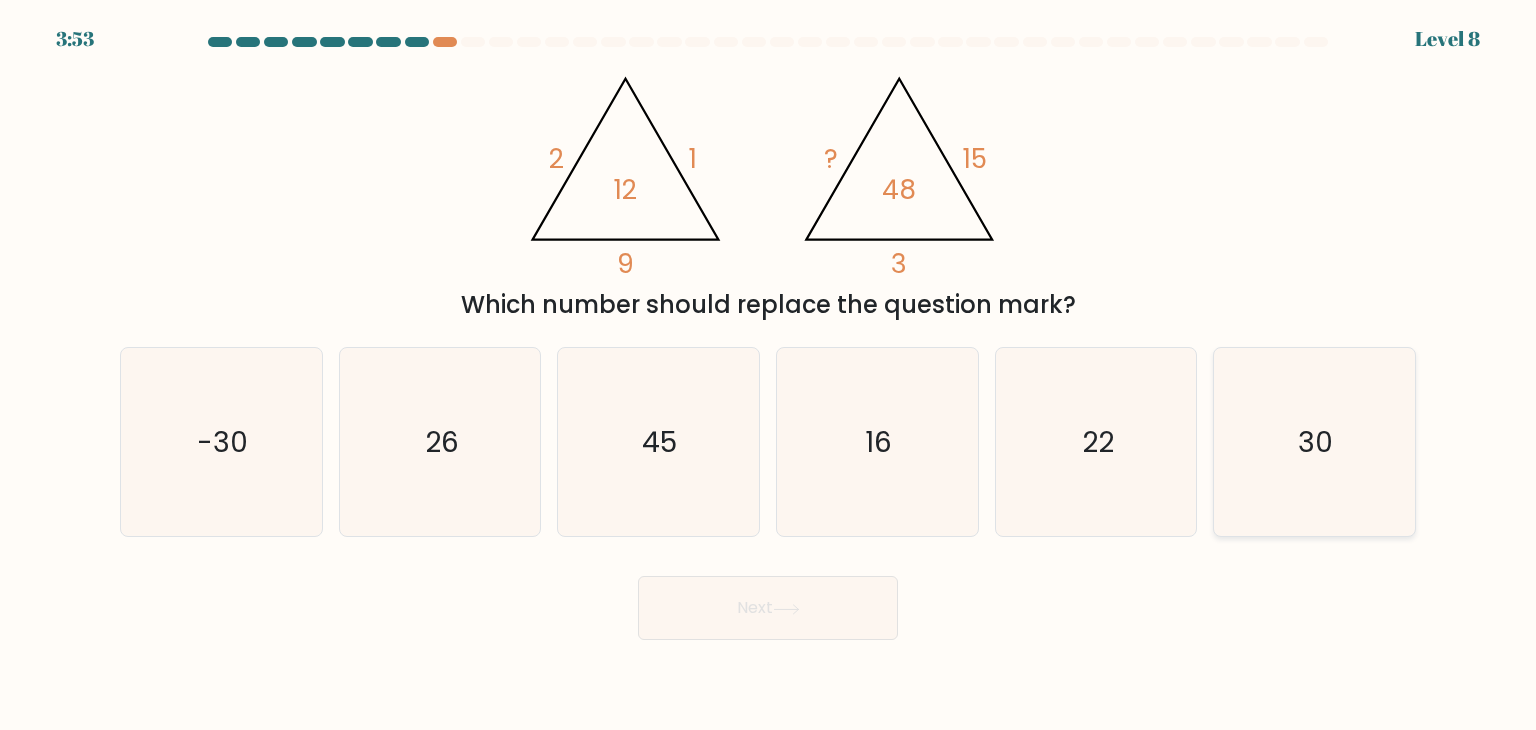 click on "30" at bounding box center (1314, 442) 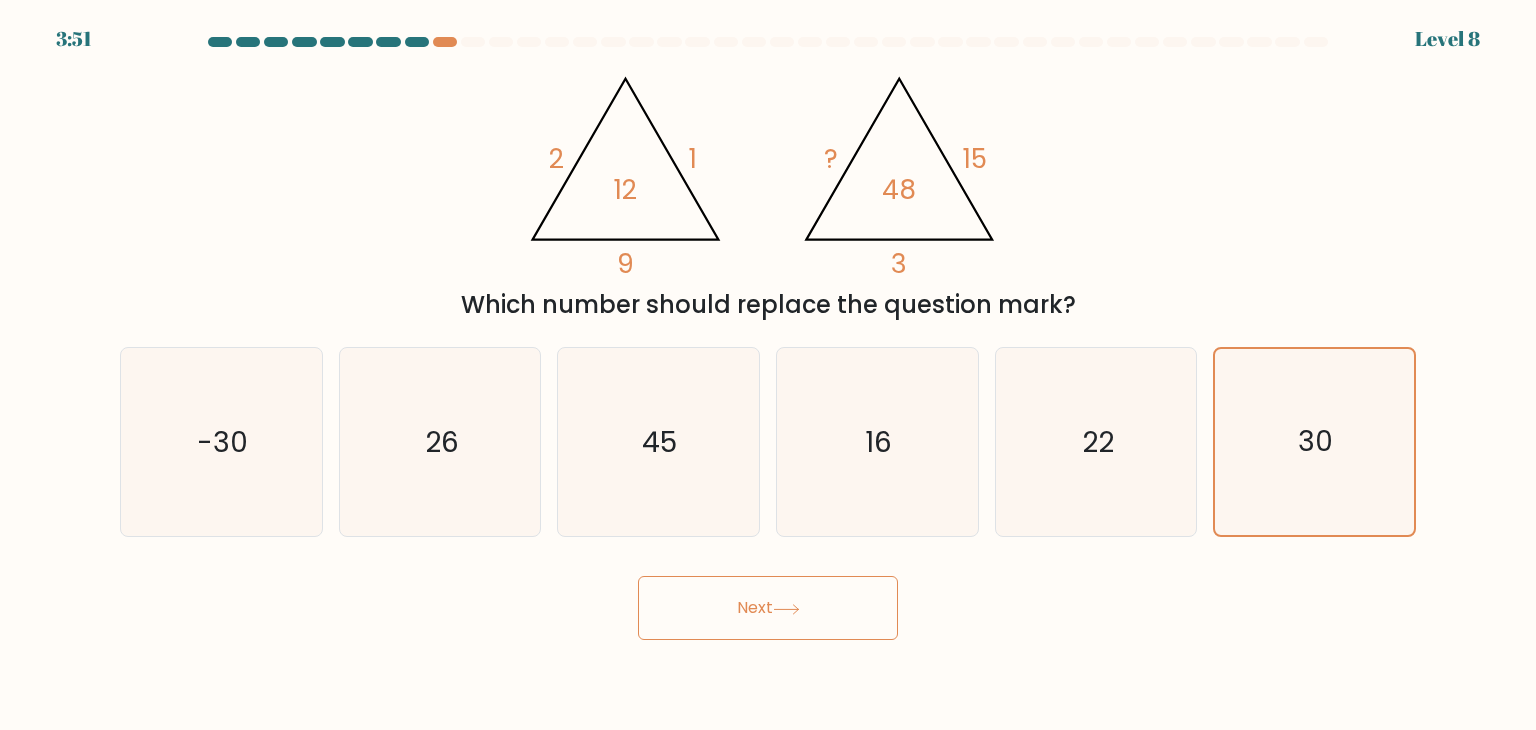 click on "Next" at bounding box center (768, 608) 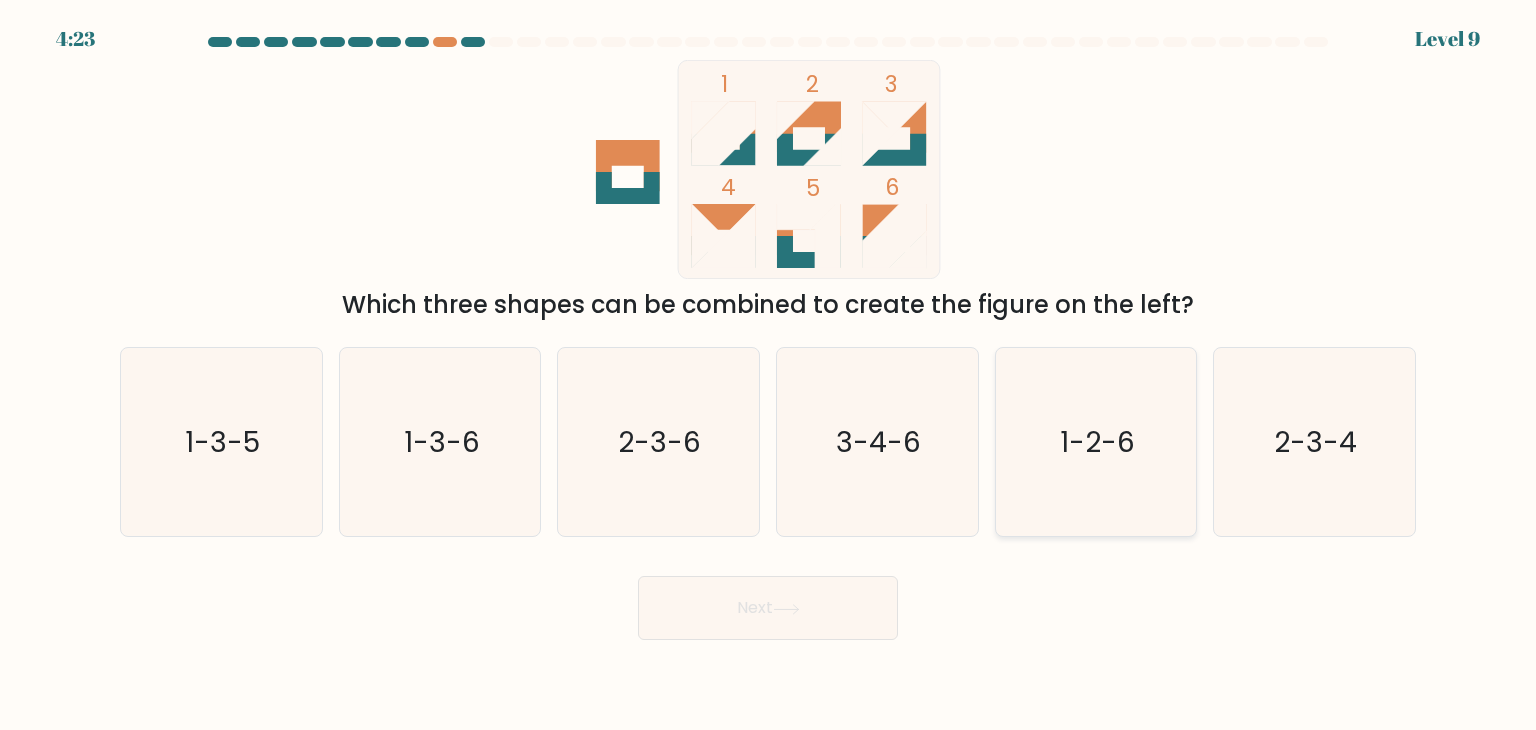click on "1-2-6" at bounding box center [1097, 442] 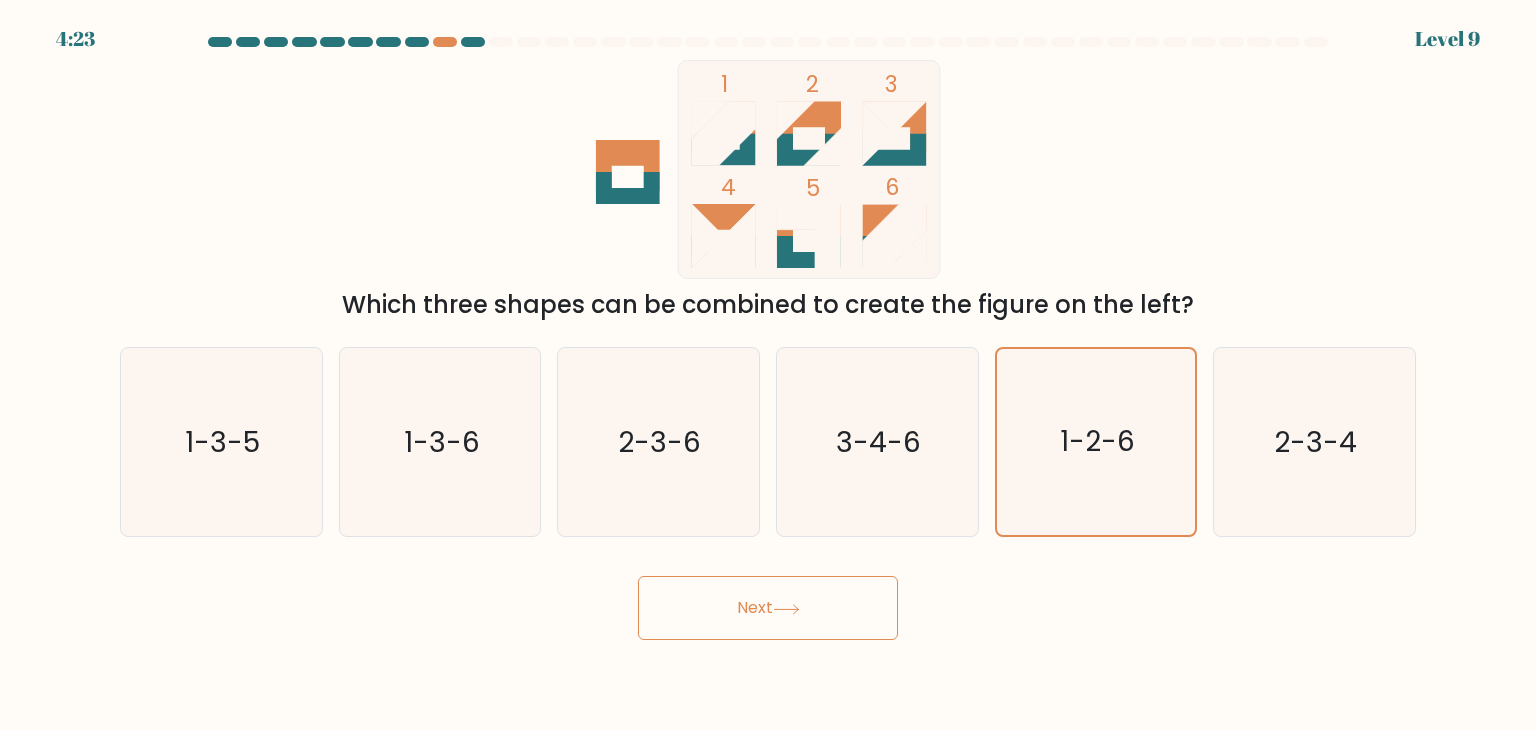 click on "Next" at bounding box center (768, 600) 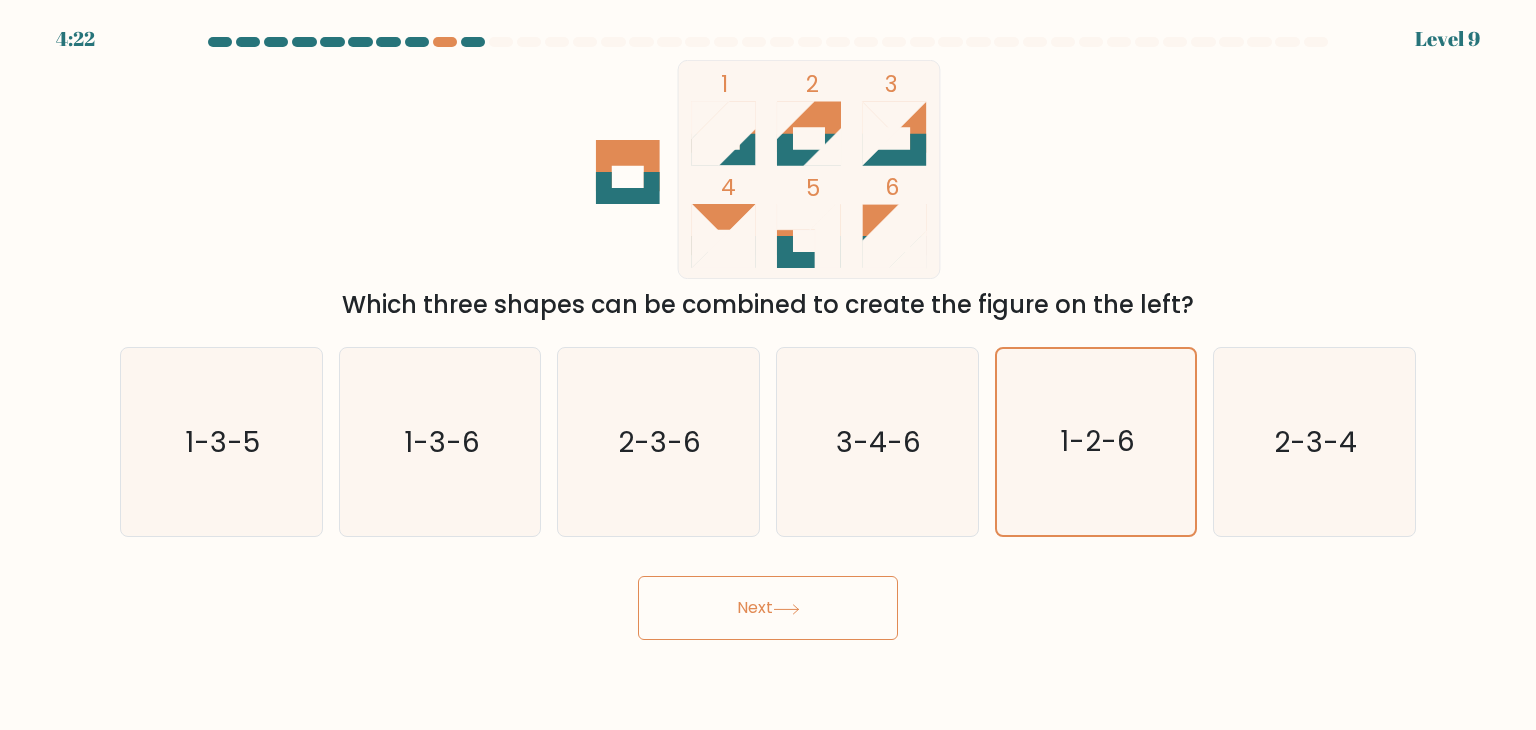 click on "Next" at bounding box center (768, 608) 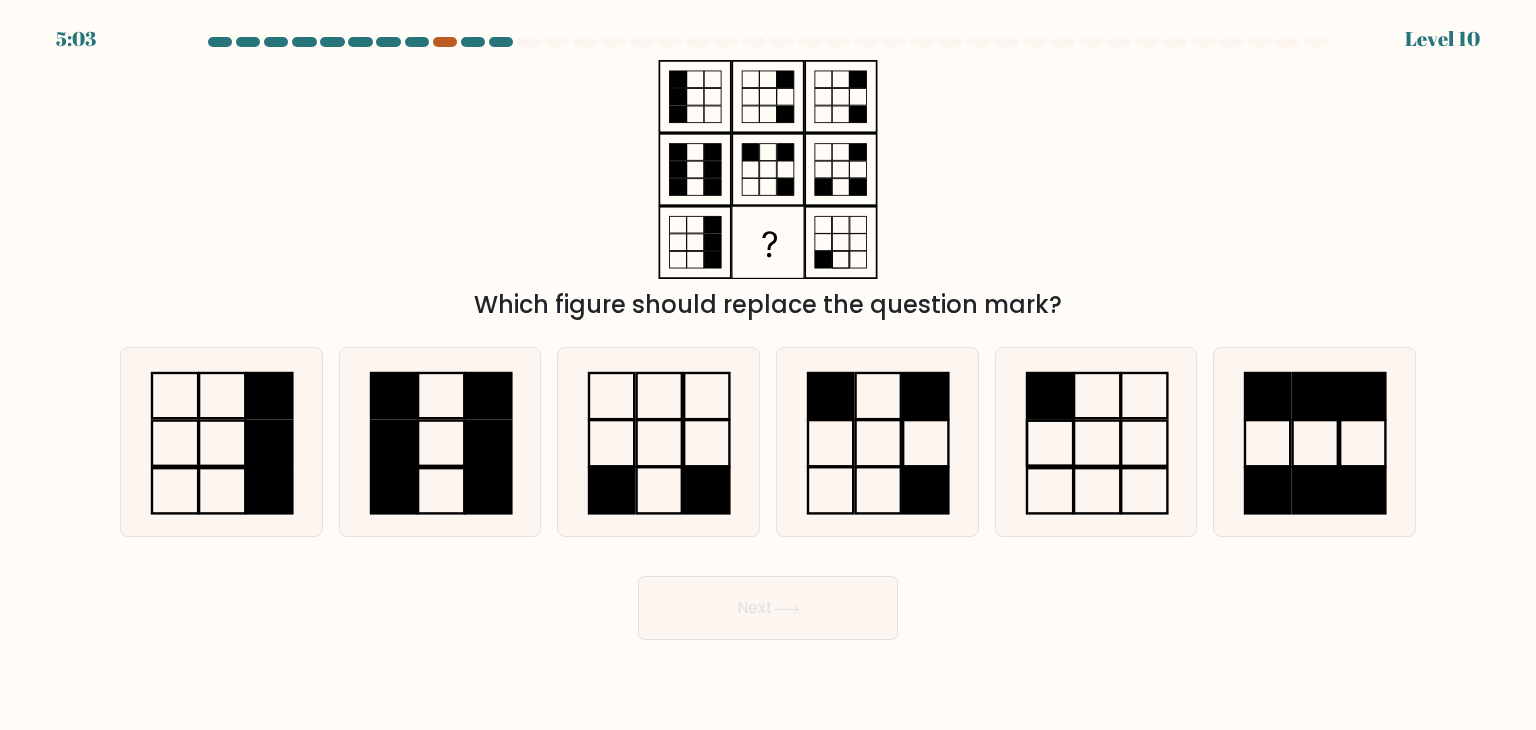 click at bounding box center [445, 42] 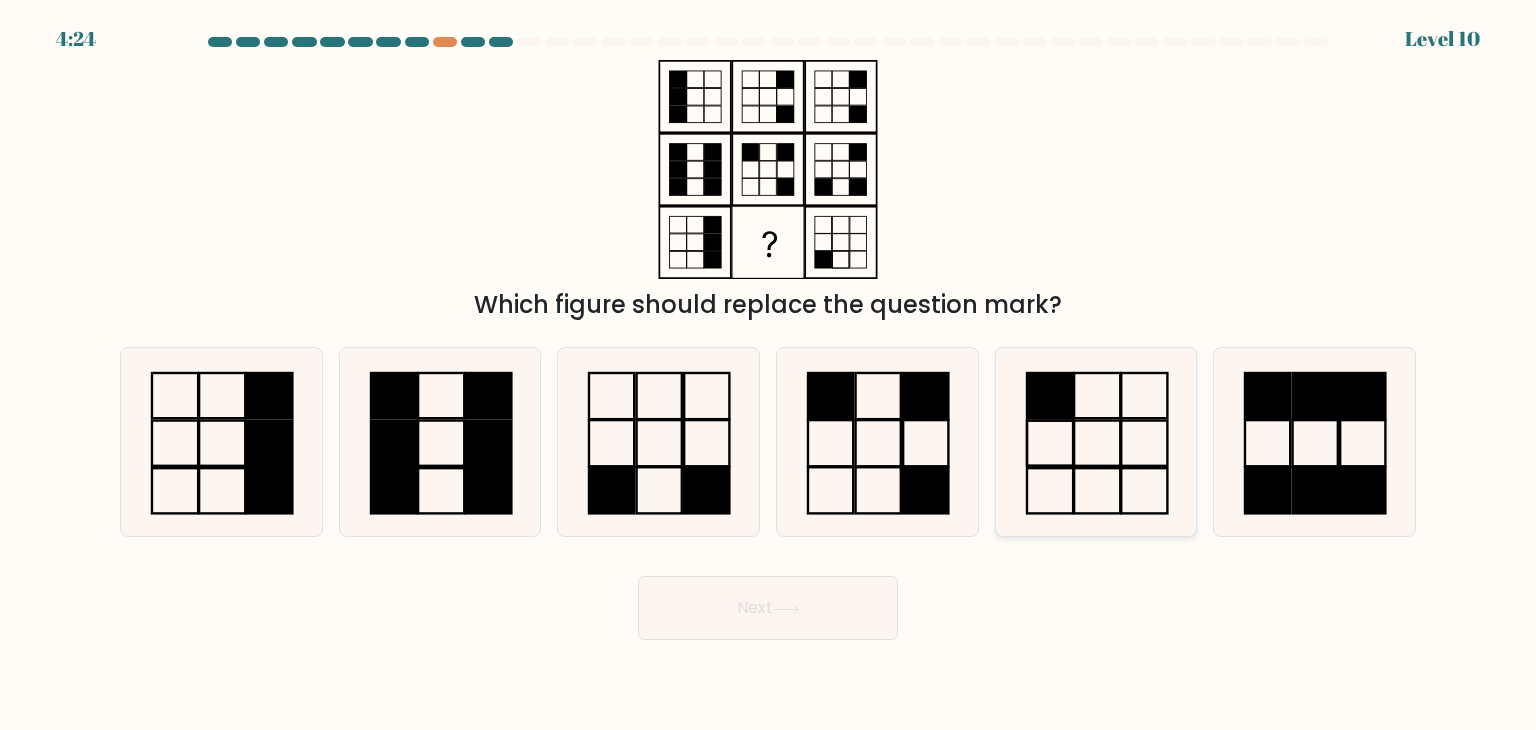 click at bounding box center [1097, 443] 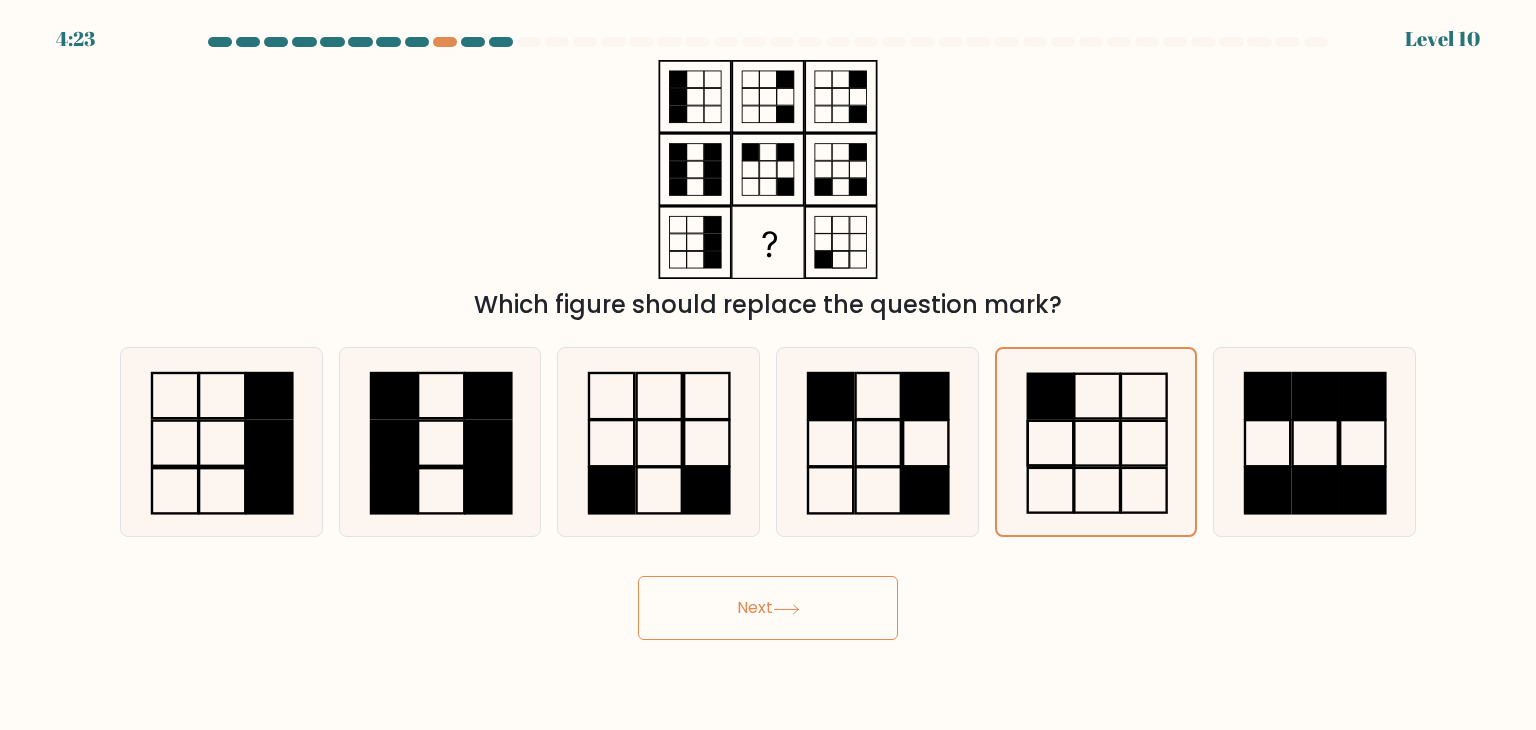 click on "Next" at bounding box center (768, 608) 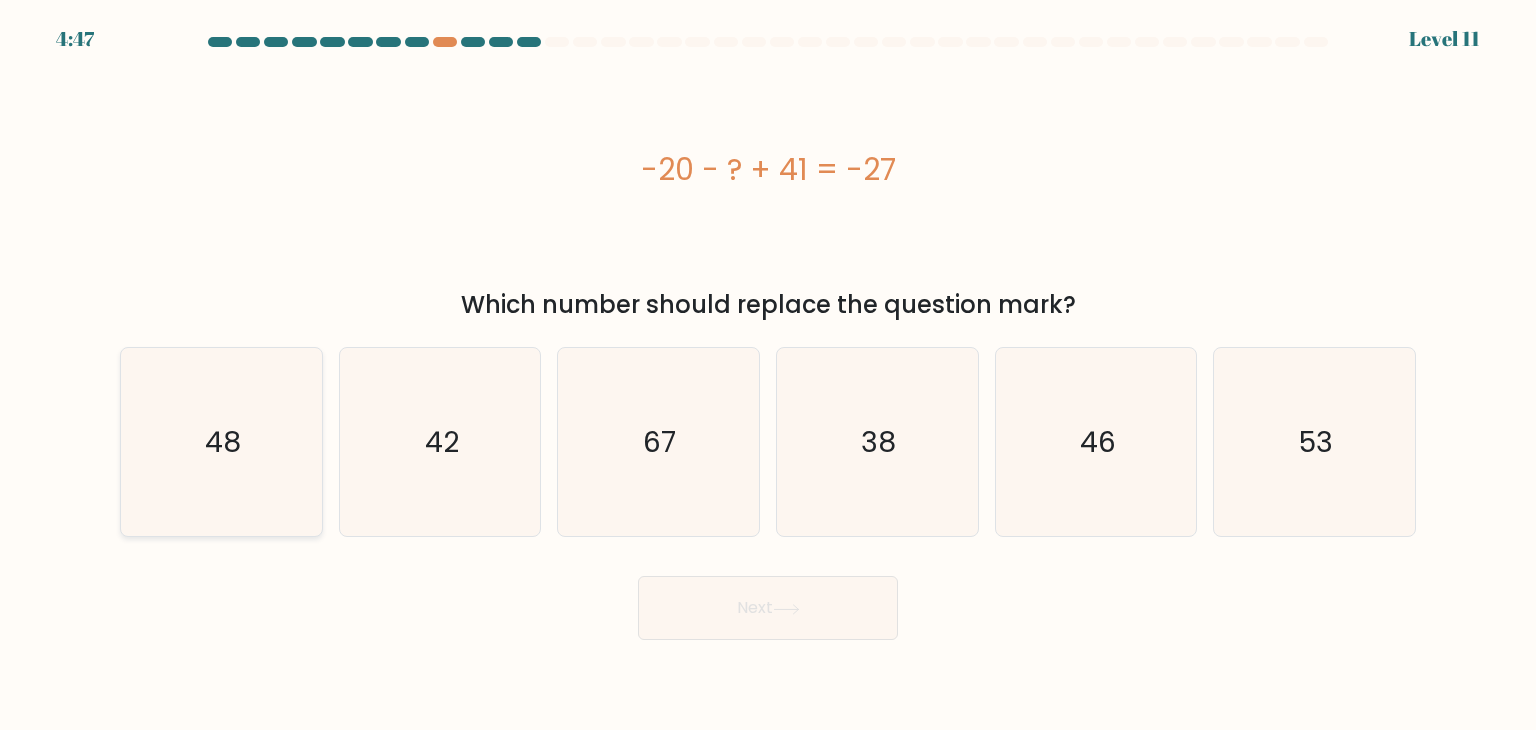 click on "48" at bounding box center (221, 442) 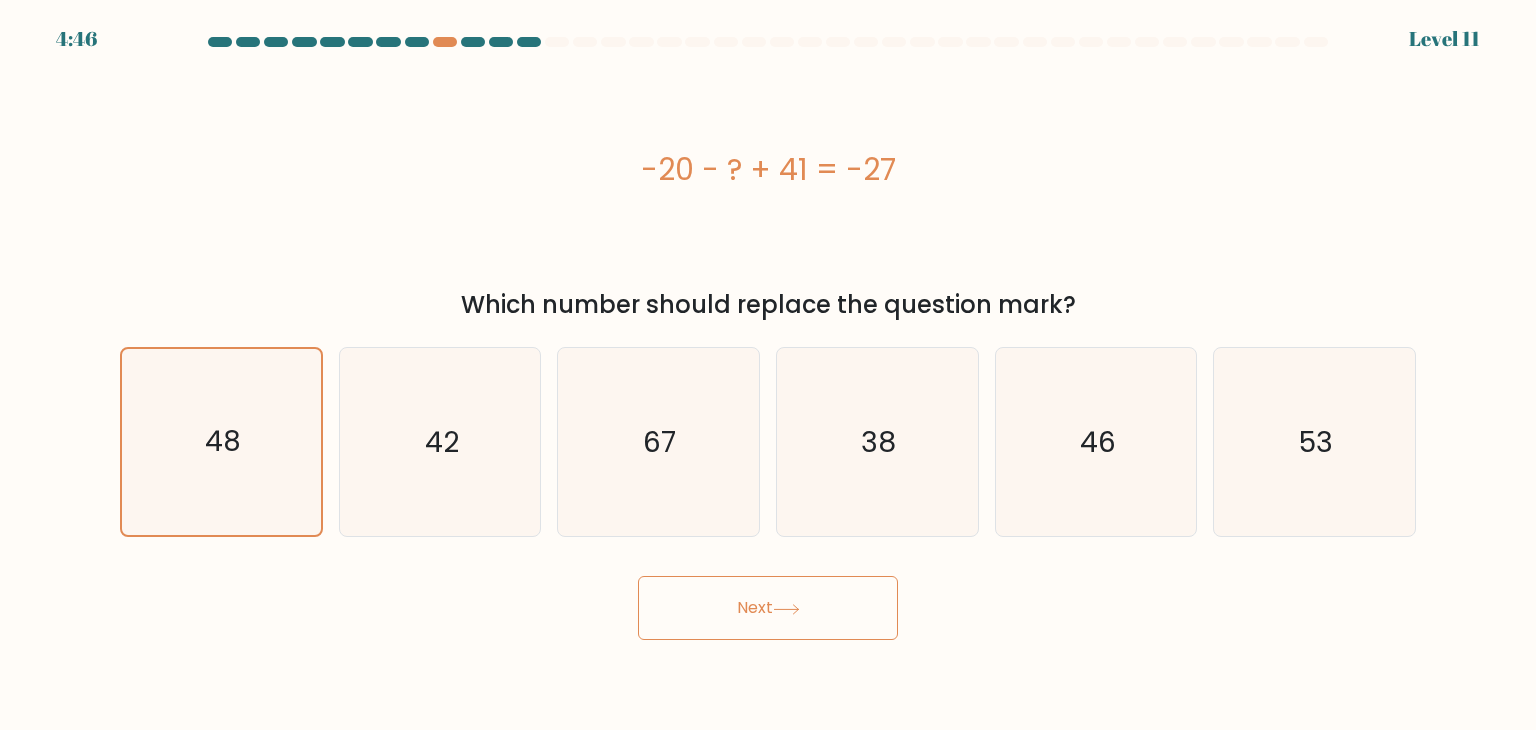 click on "Next" at bounding box center [768, 608] 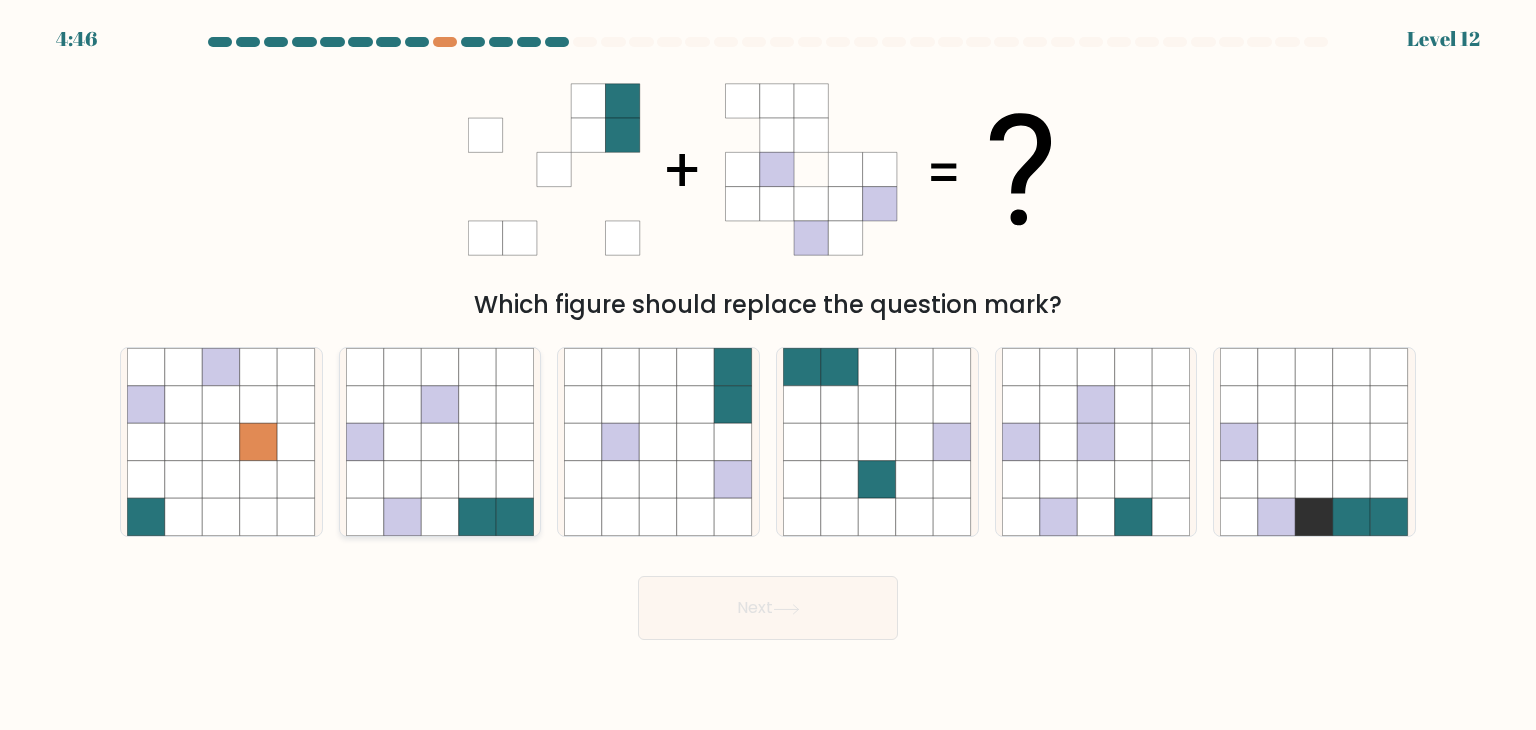 click at bounding box center [515, 442] 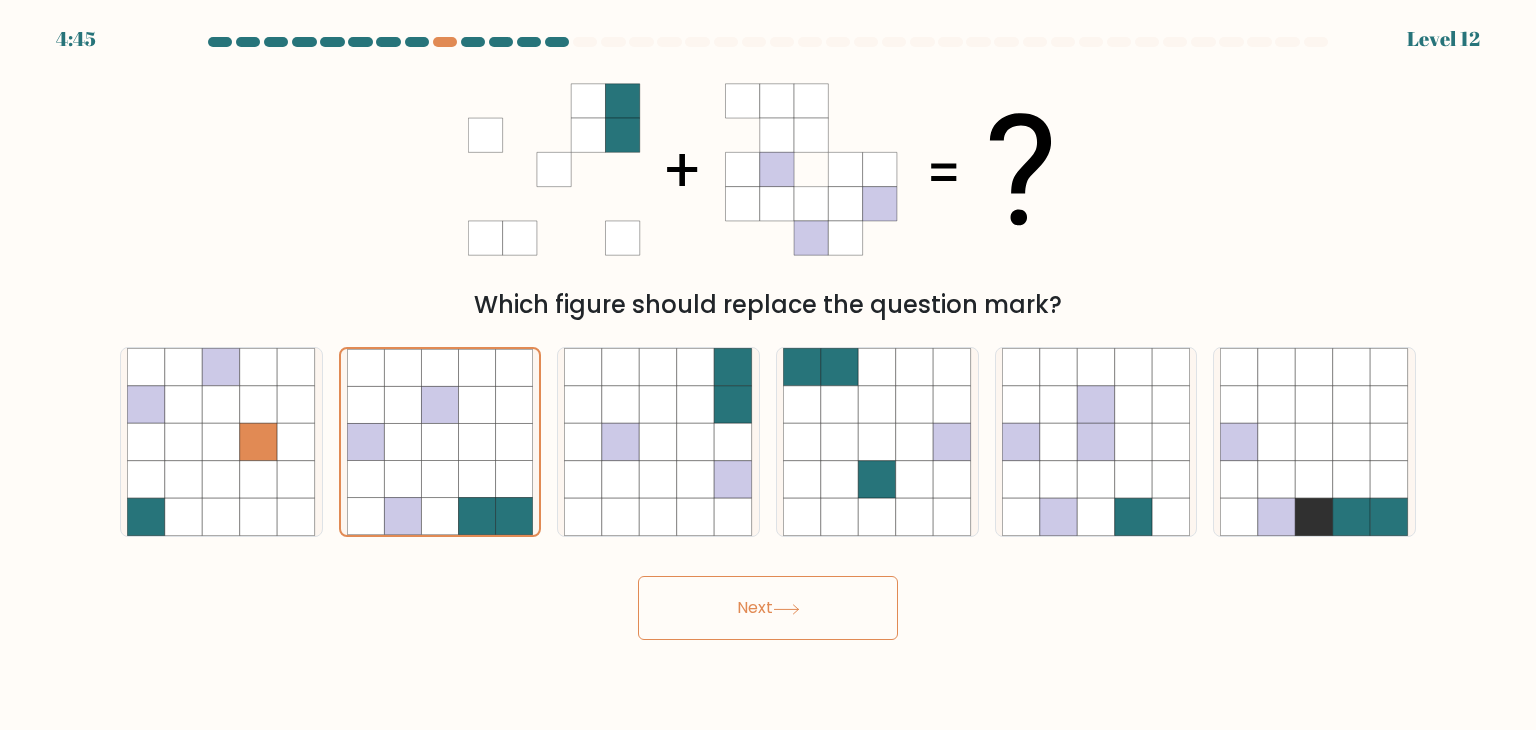 click on "Next" at bounding box center [768, 608] 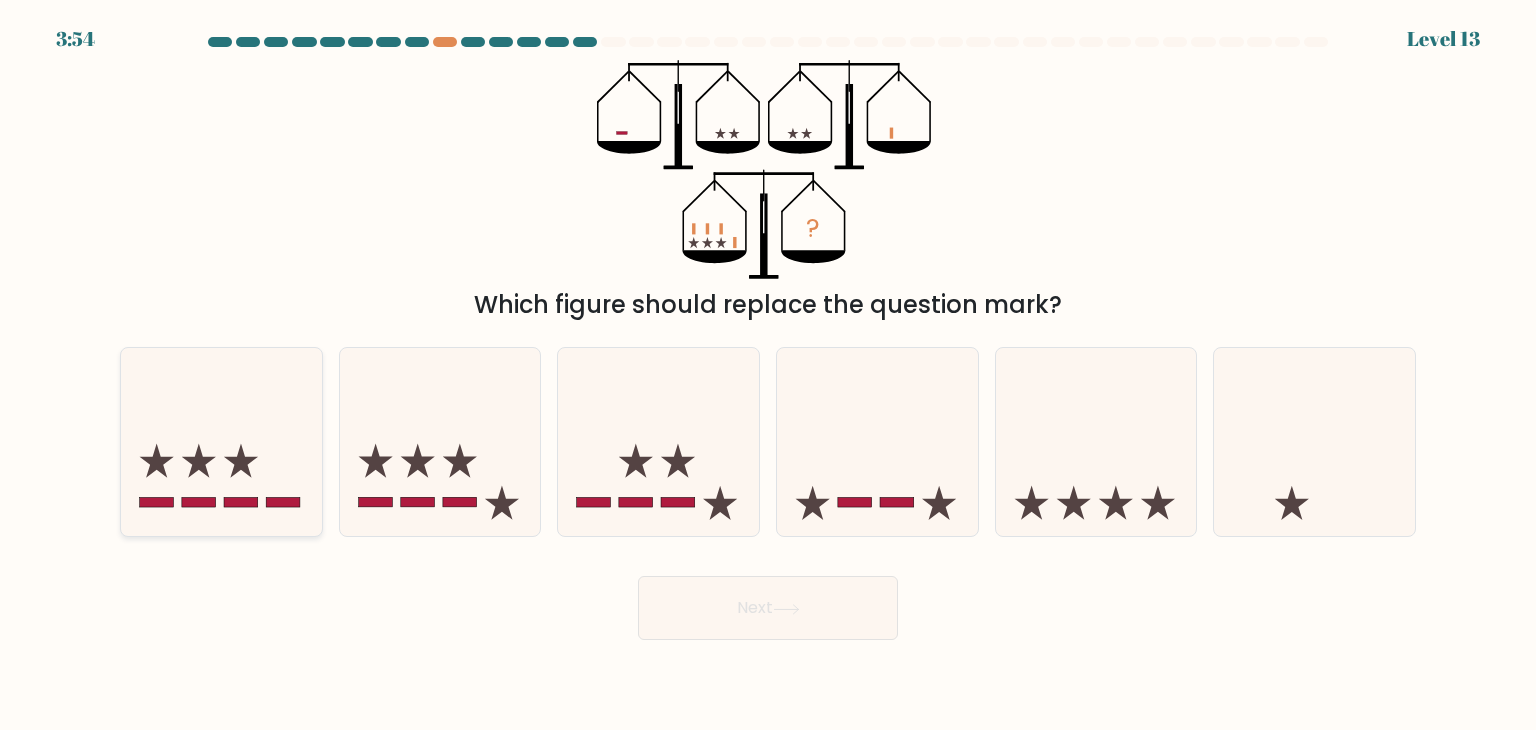 click at bounding box center [221, 442] 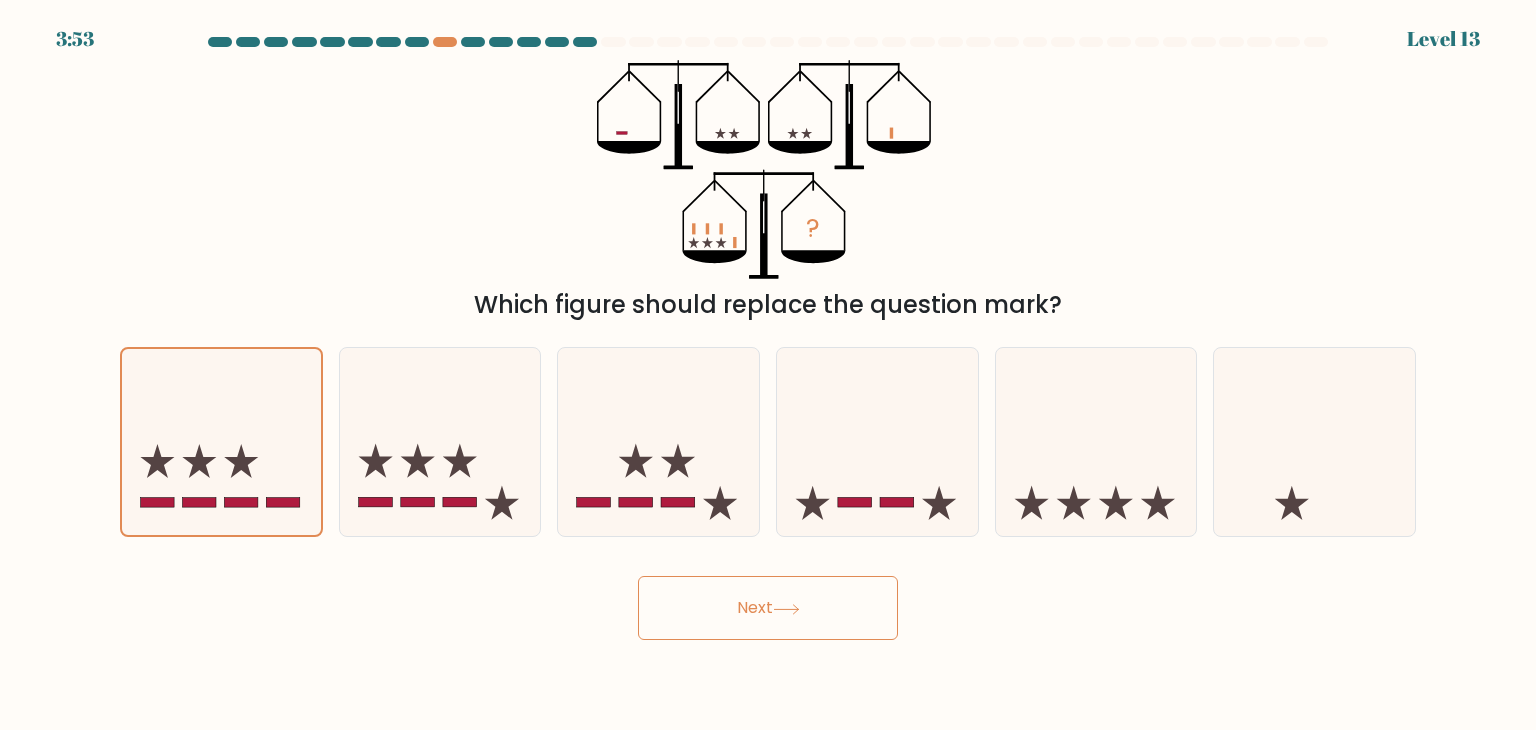 click on "Next" at bounding box center [768, 608] 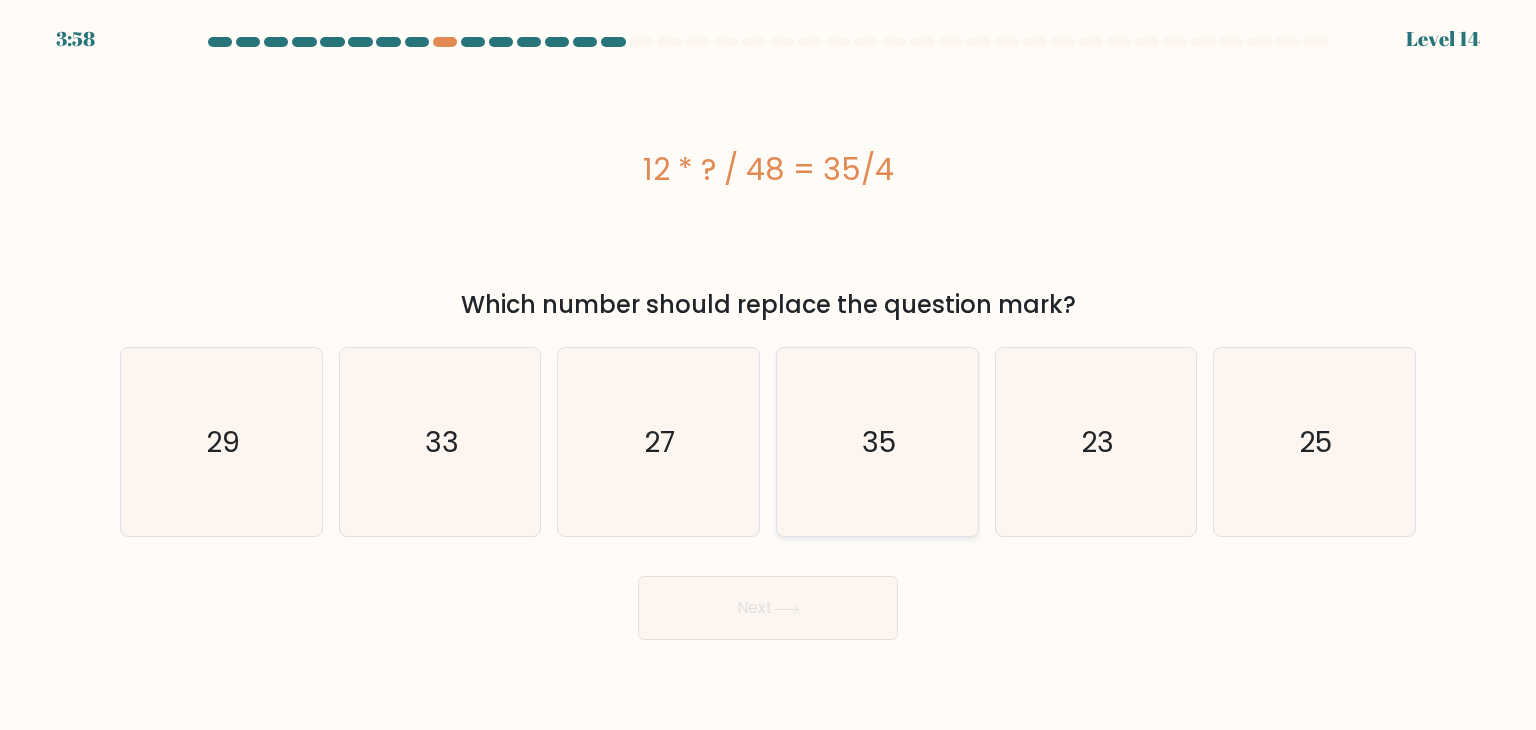 click on "35" at bounding box center (877, 442) 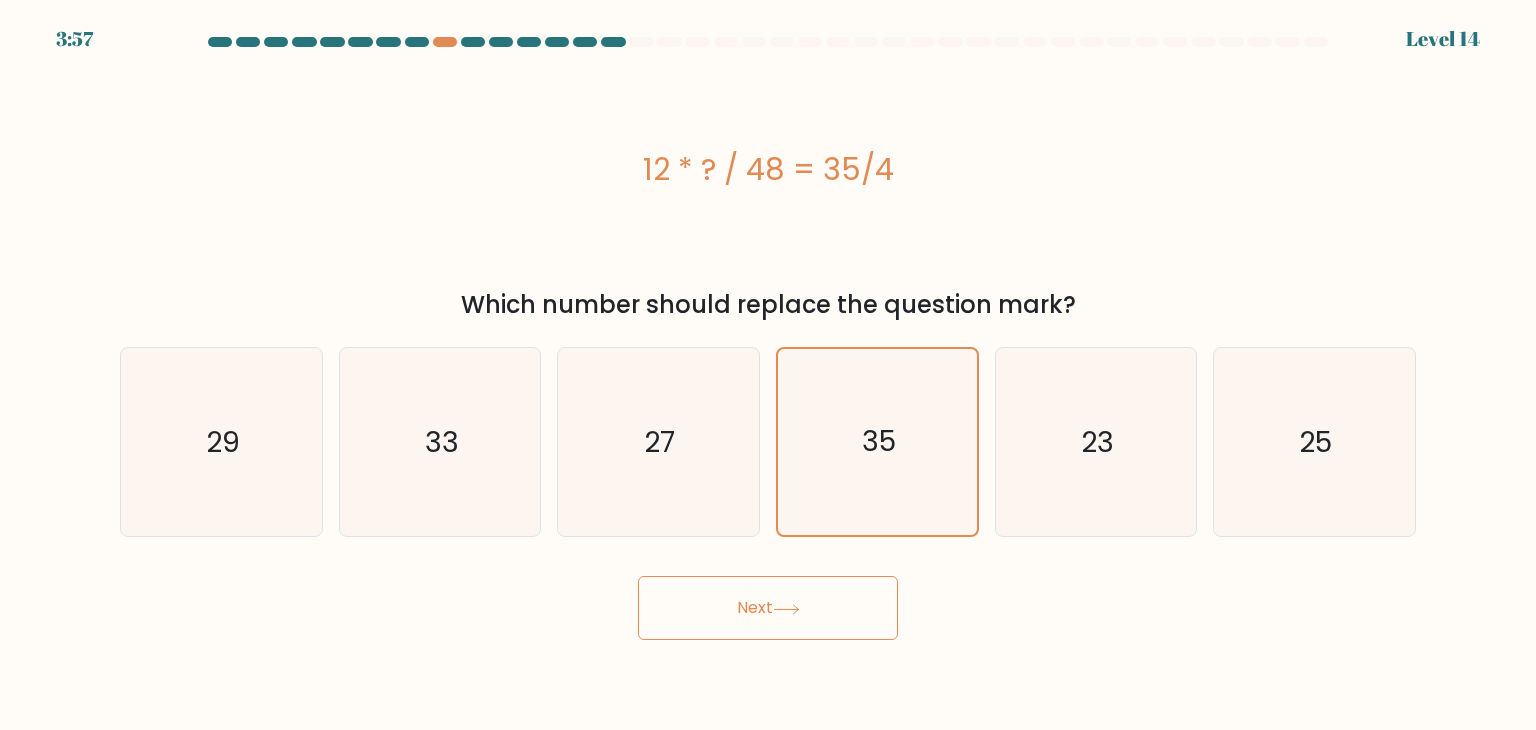 click on "Next" at bounding box center (768, 600) 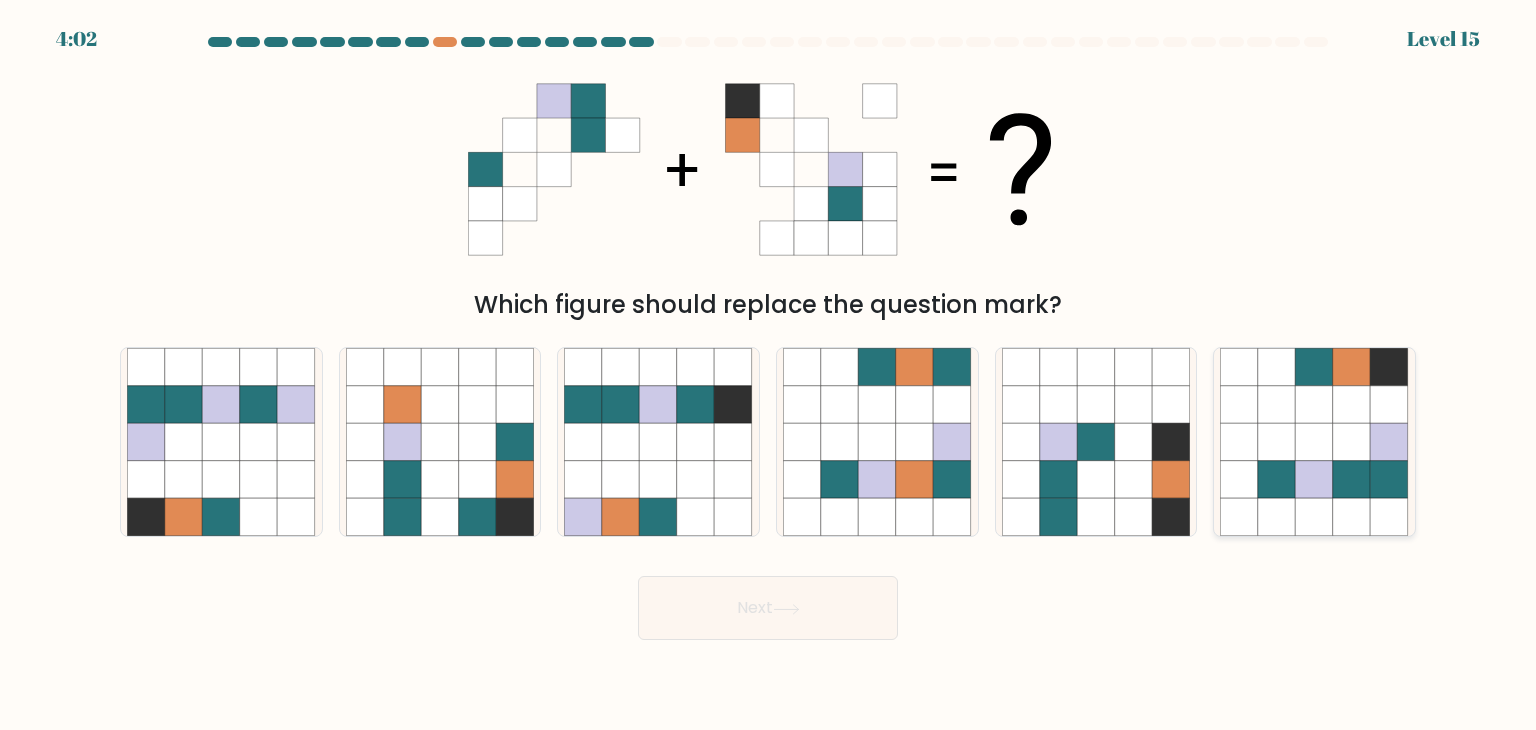 click at bounding box center [1277, 442] 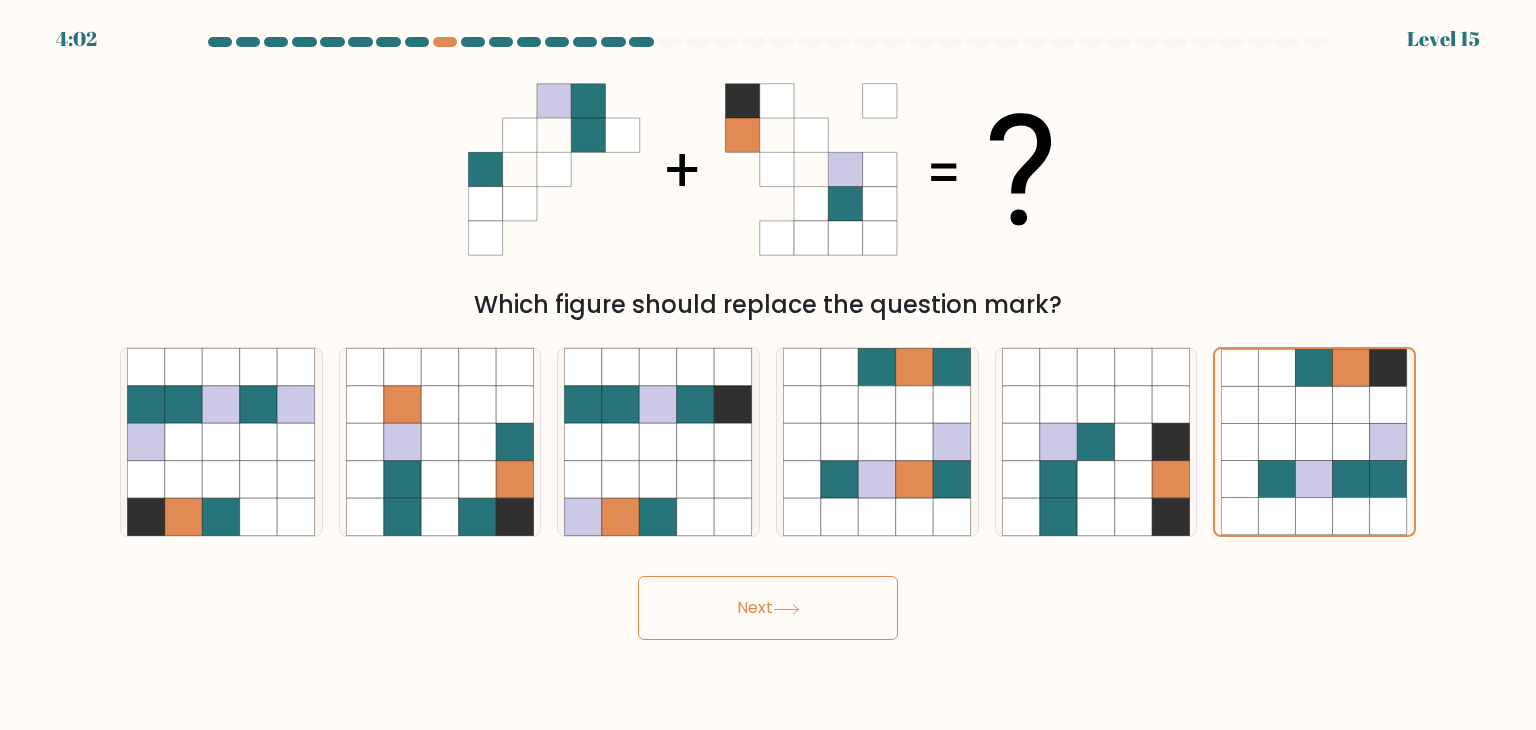 click at bounding box center [786, 609] 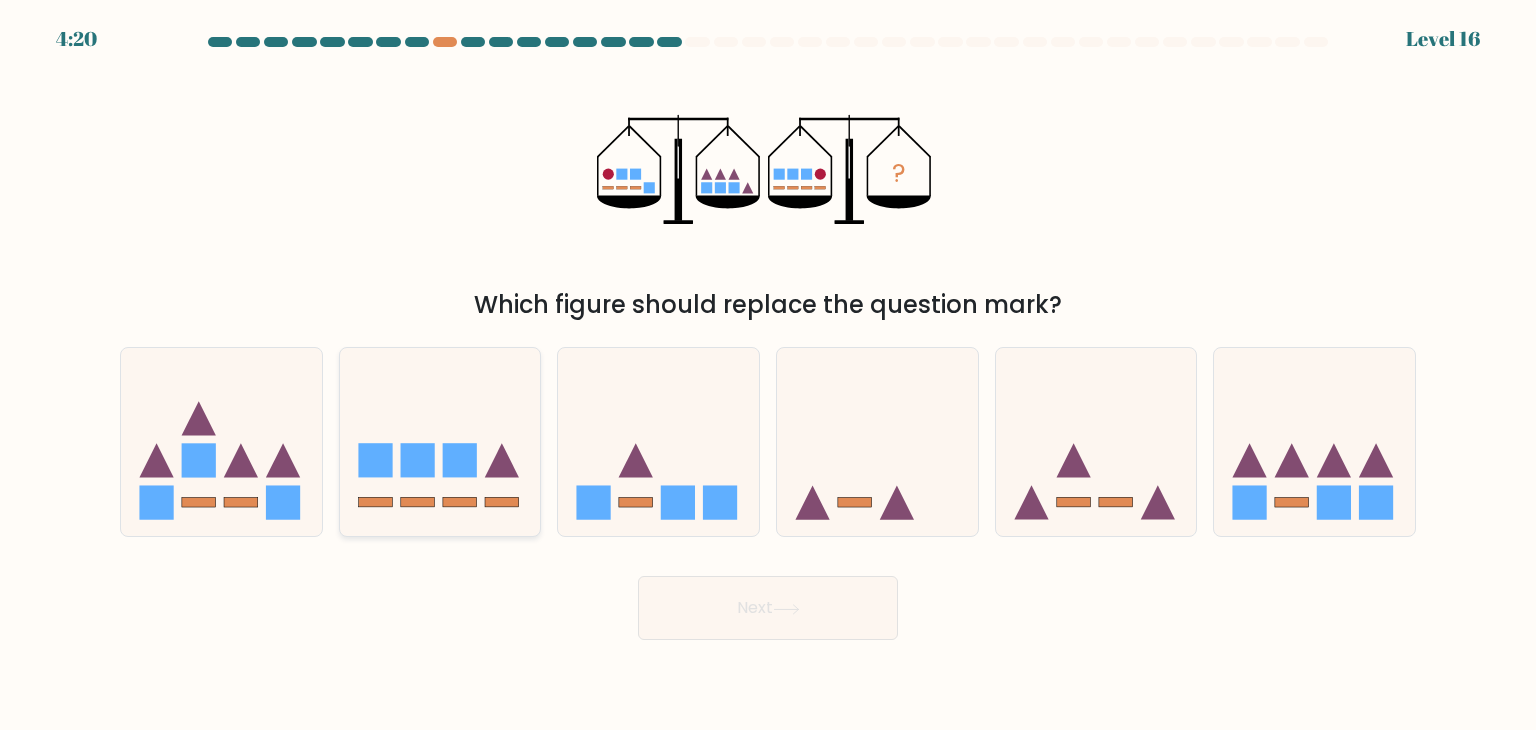 click at bounding box center (440, 442) 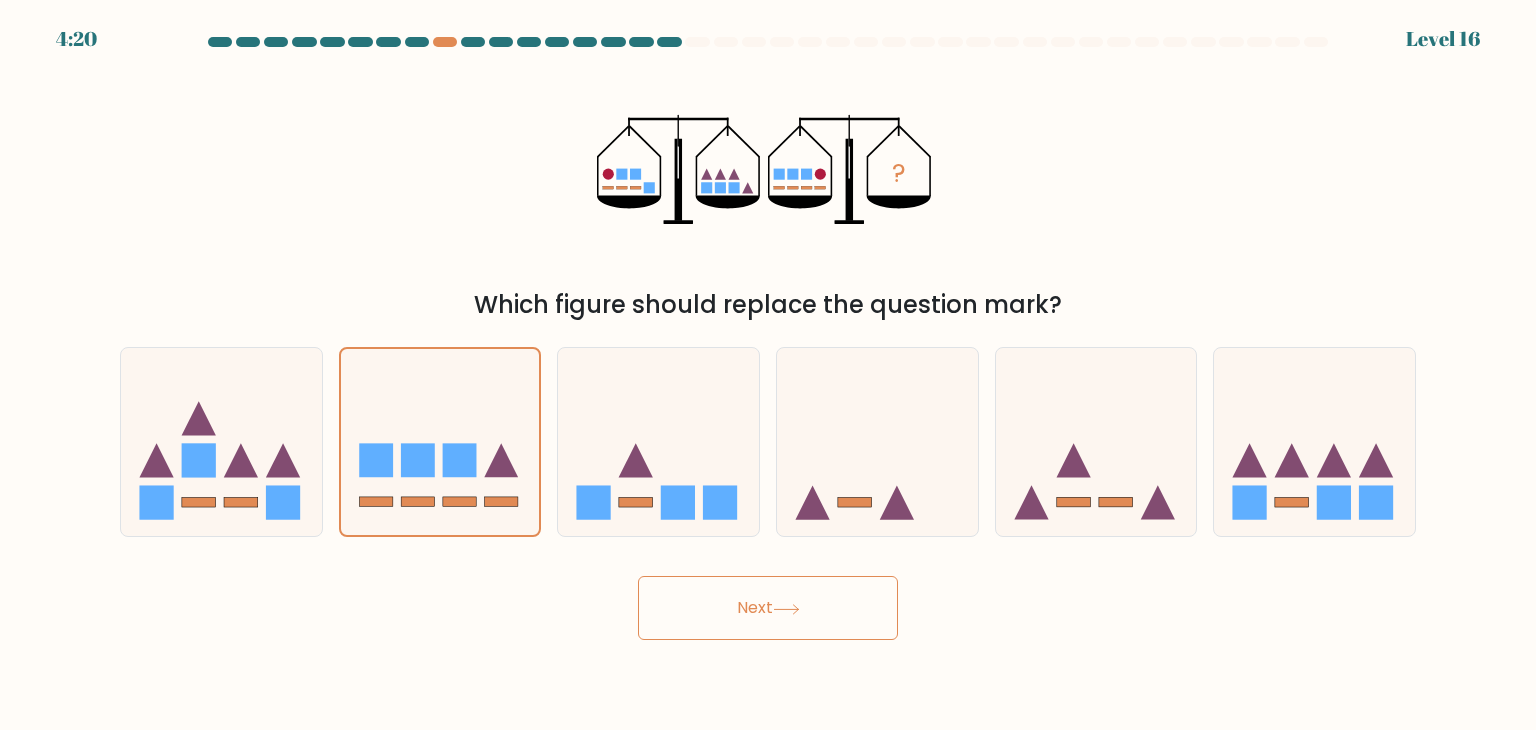 click on "Next" at bounding box center [768, 608] 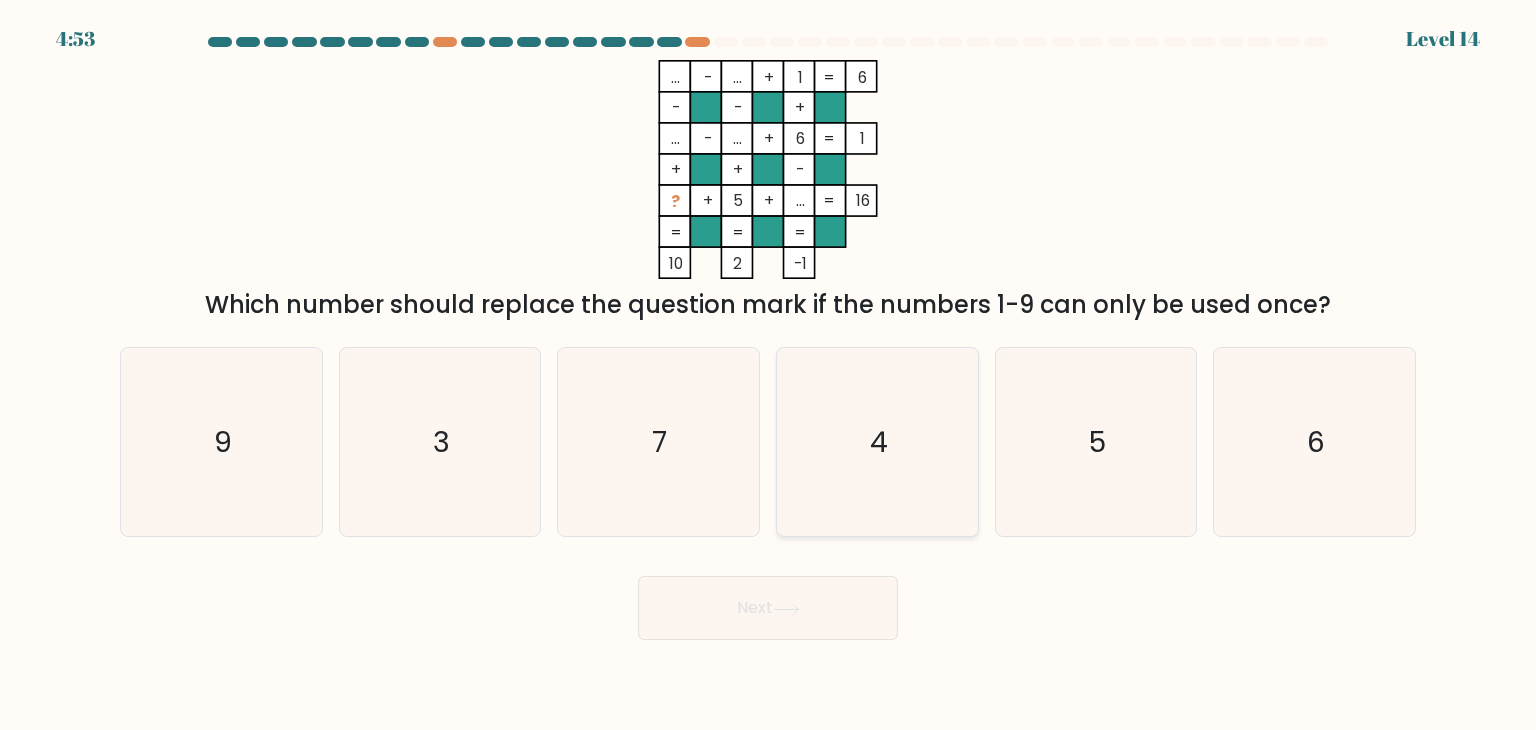 type 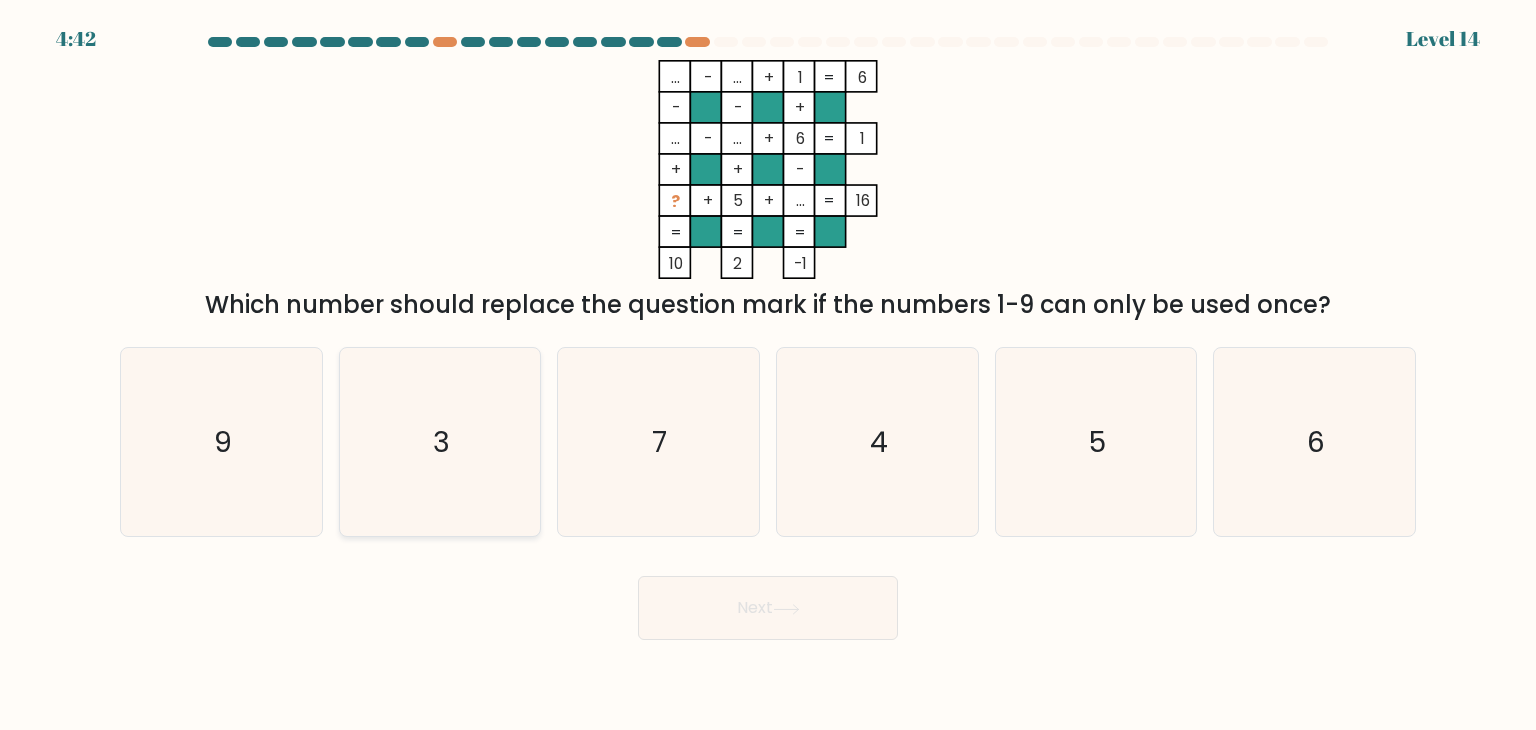 click on "3" at bounding box center [440, 442] 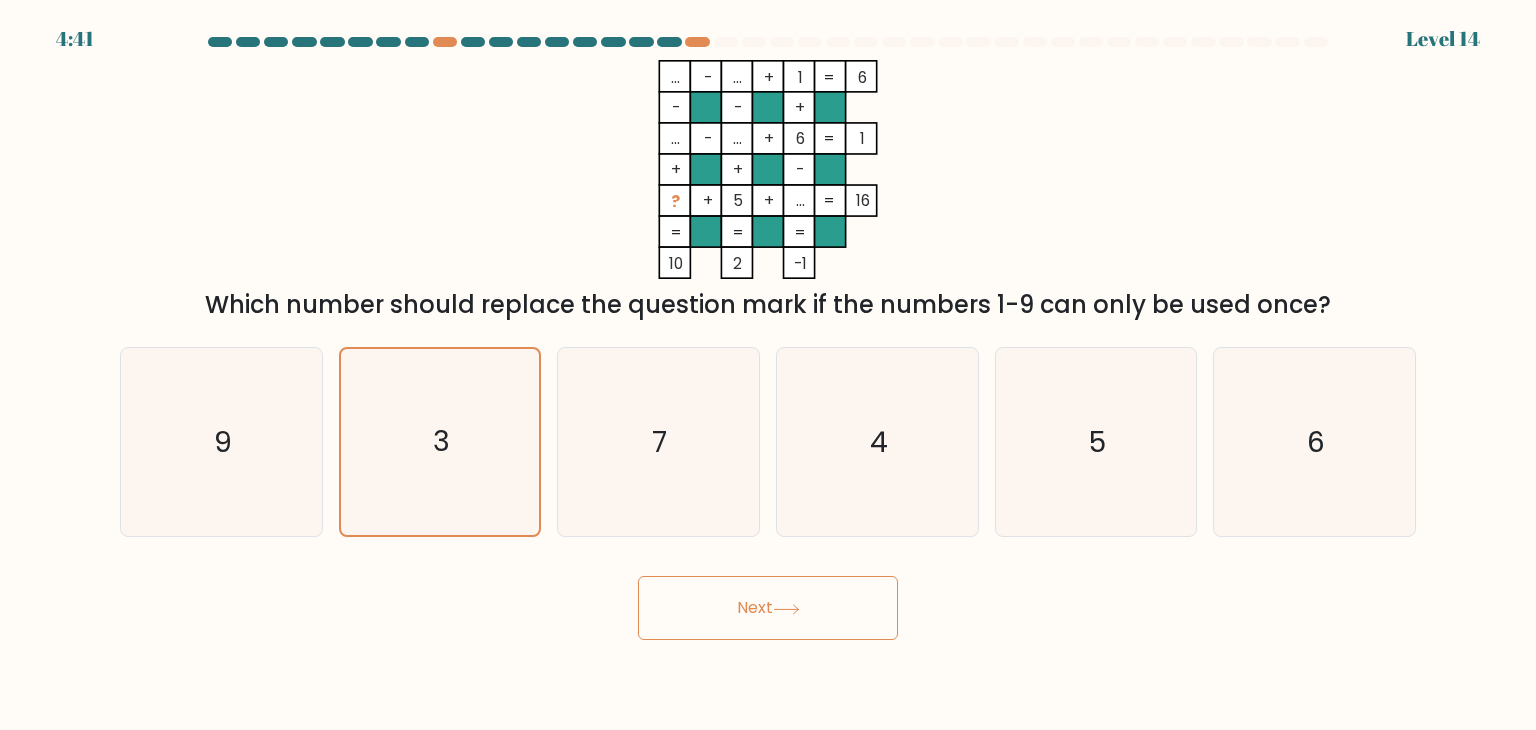 click on "Next" at bounding box center (768, 608) 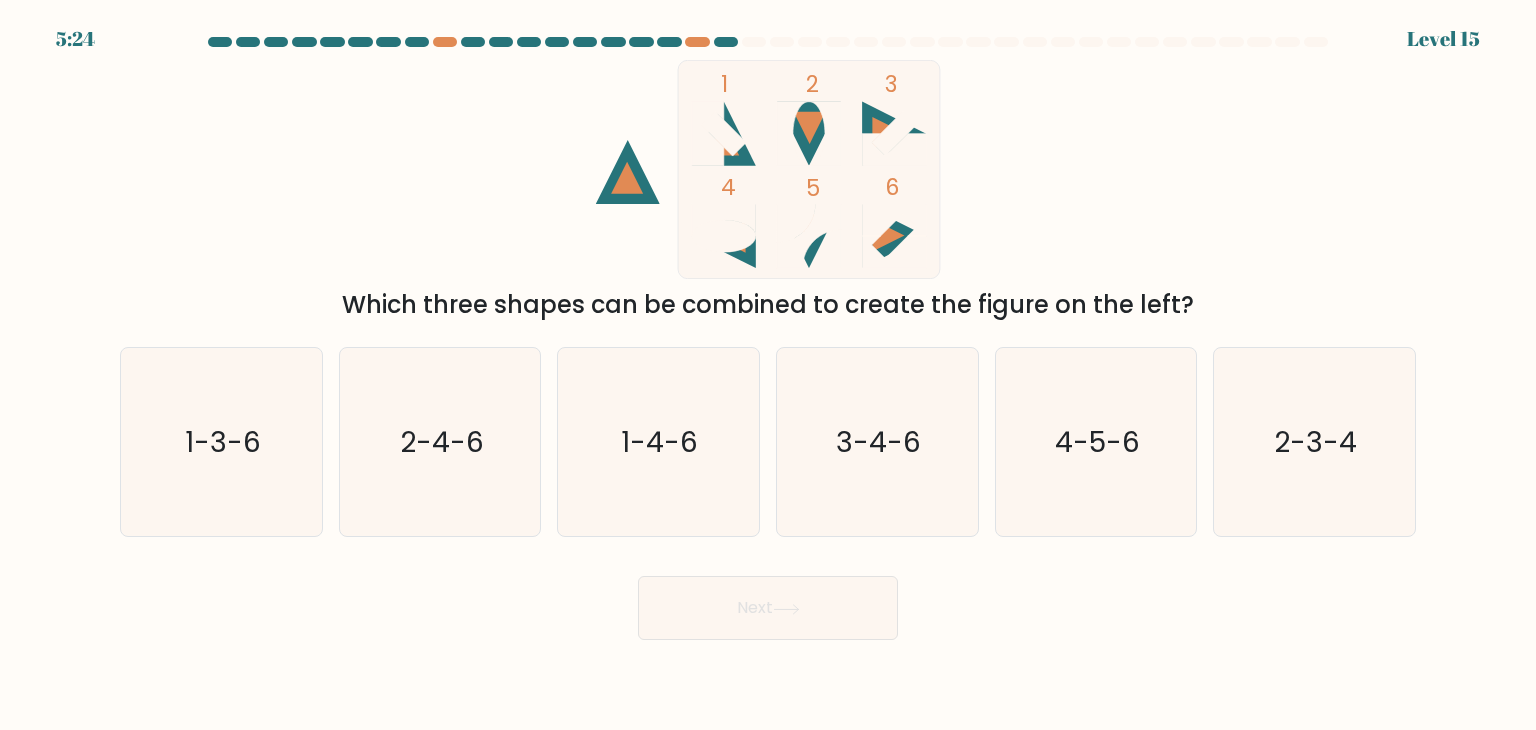 type 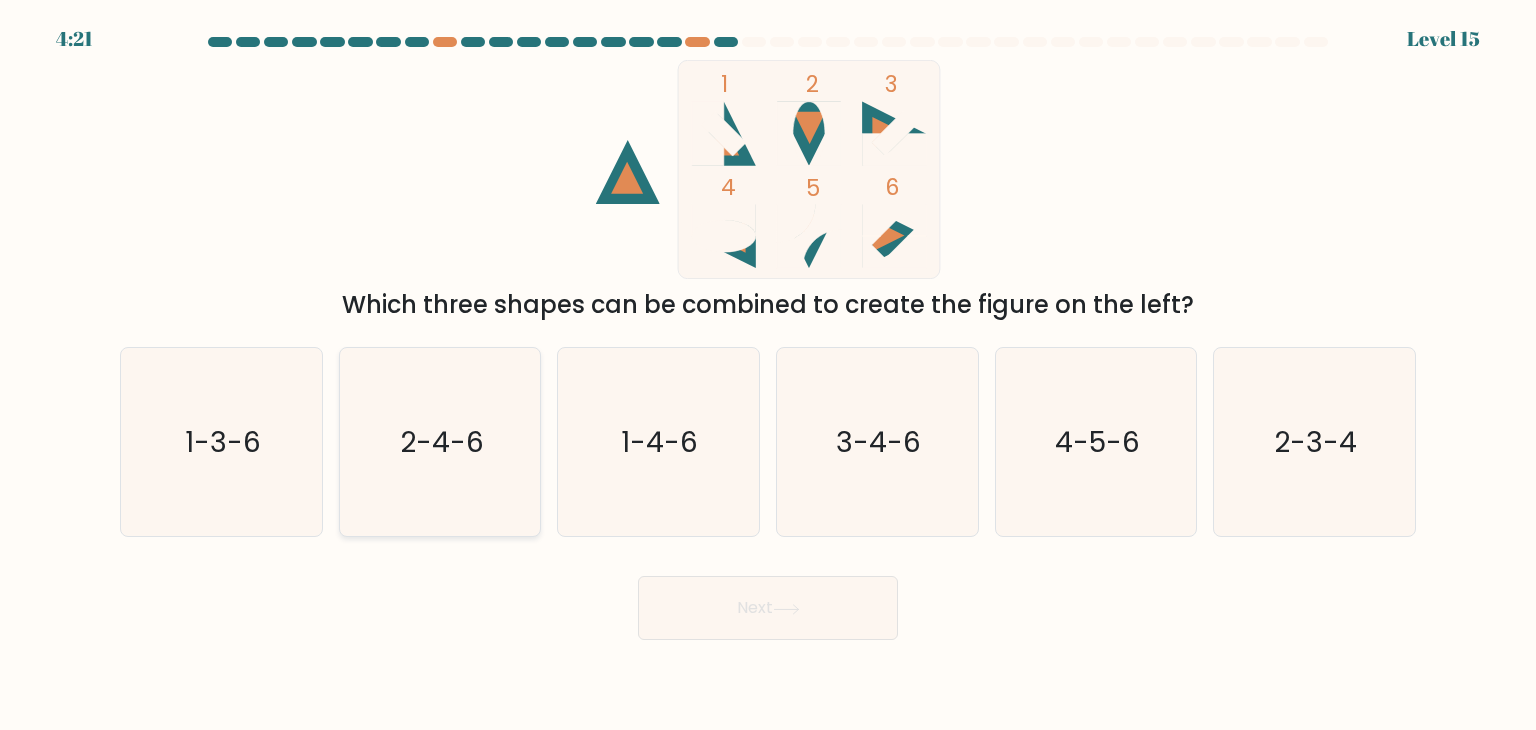 drag, startPoint x: 495, startPoint y: 416, endPoint x: 539, endPoint y: 497, distance: 92.17918 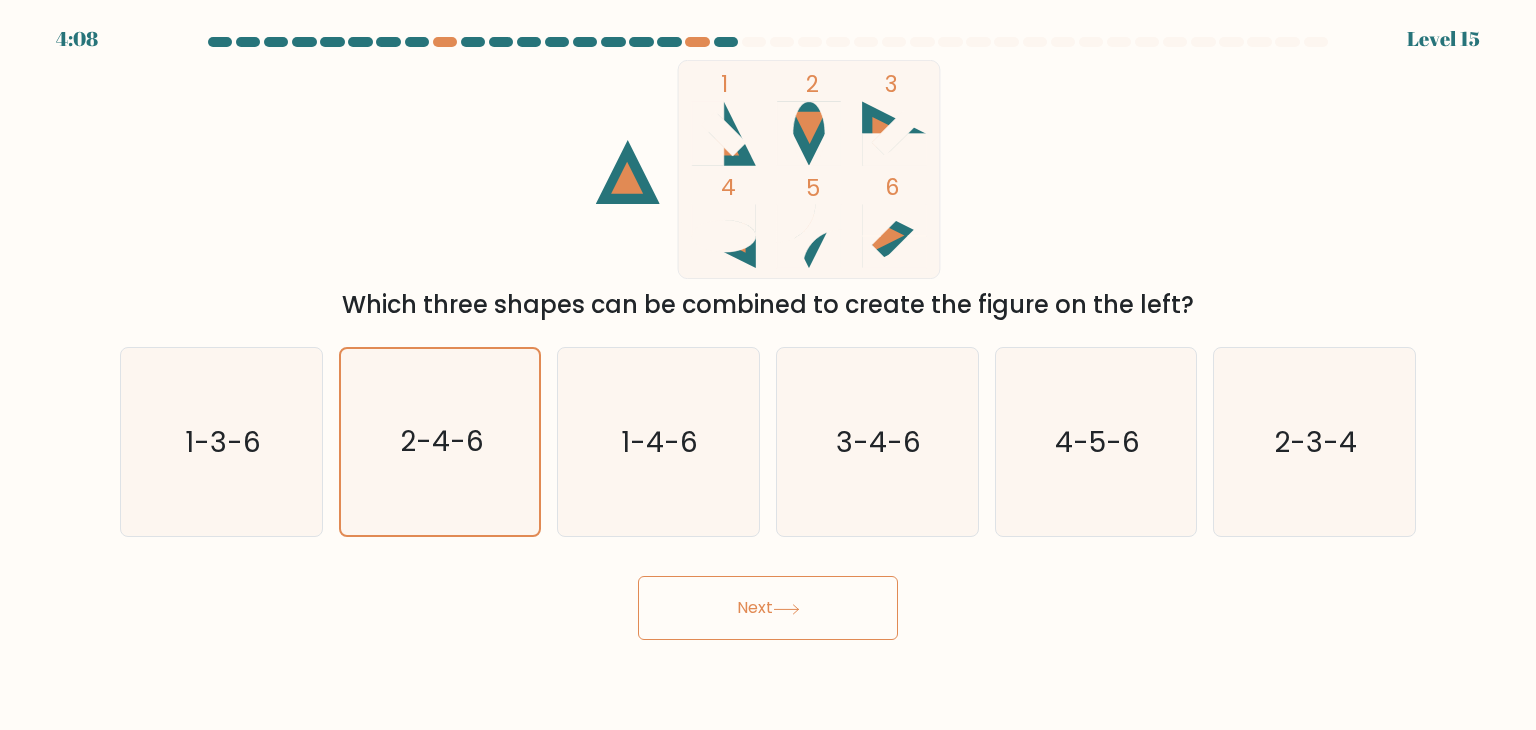click on "Next" at bounding box center [768, 608] 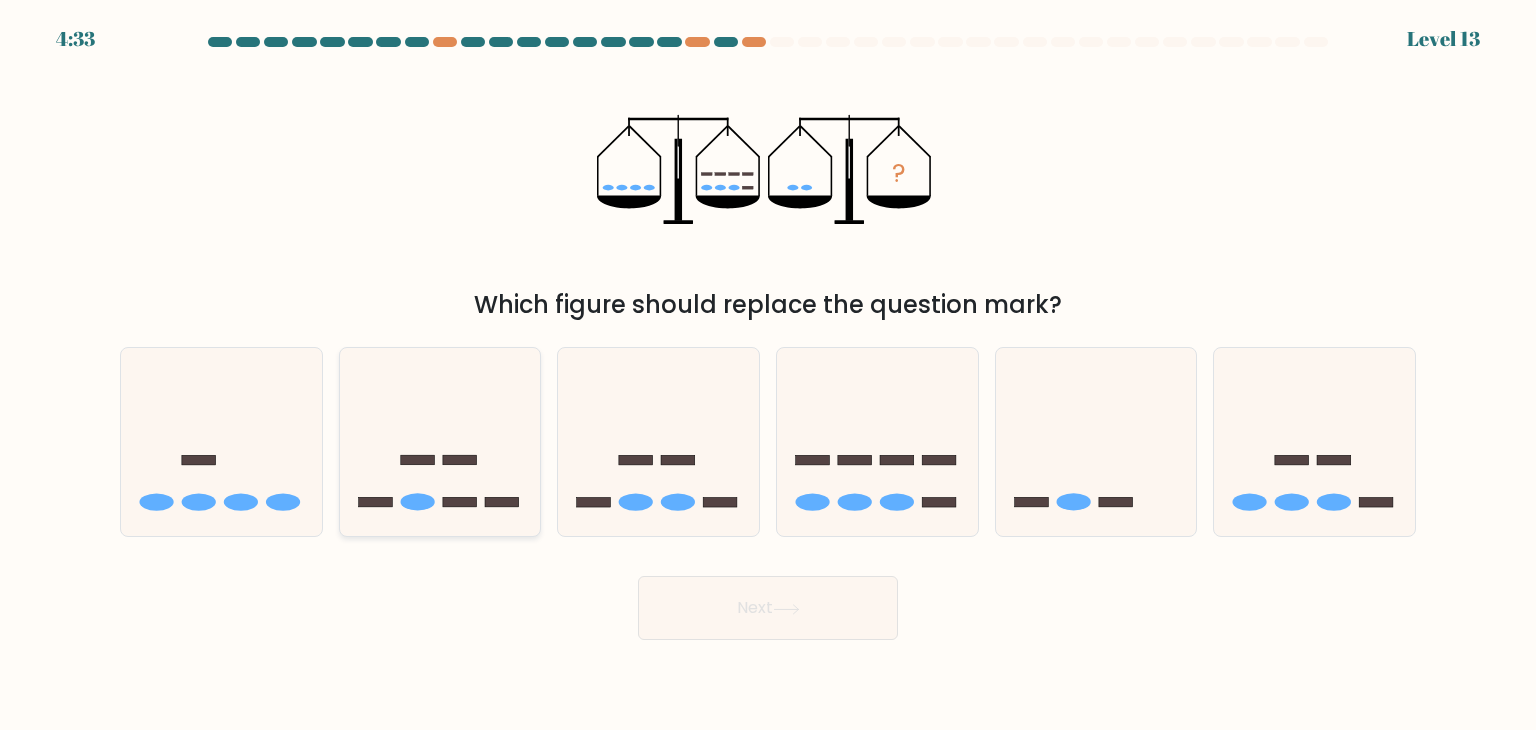 click at bounding box center (440, 442) 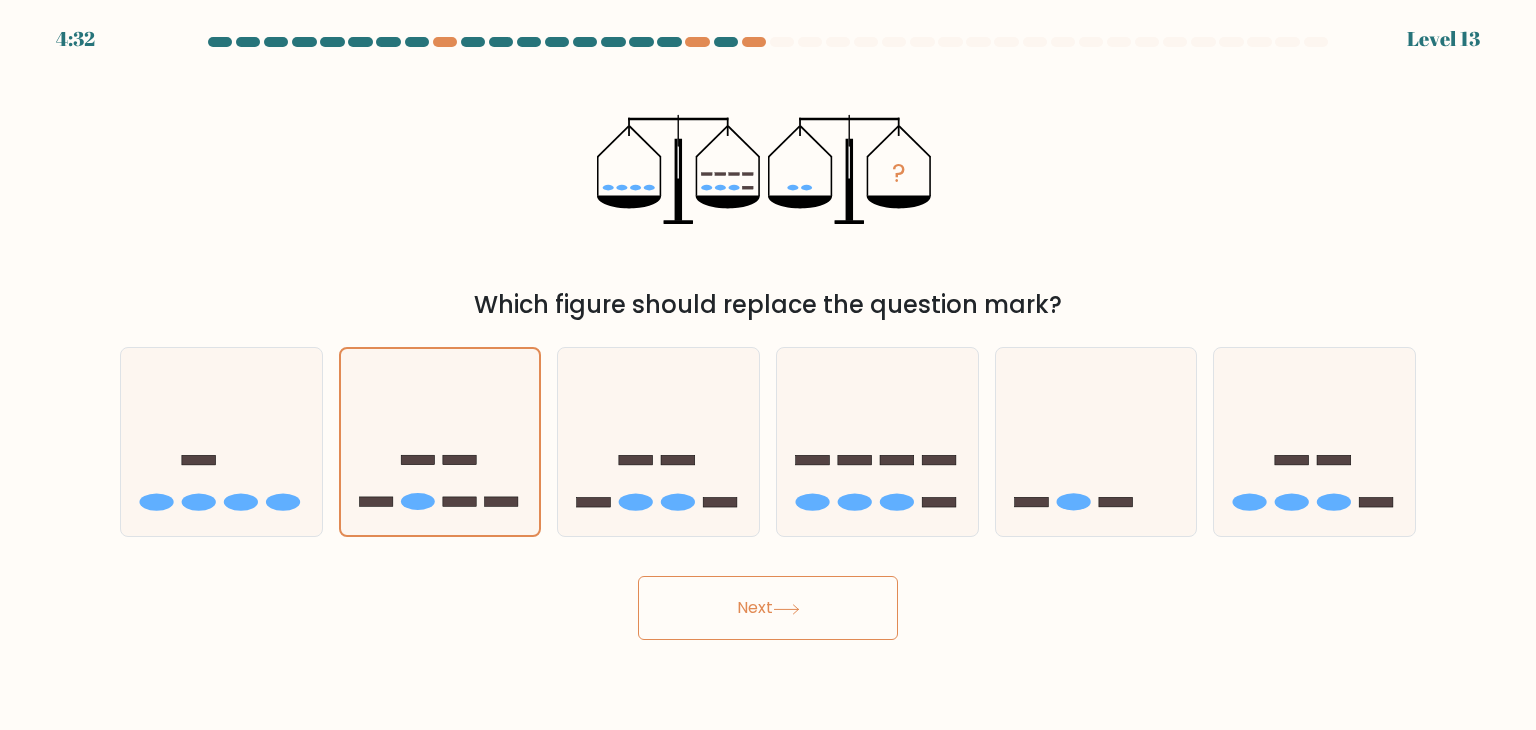 click at bounding box center (786, 609) 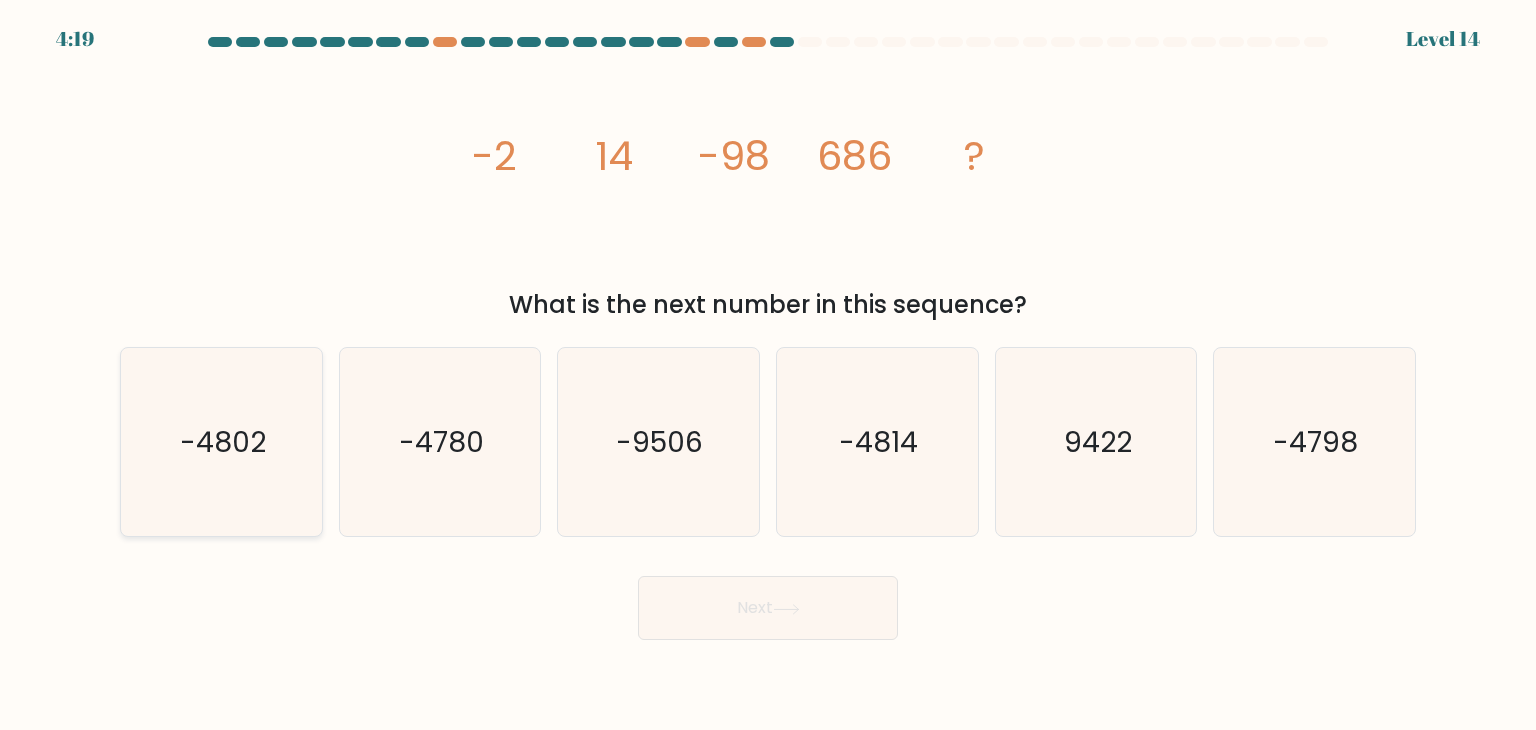 click on "-4802" at bounding box center (221, 442) 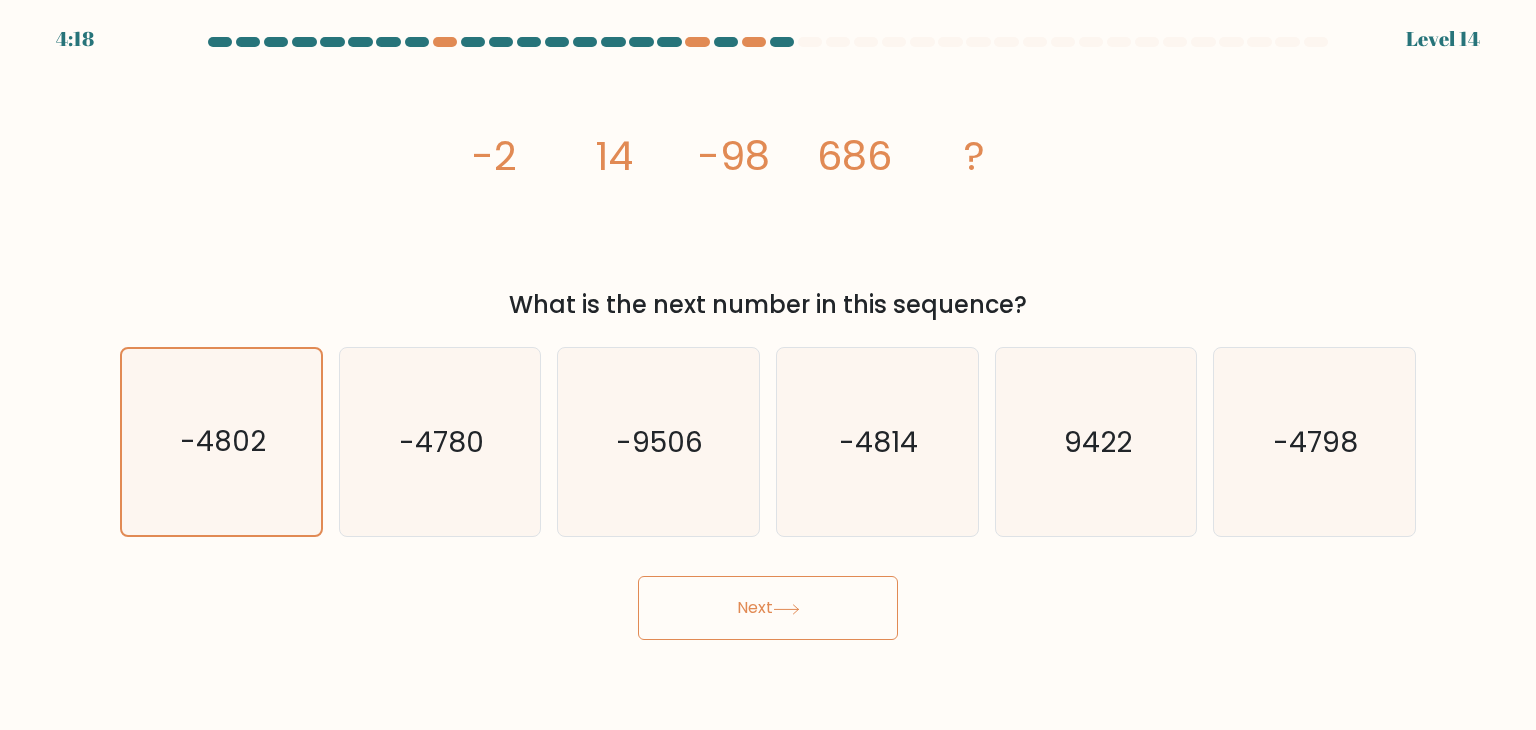 click on "Next" at bounding box center (768, 608) 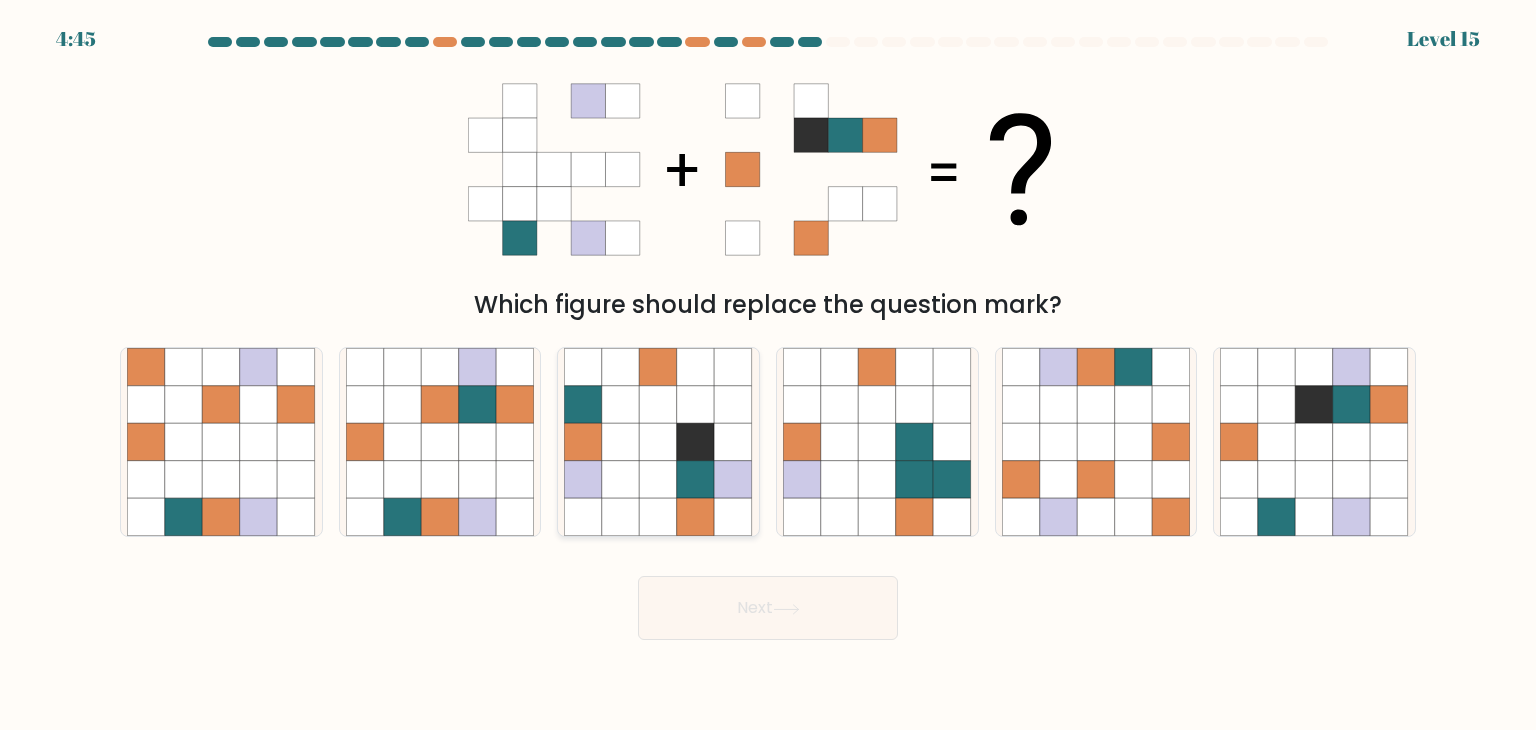 click at bounding box center [696, 405] 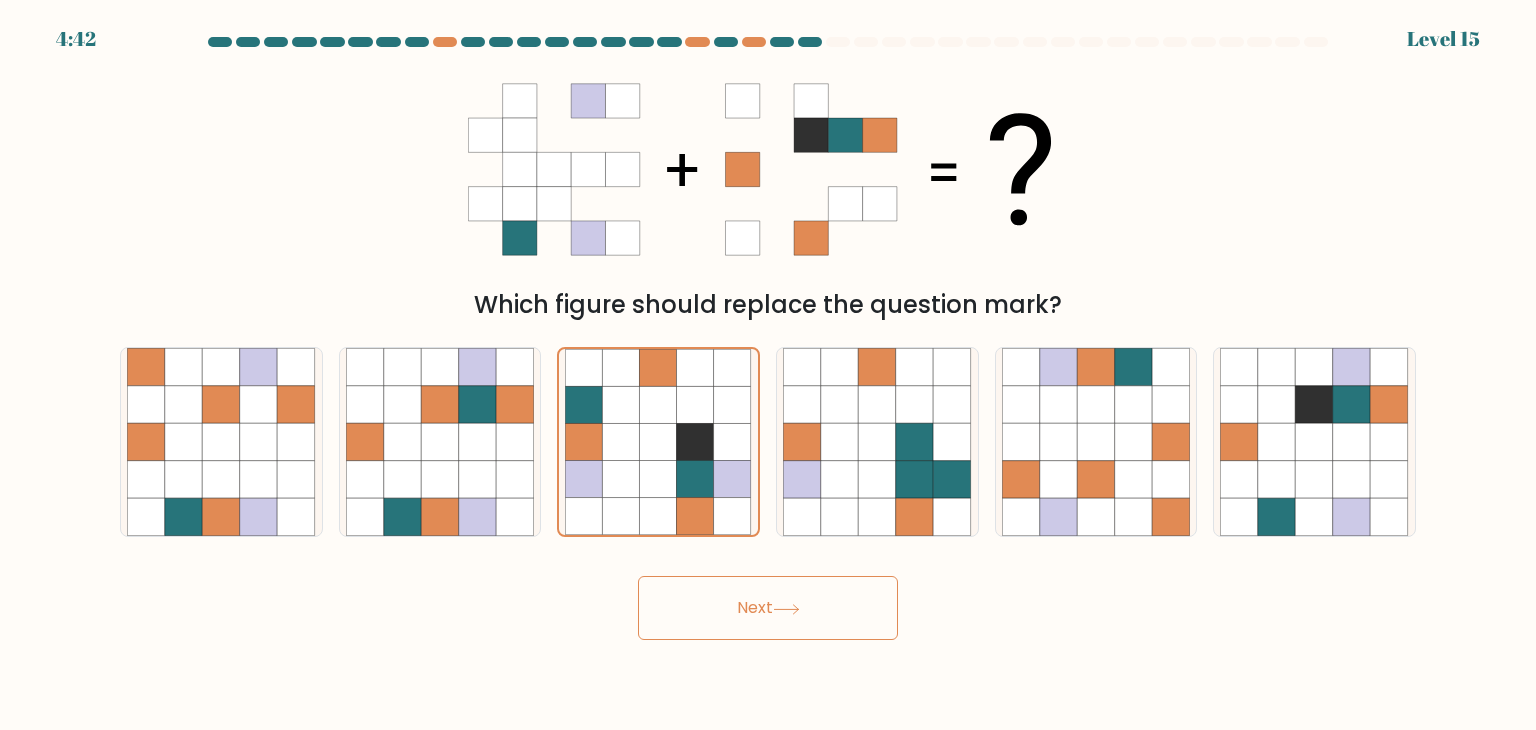 click on "Next" at bounding box center [768, 608] 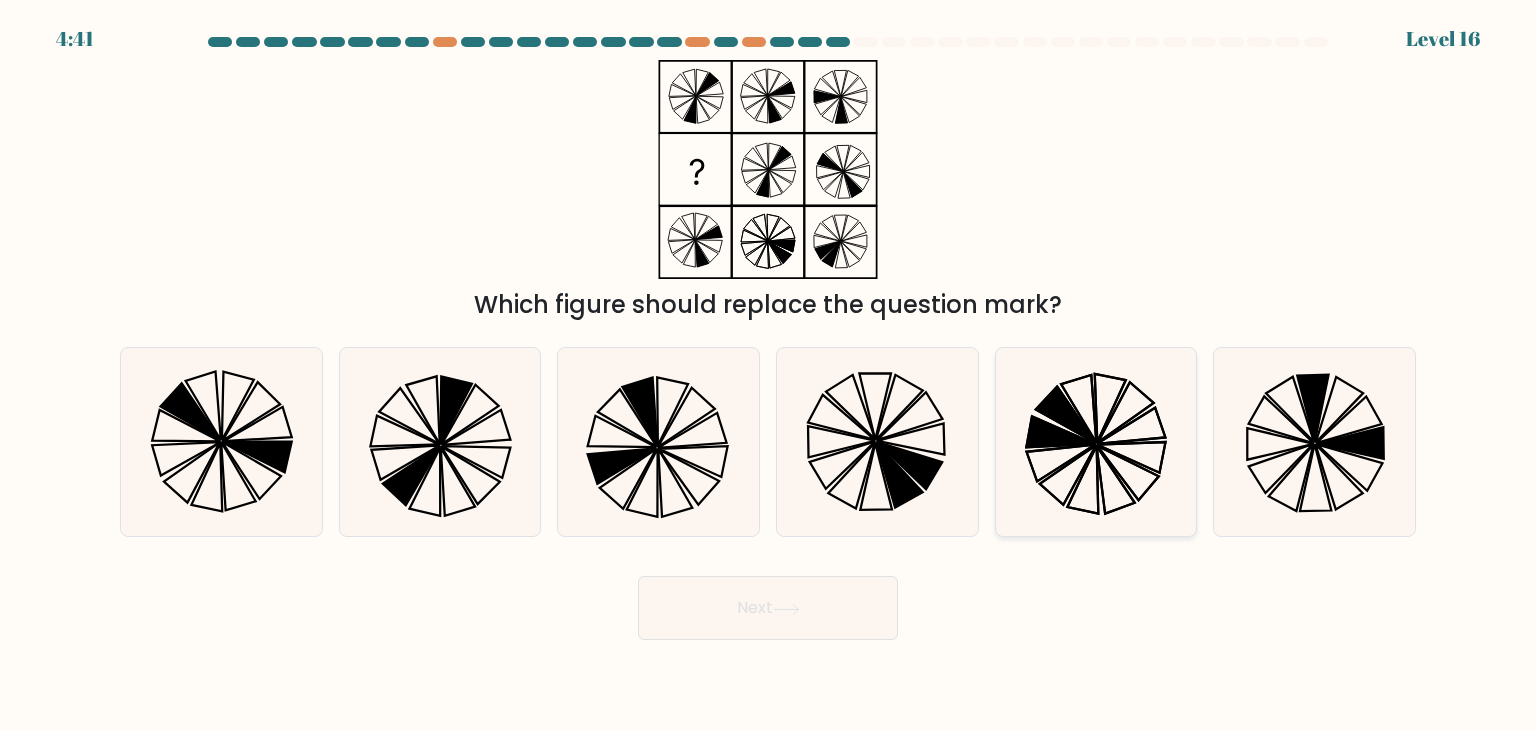 click at bounding box center (1096, 442) 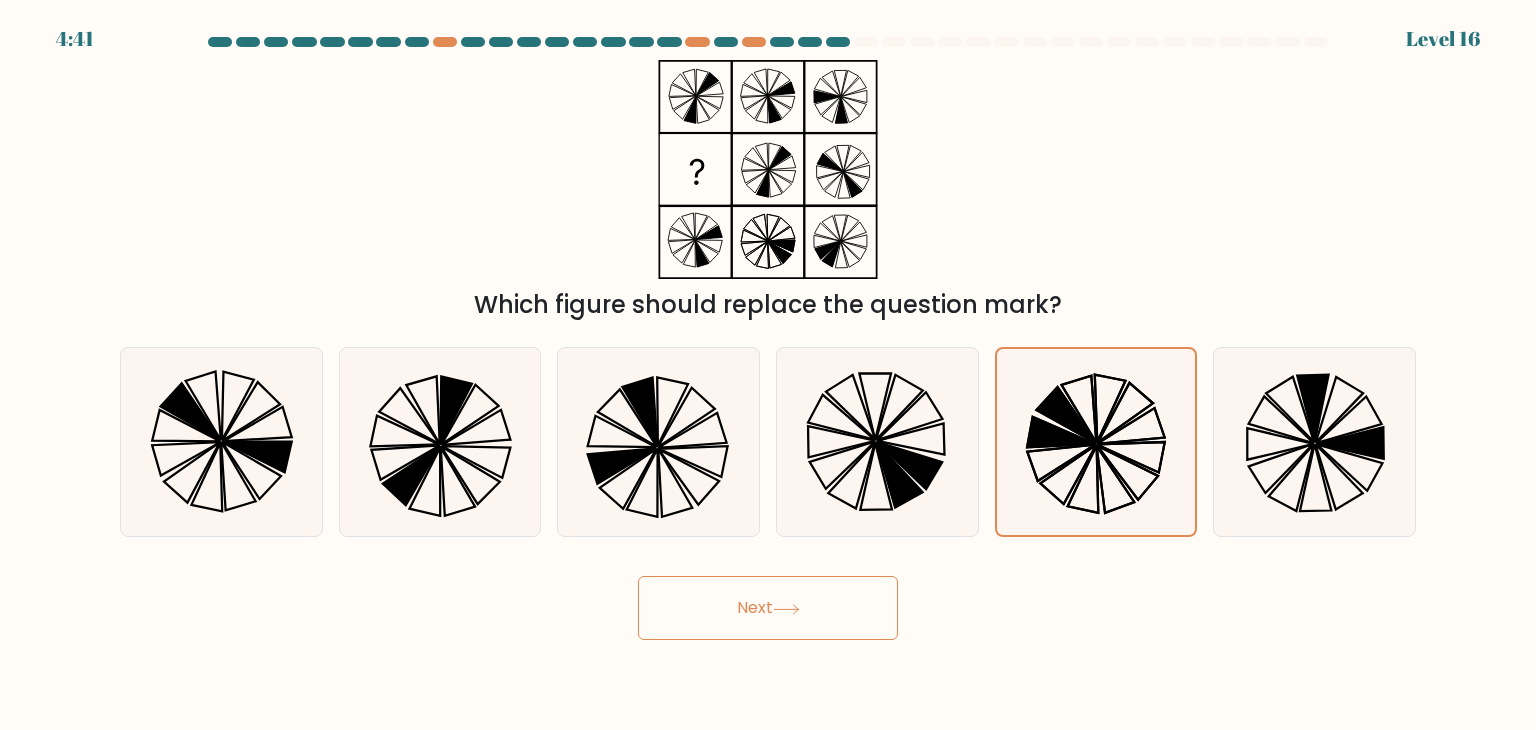 click on "Next" at bounding box center (768, 608) 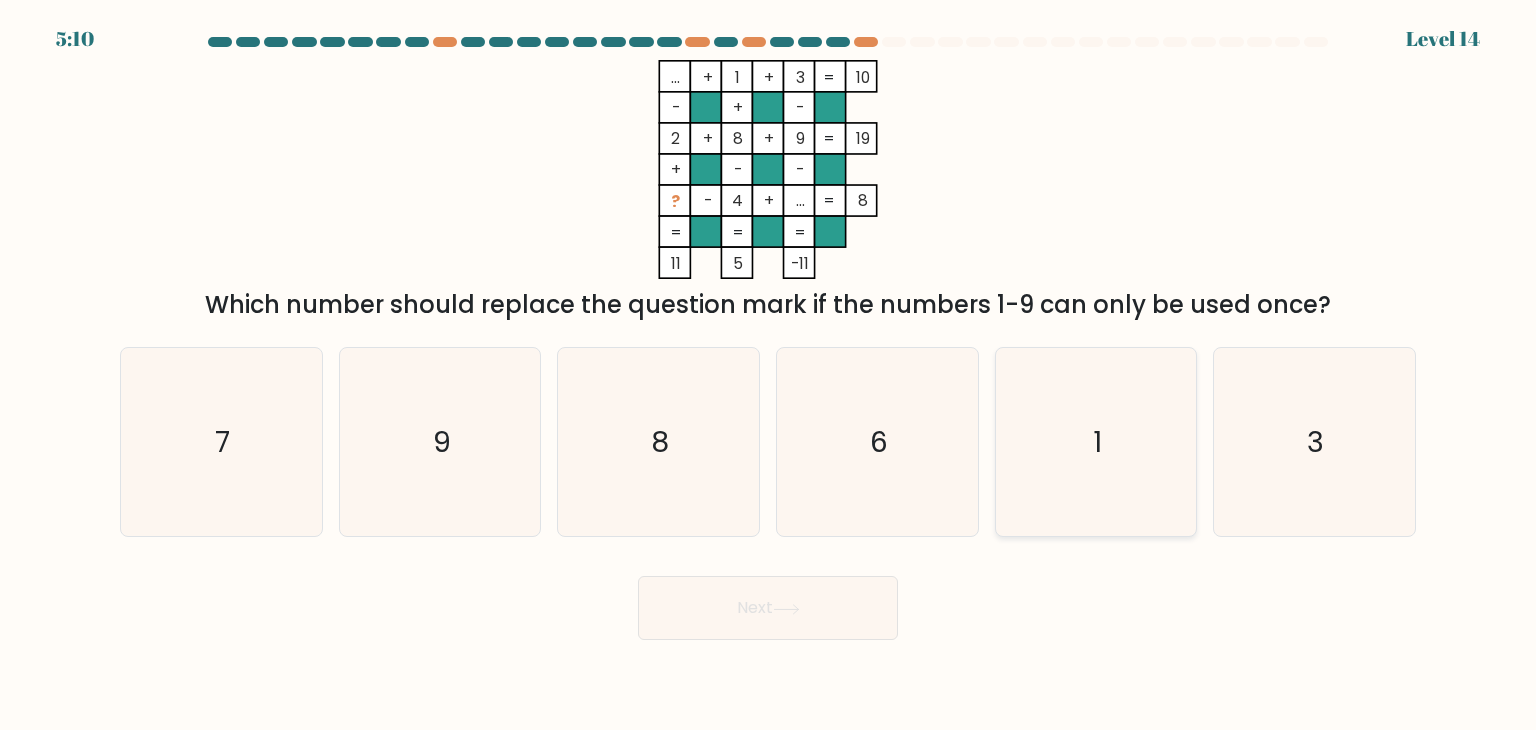 click on "3" at bounding box center (1314, 442) 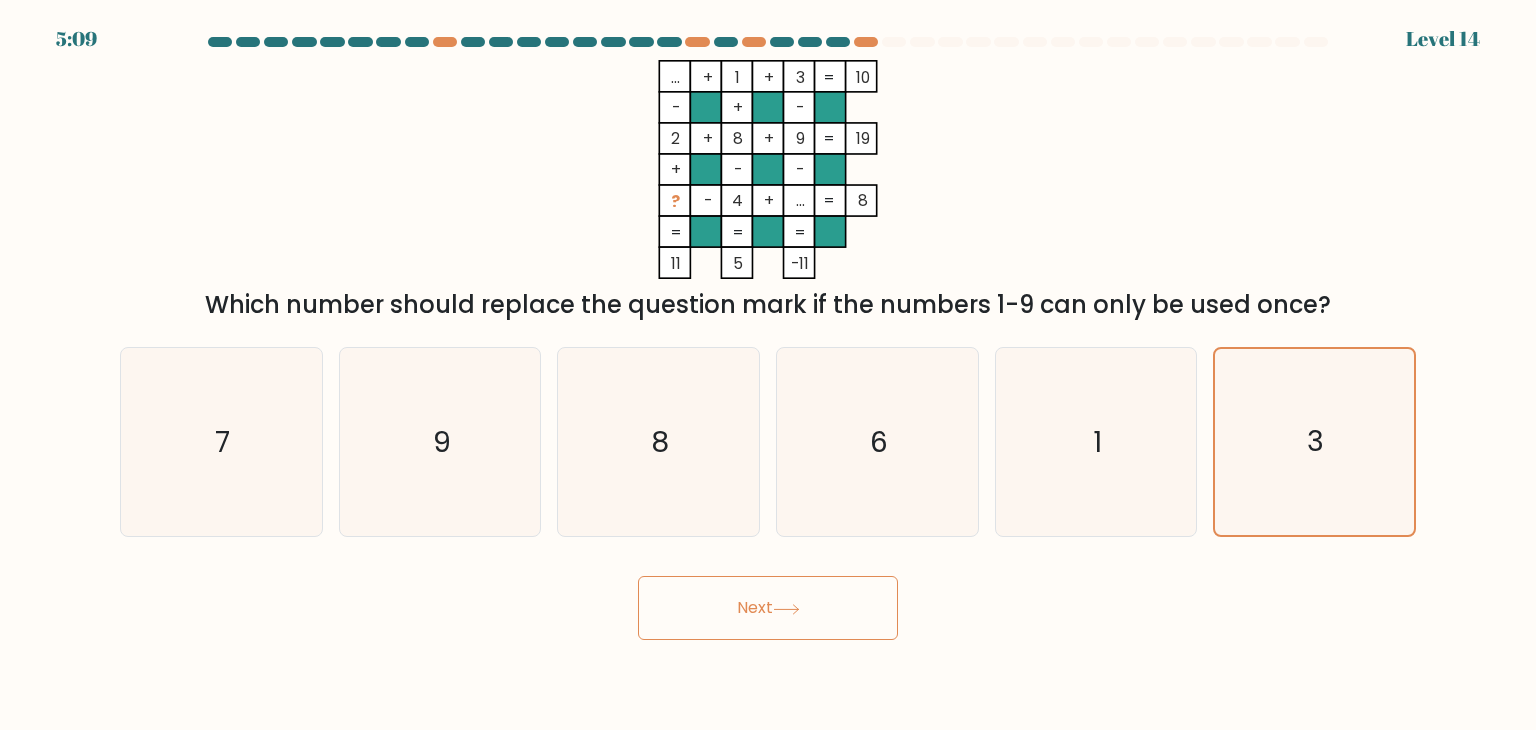 click on "Next" at bounding box center [768, 608] 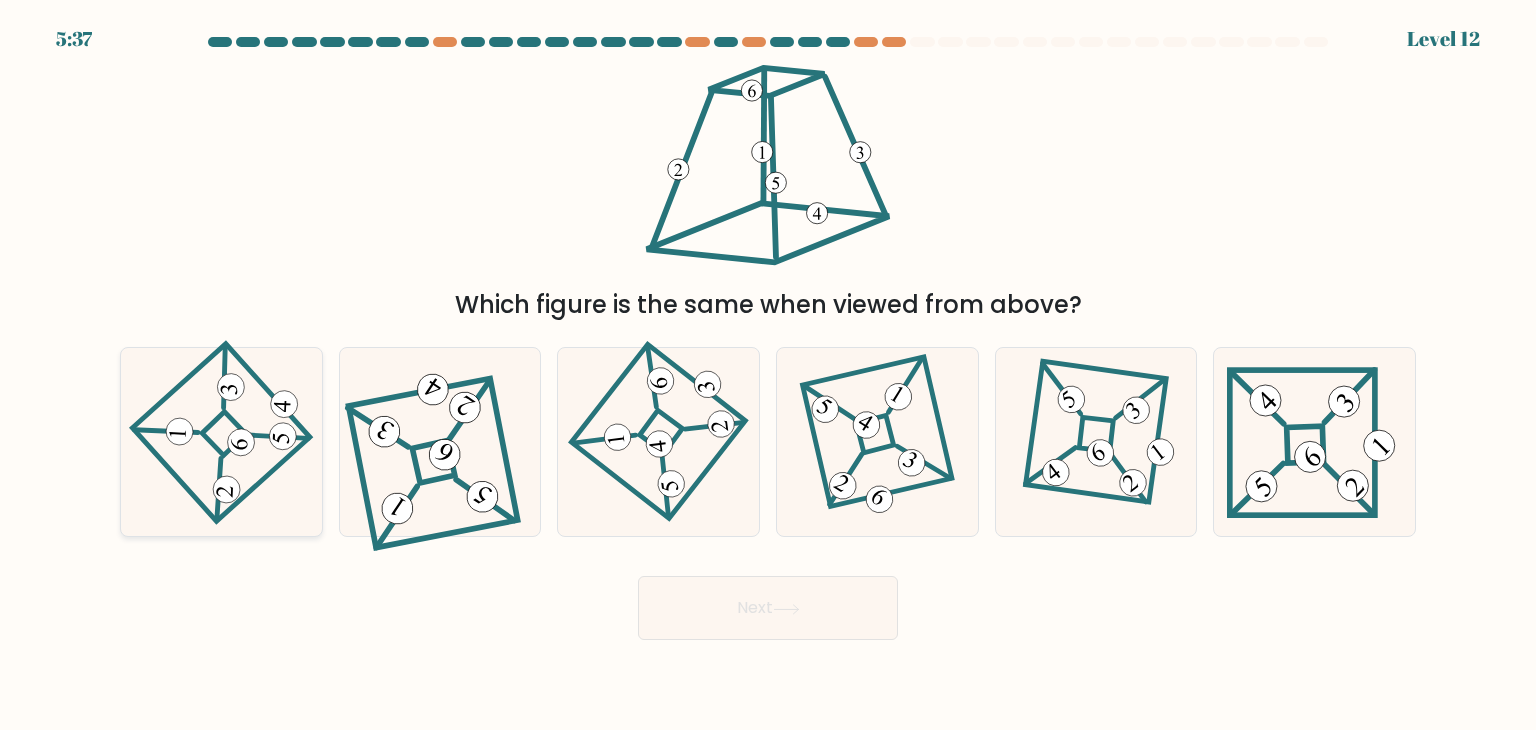 click at bounding box center [221, 442] 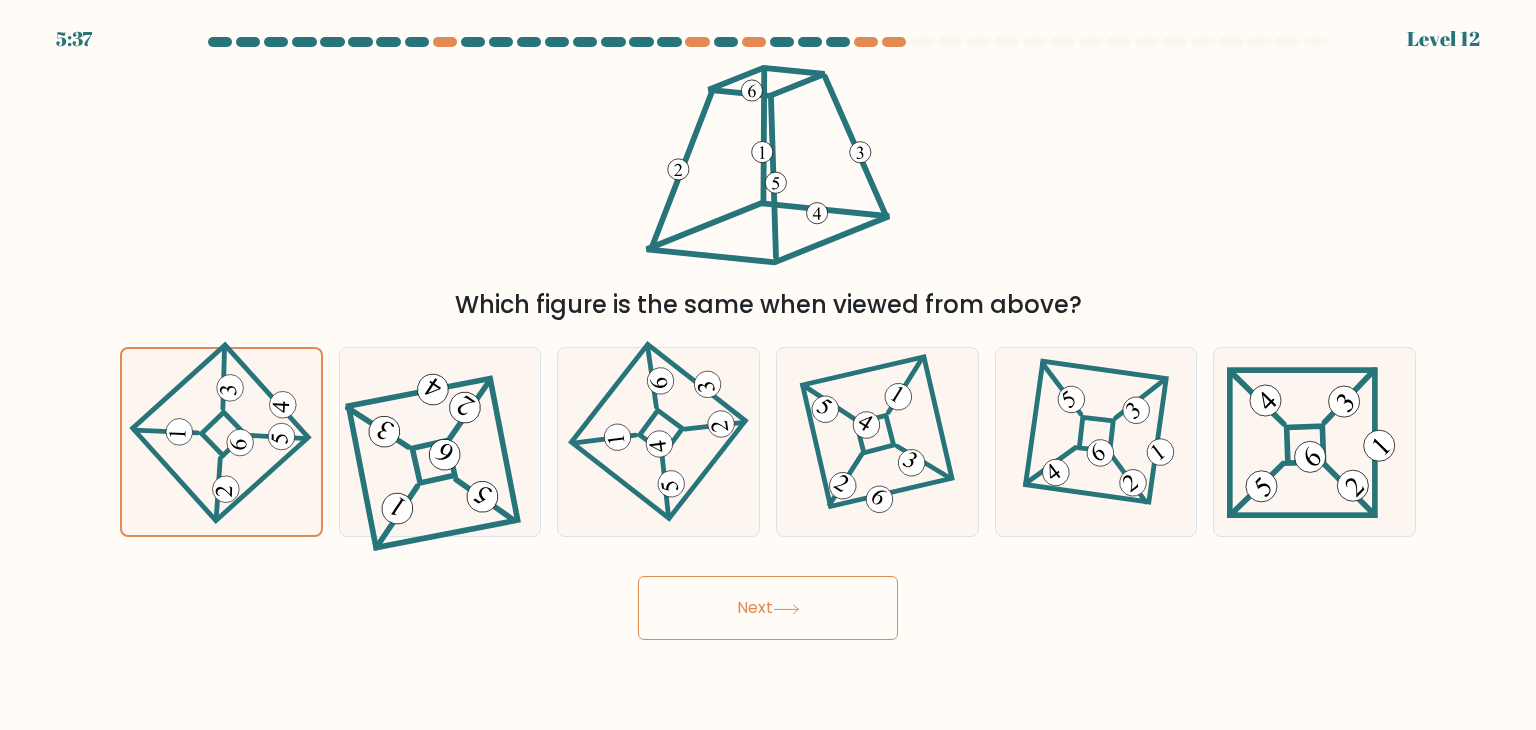 drag, startPoint x: 760, startPoint y: 585, endPoint x: 771, endPoint y: 597, distance: 16.27882 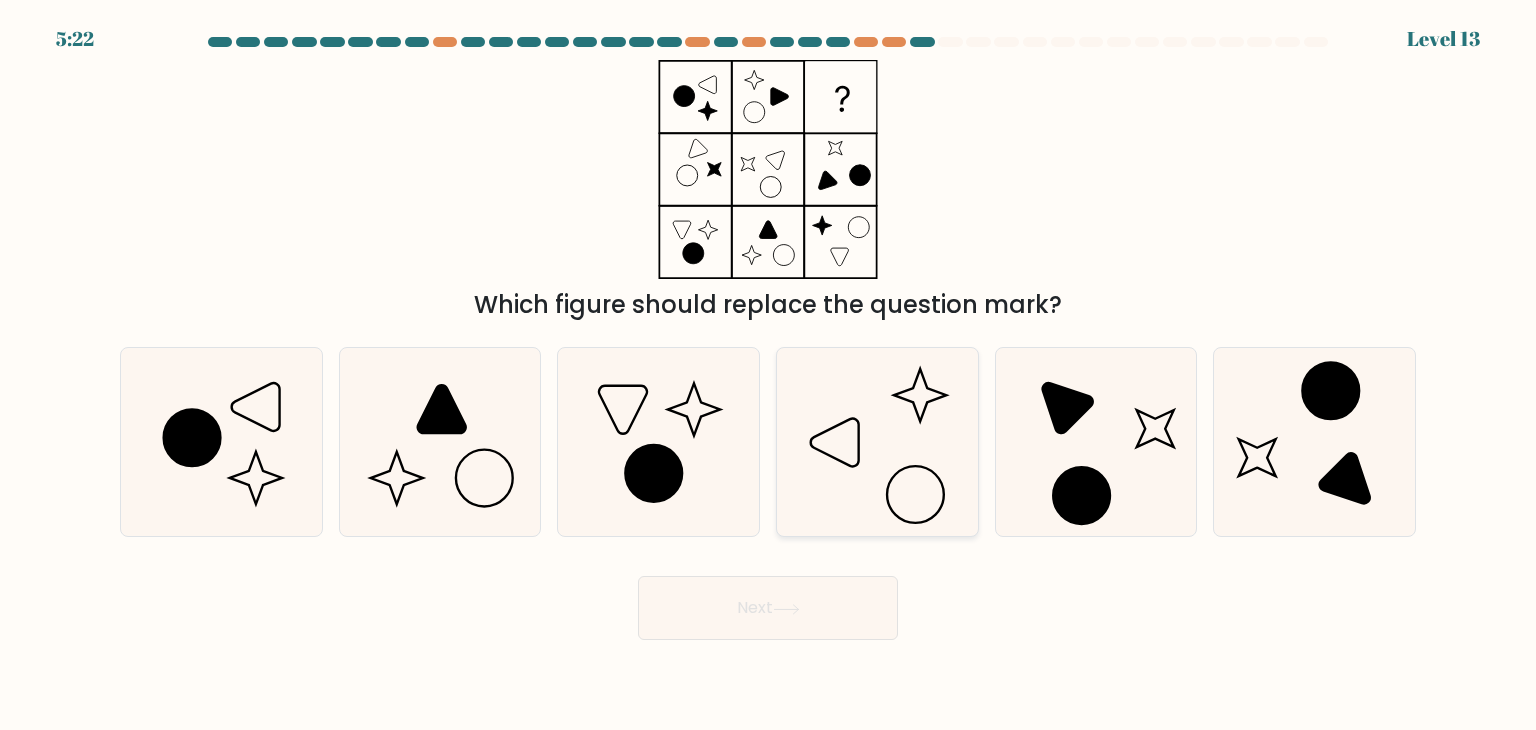 click at bounding box center (877, 442) 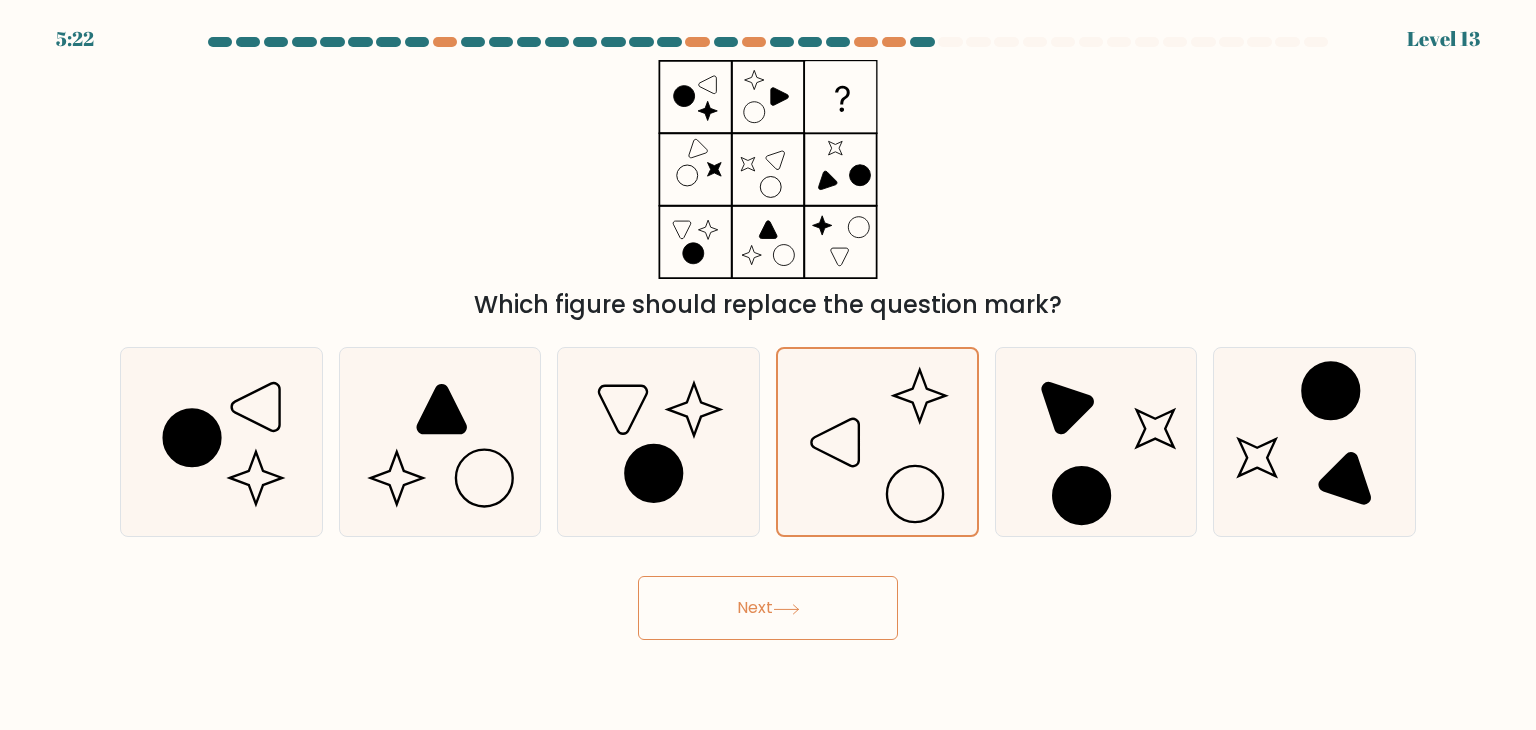 click on "Next" at bounding box center (768, 608) 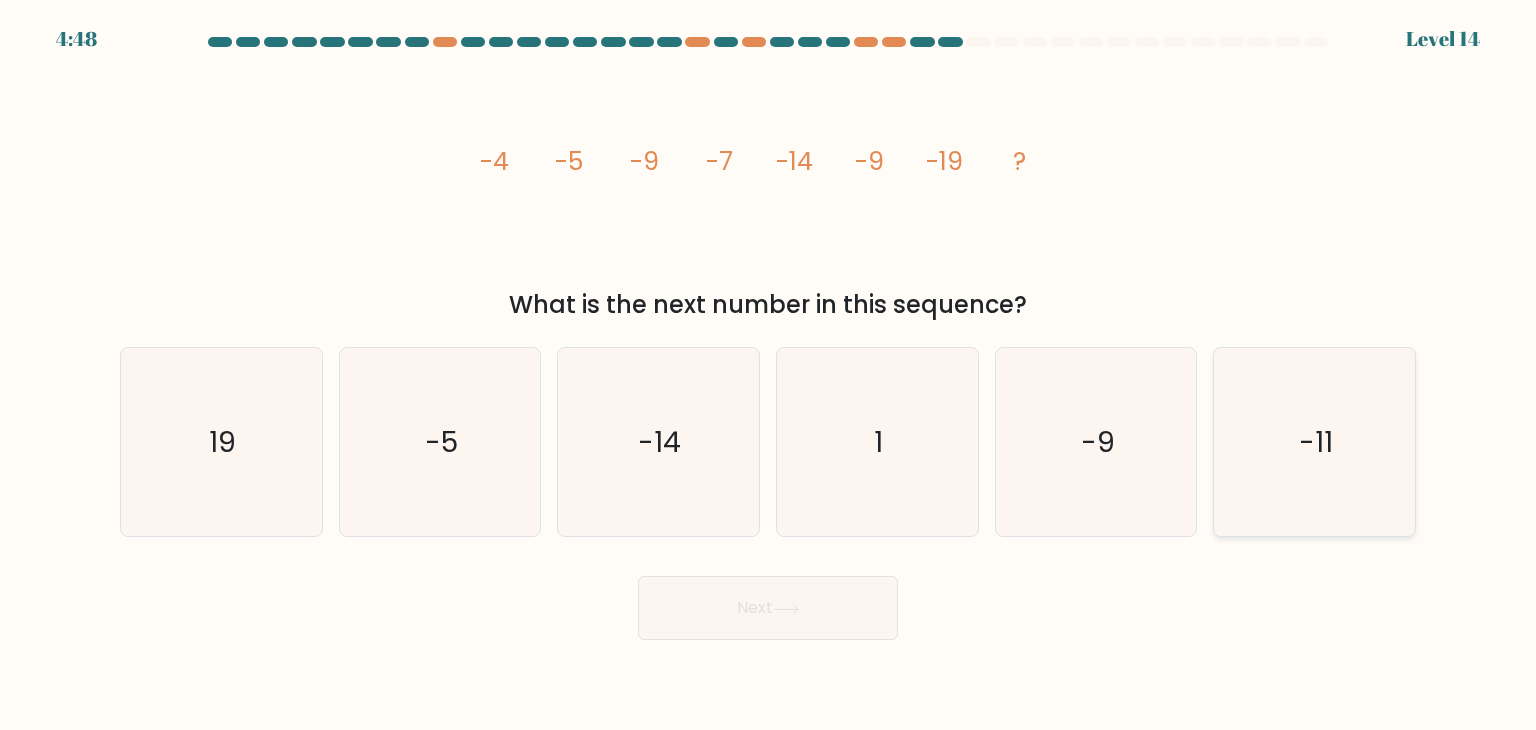 click on "-11" at bounding box center (1314, 442) 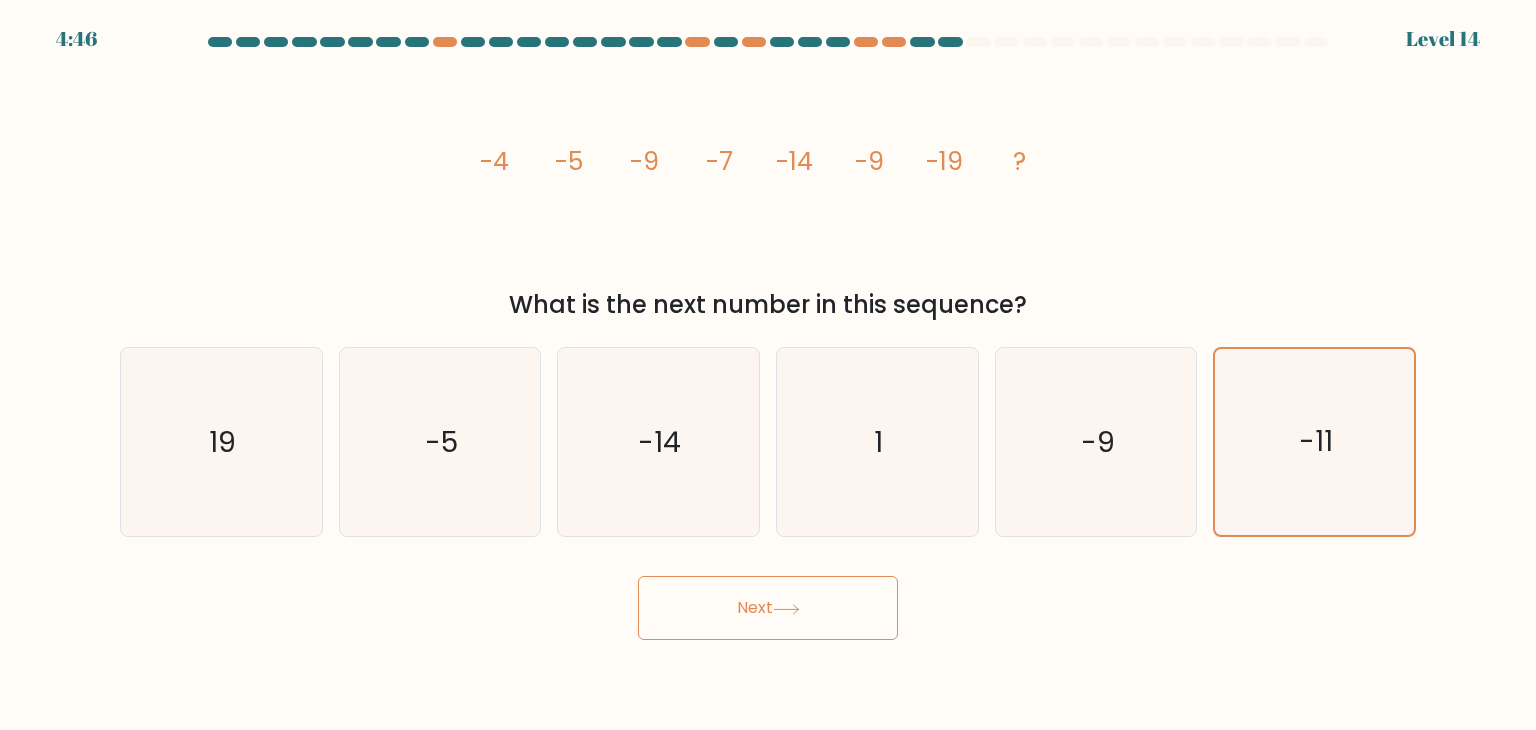 click on "Next" at bounding box center (768, 608) 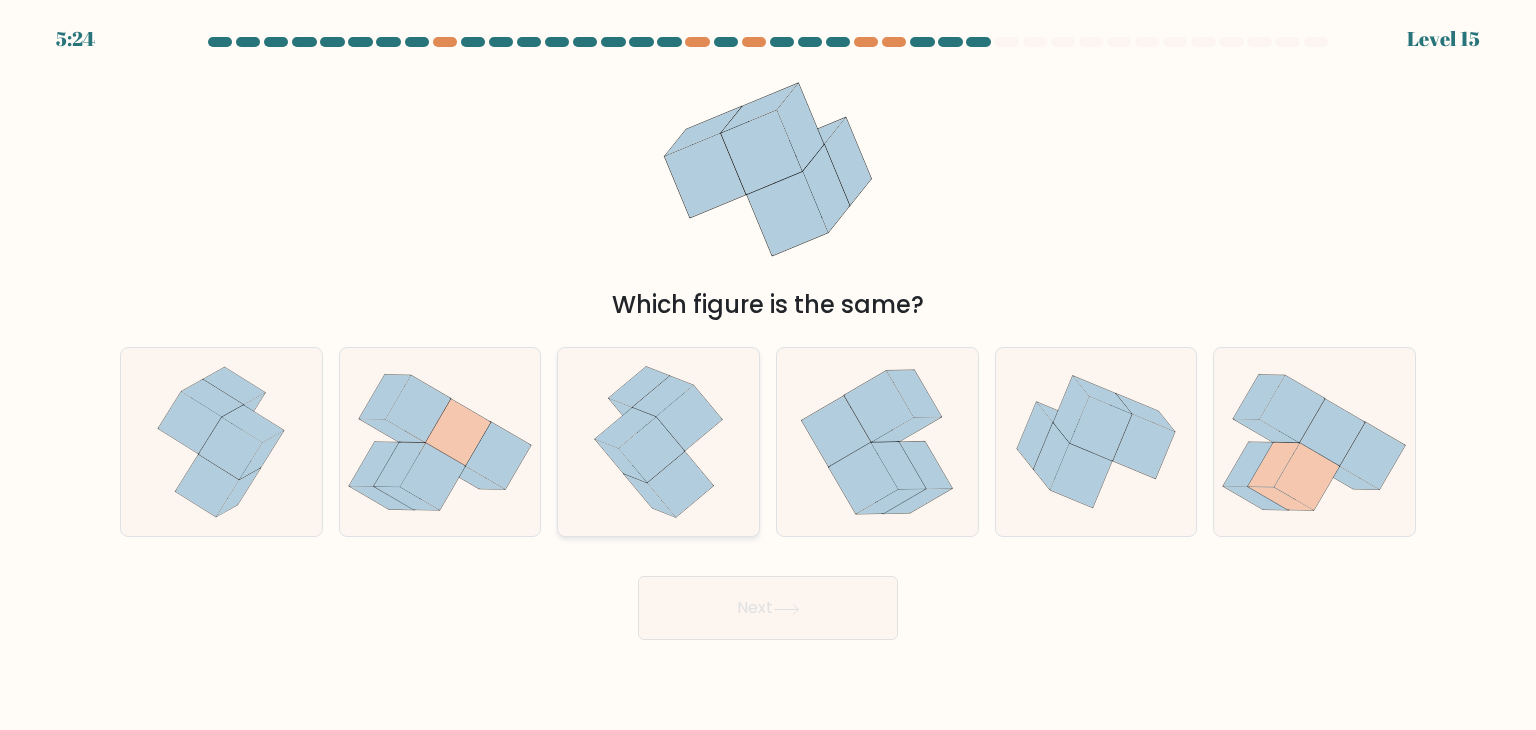 click at bounding box center [621, 461] 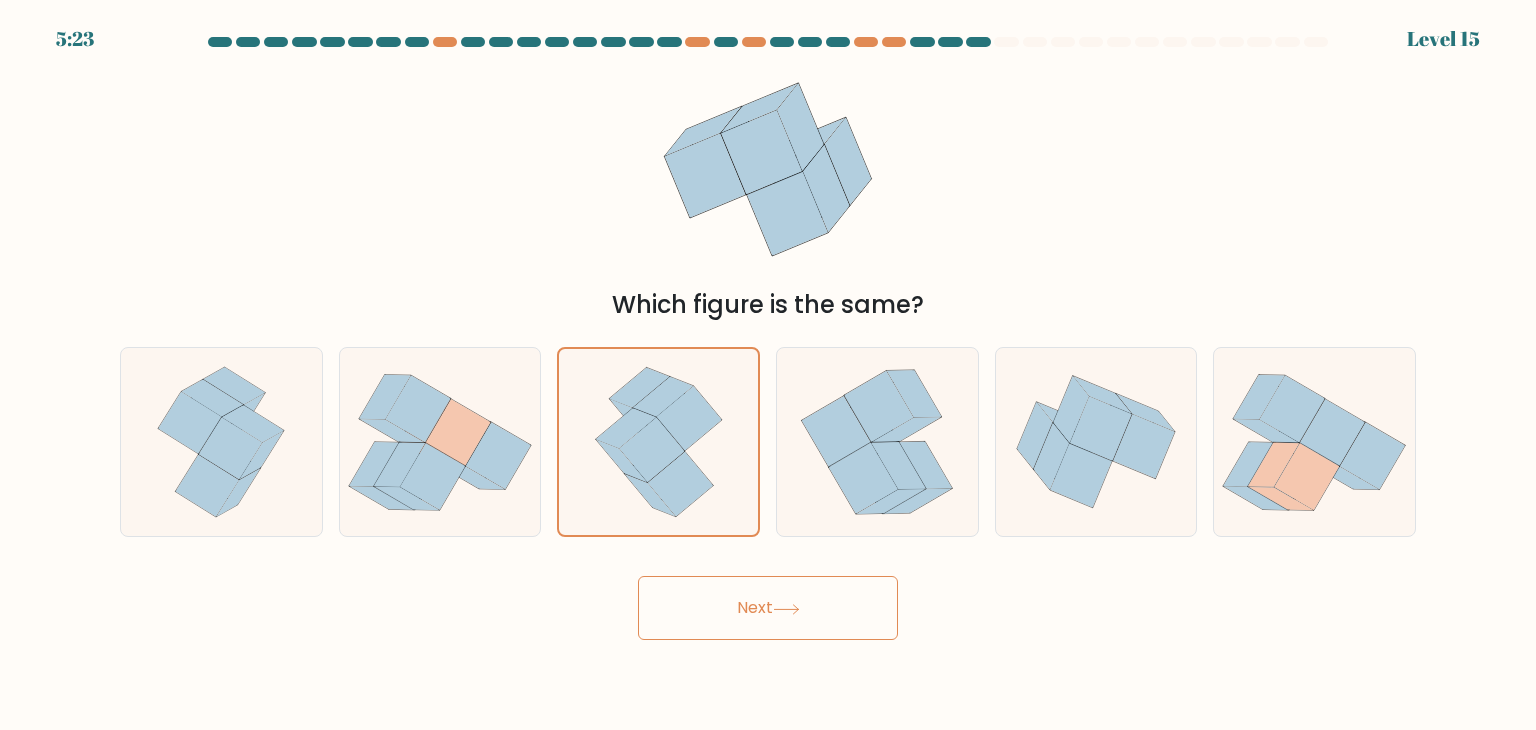 click on "Next" at bounding box center (768, 608) 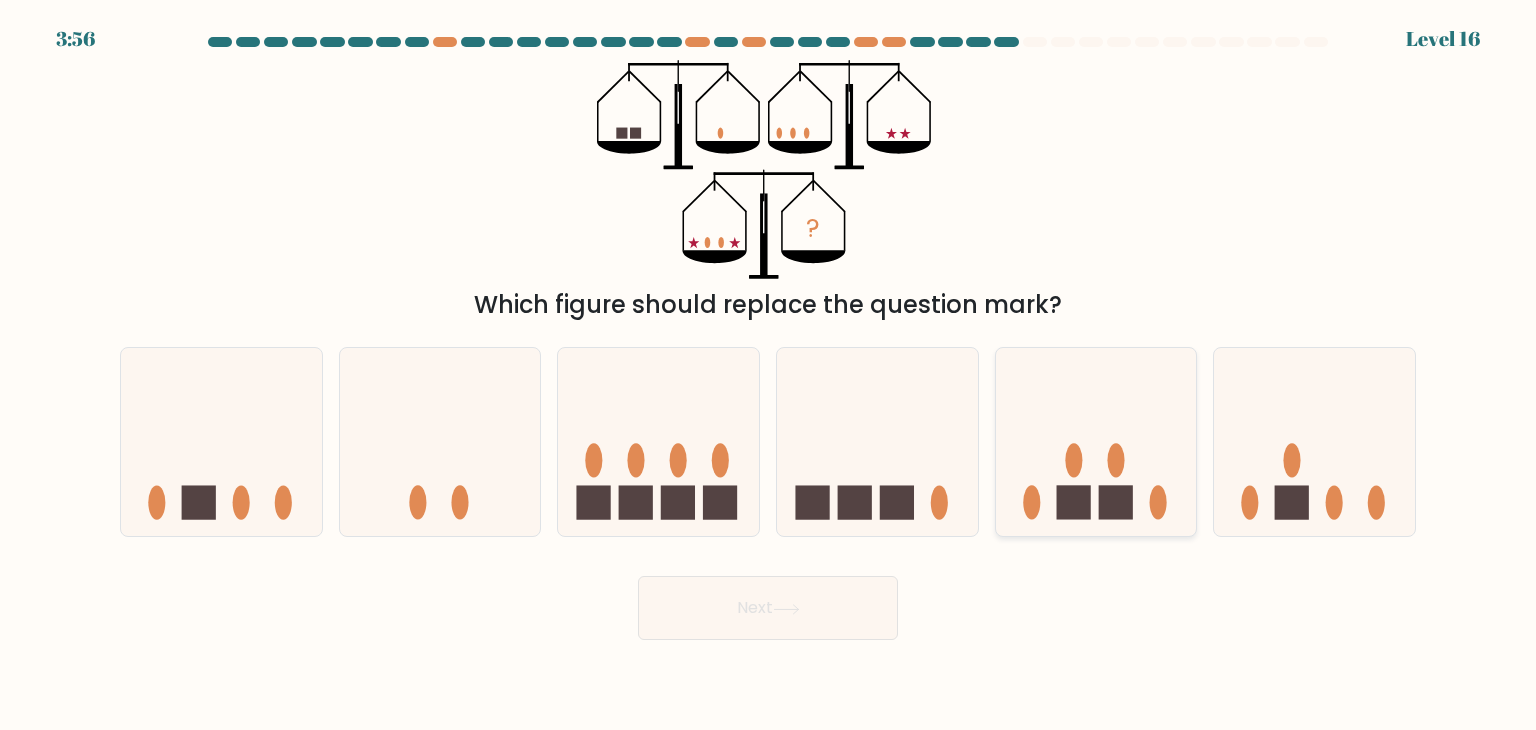 click at bounding box center [1096, 442] 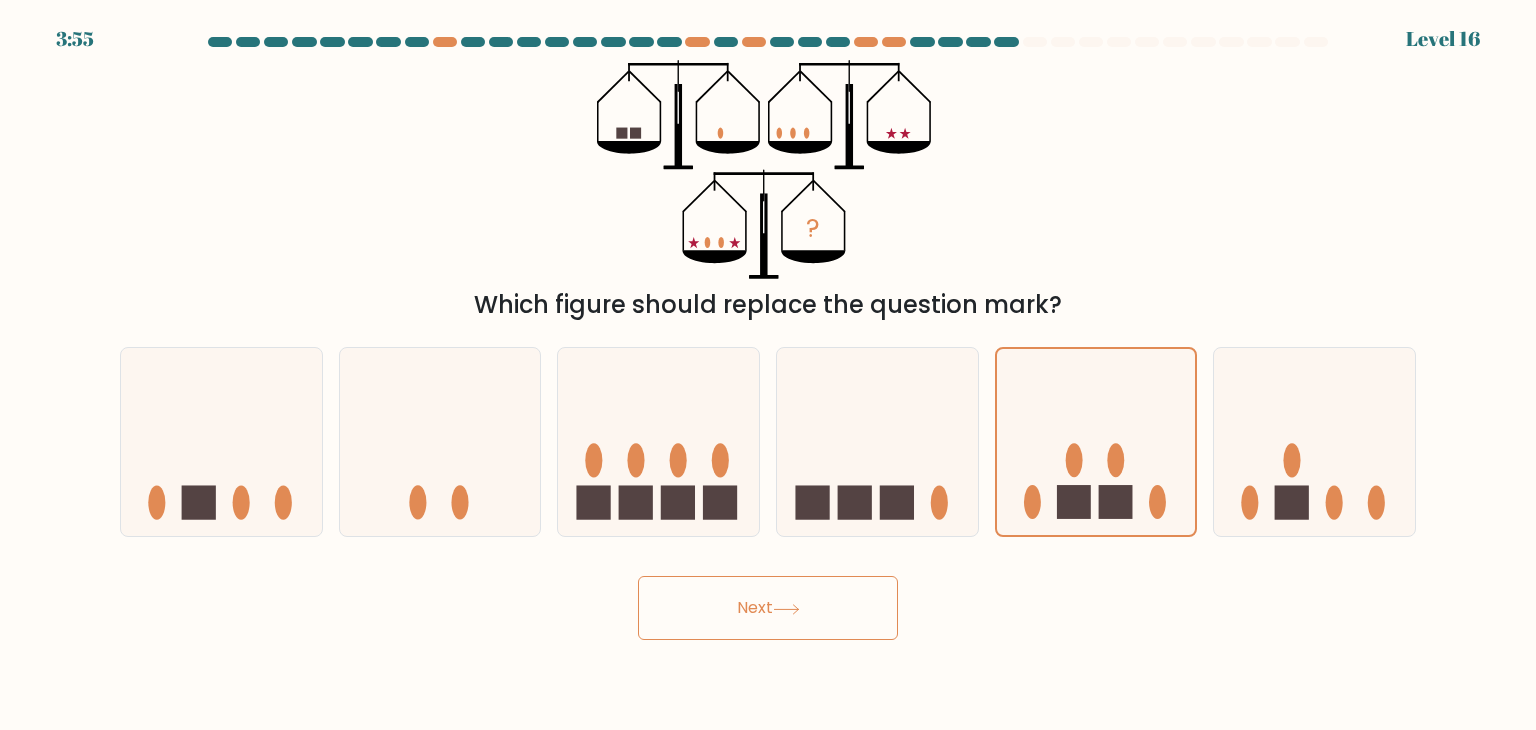 click on "Next" at bounding box center [768, 608] 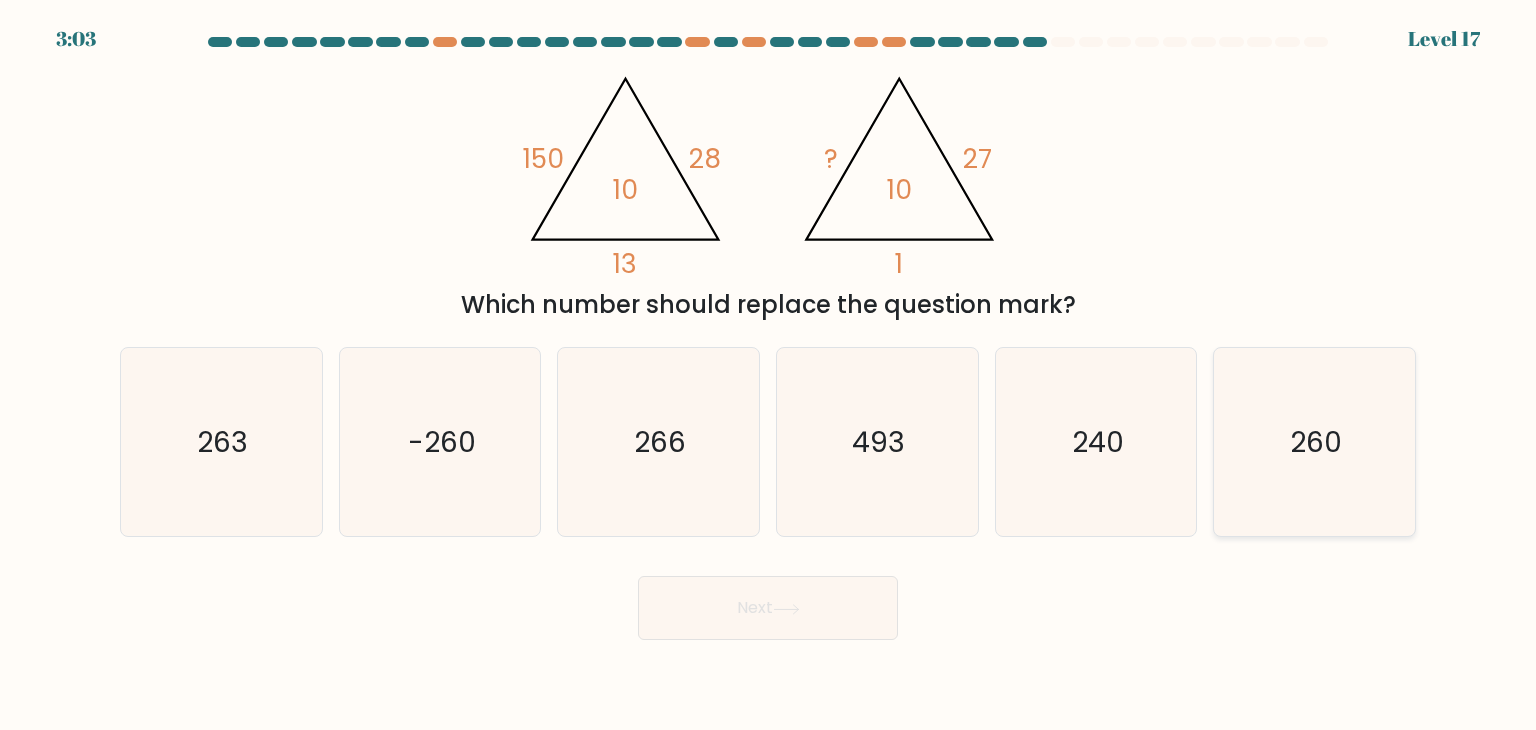 click on "260" at bounding box center [1314, 442] 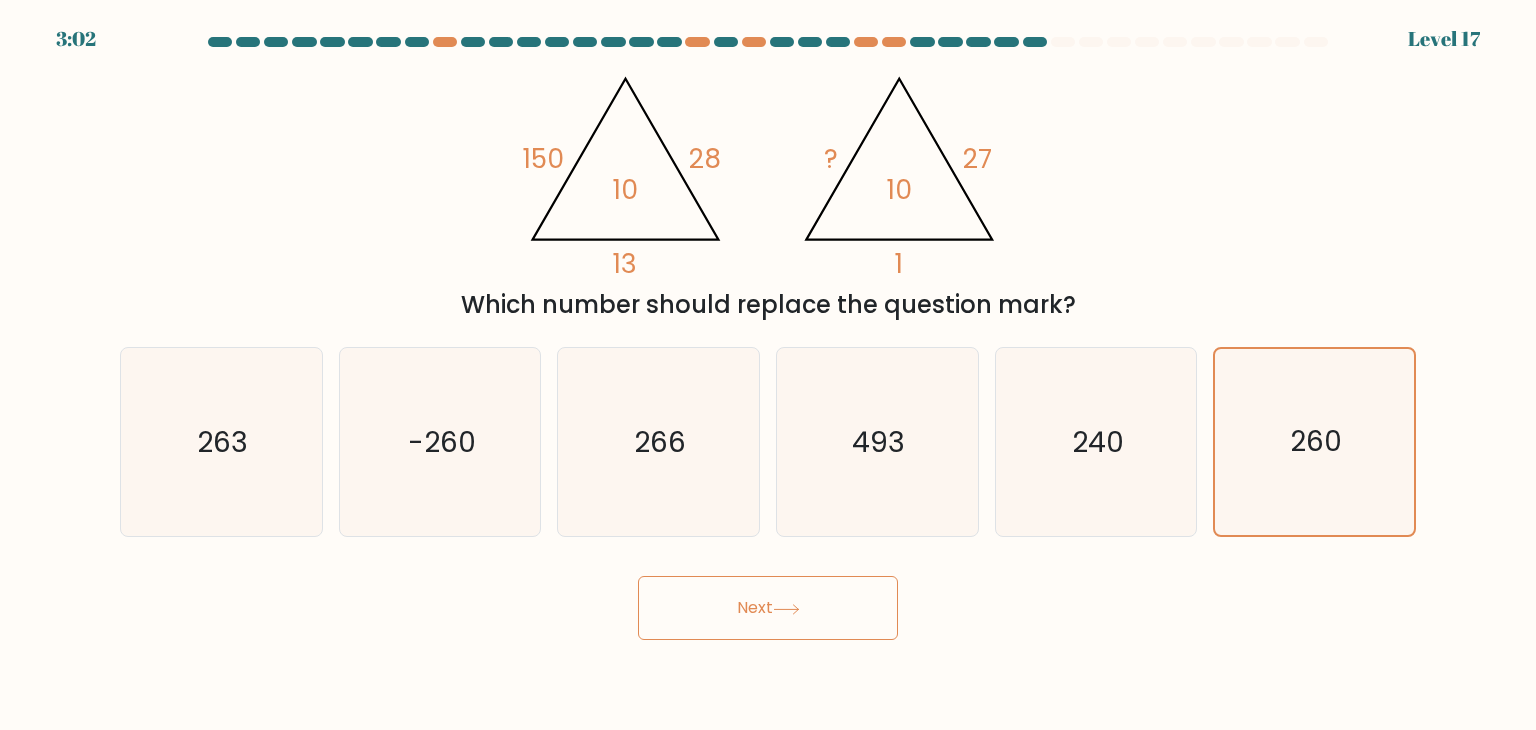 click on "Next" at bounding box center (768, 608) 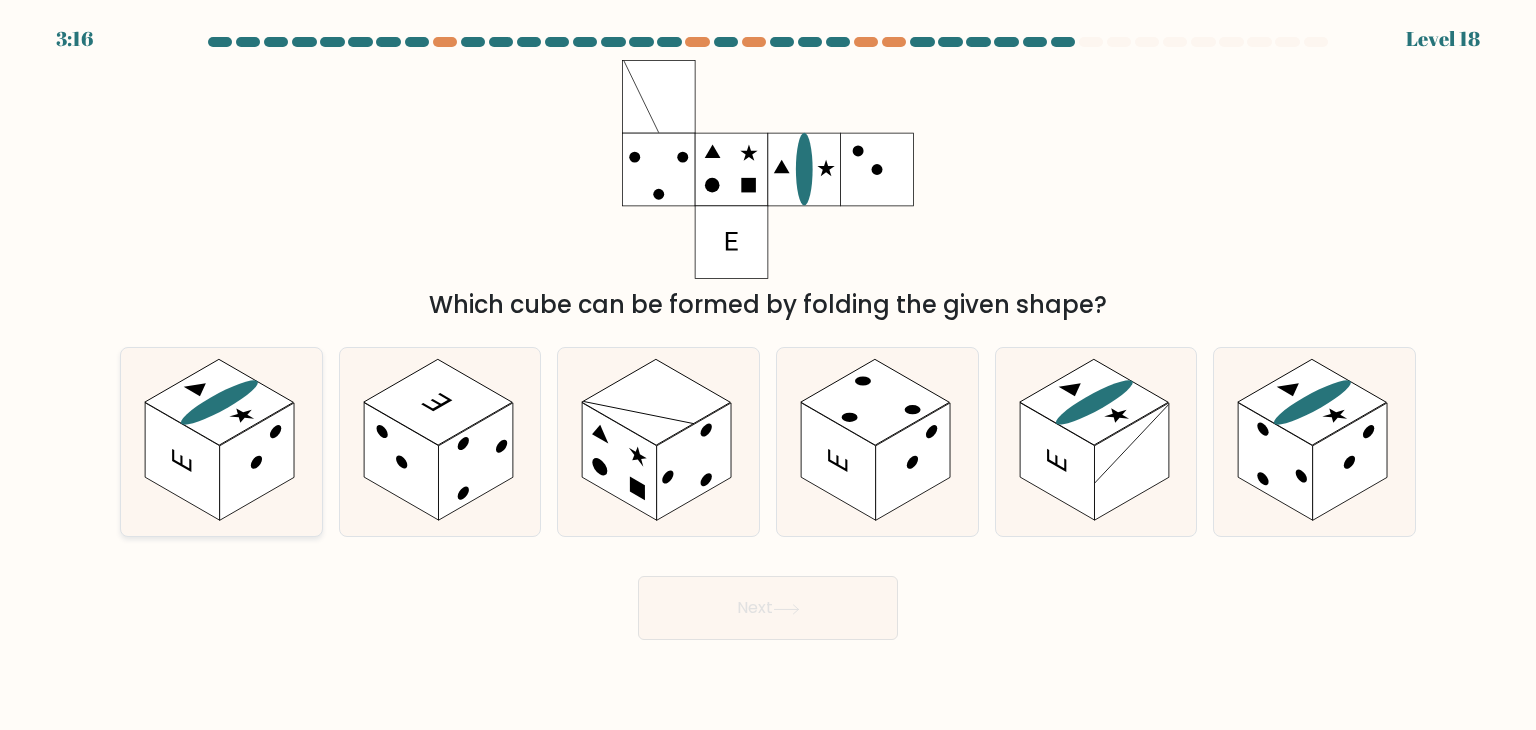 click at bounding box center [199, 388] 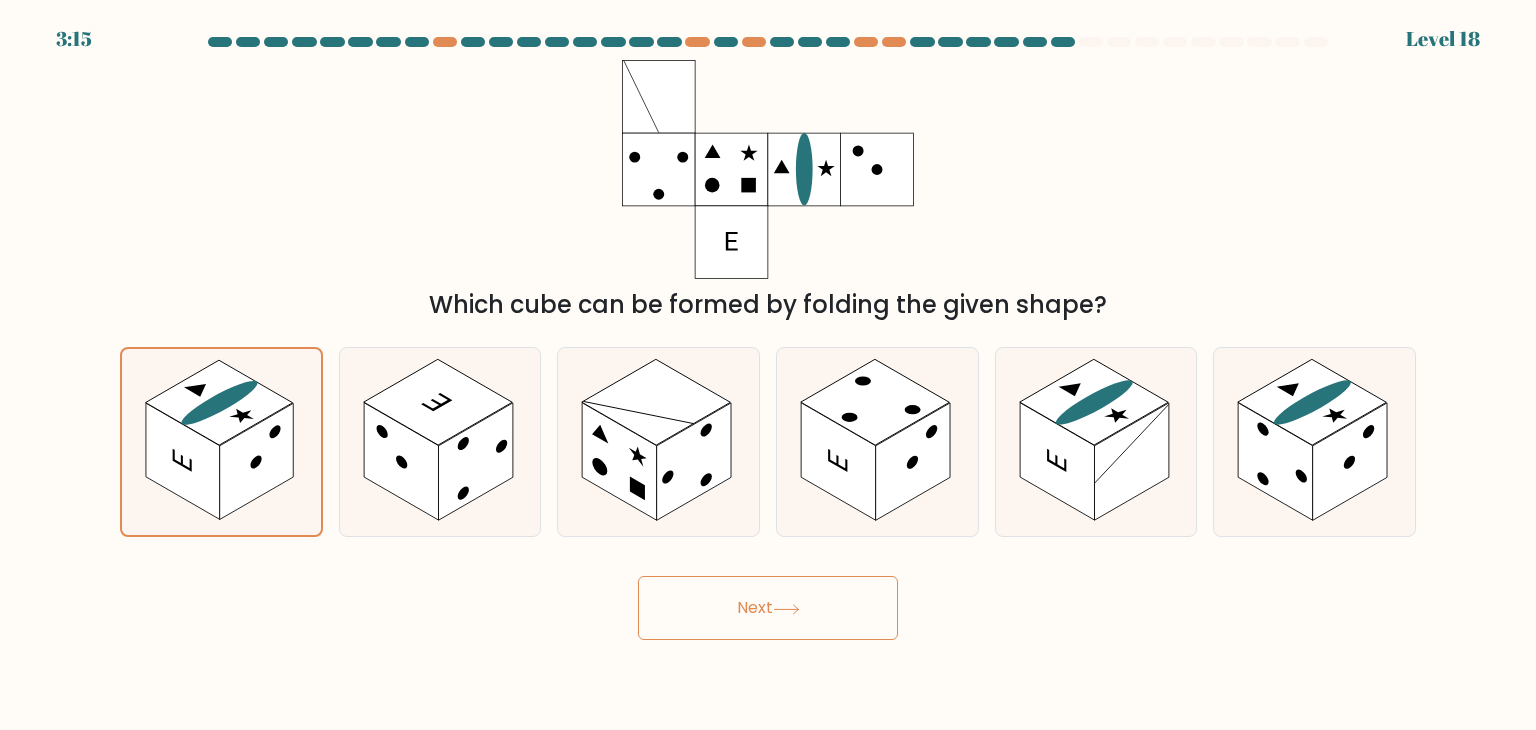 click at bounding box center (786, 609) 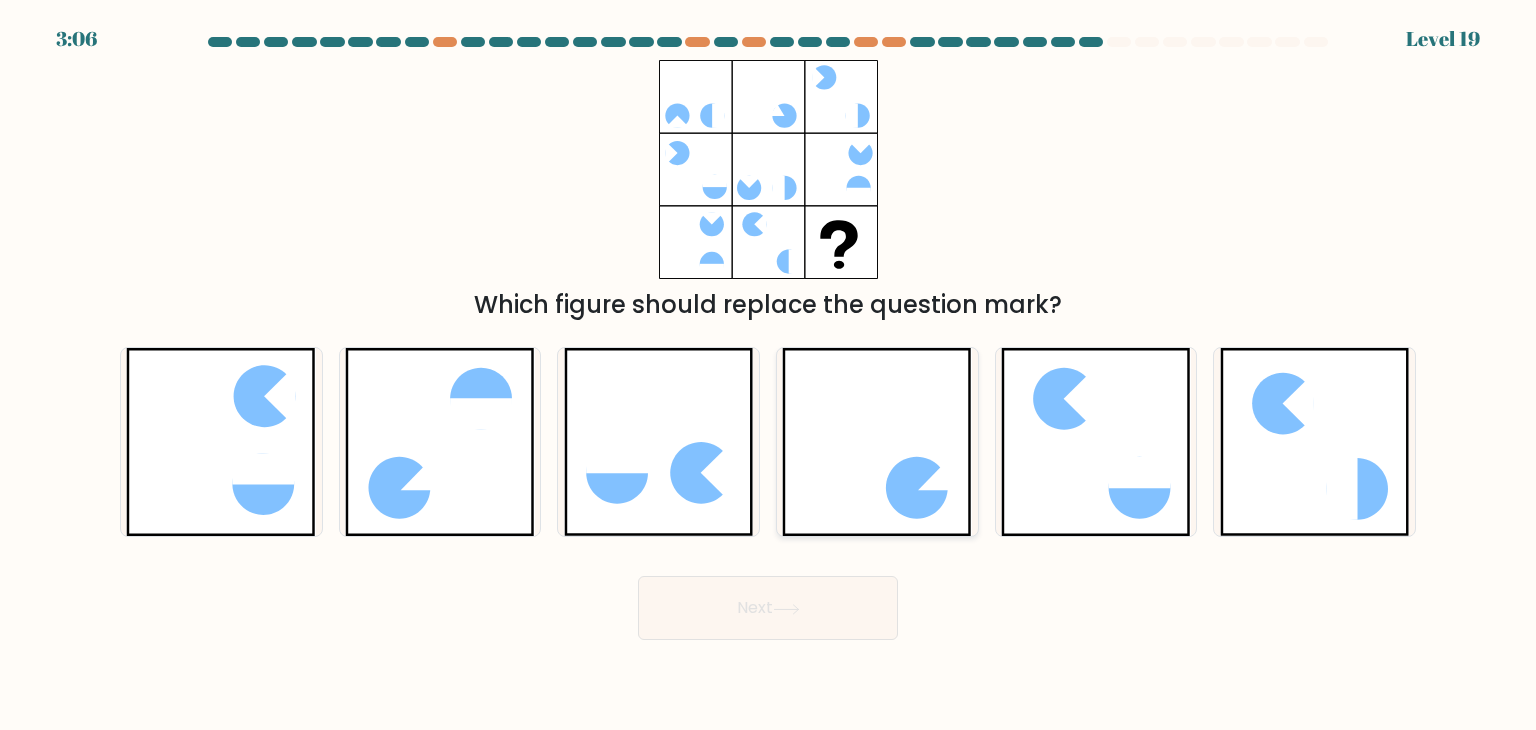 click at bounding box center [877, 442] 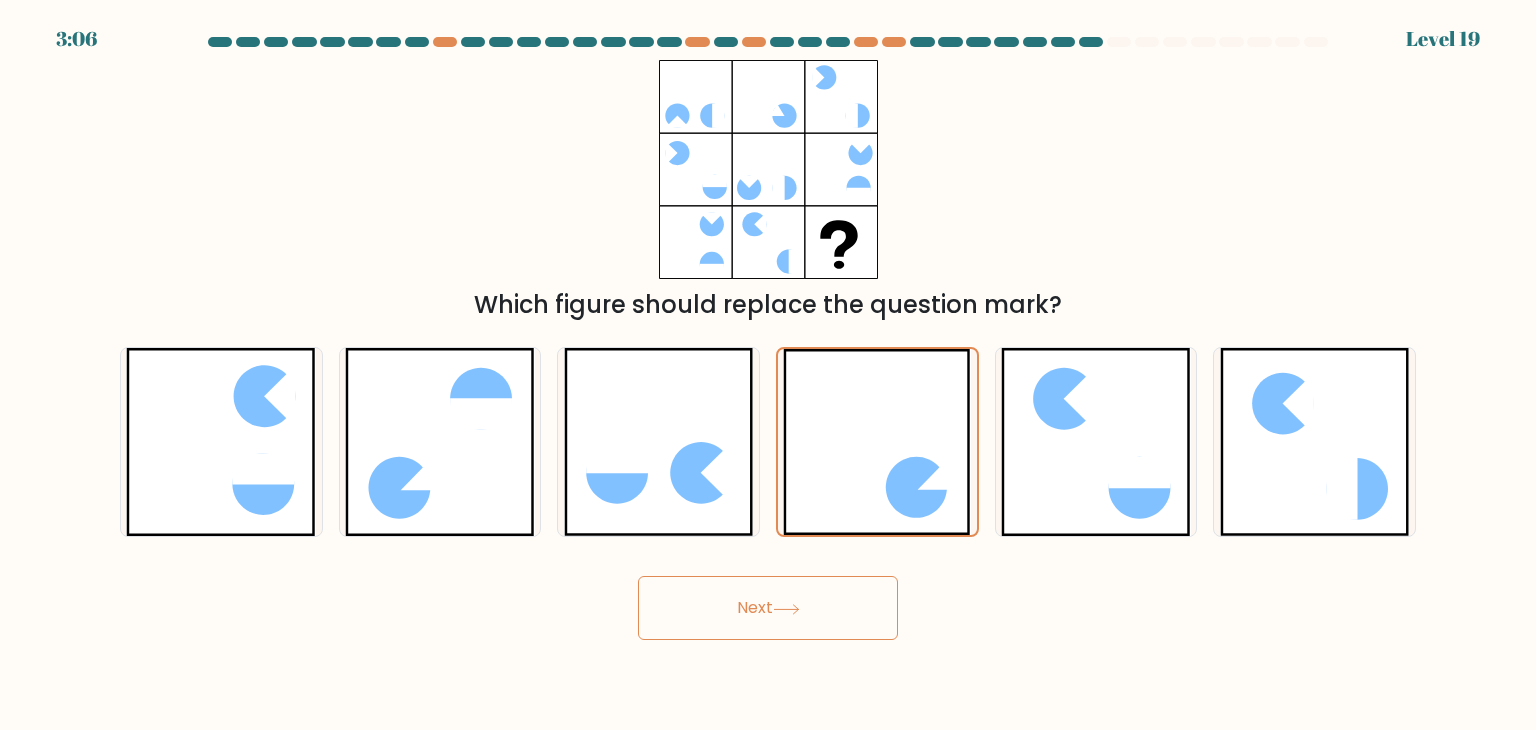 click on "Next" at bounding box center (768, 608) 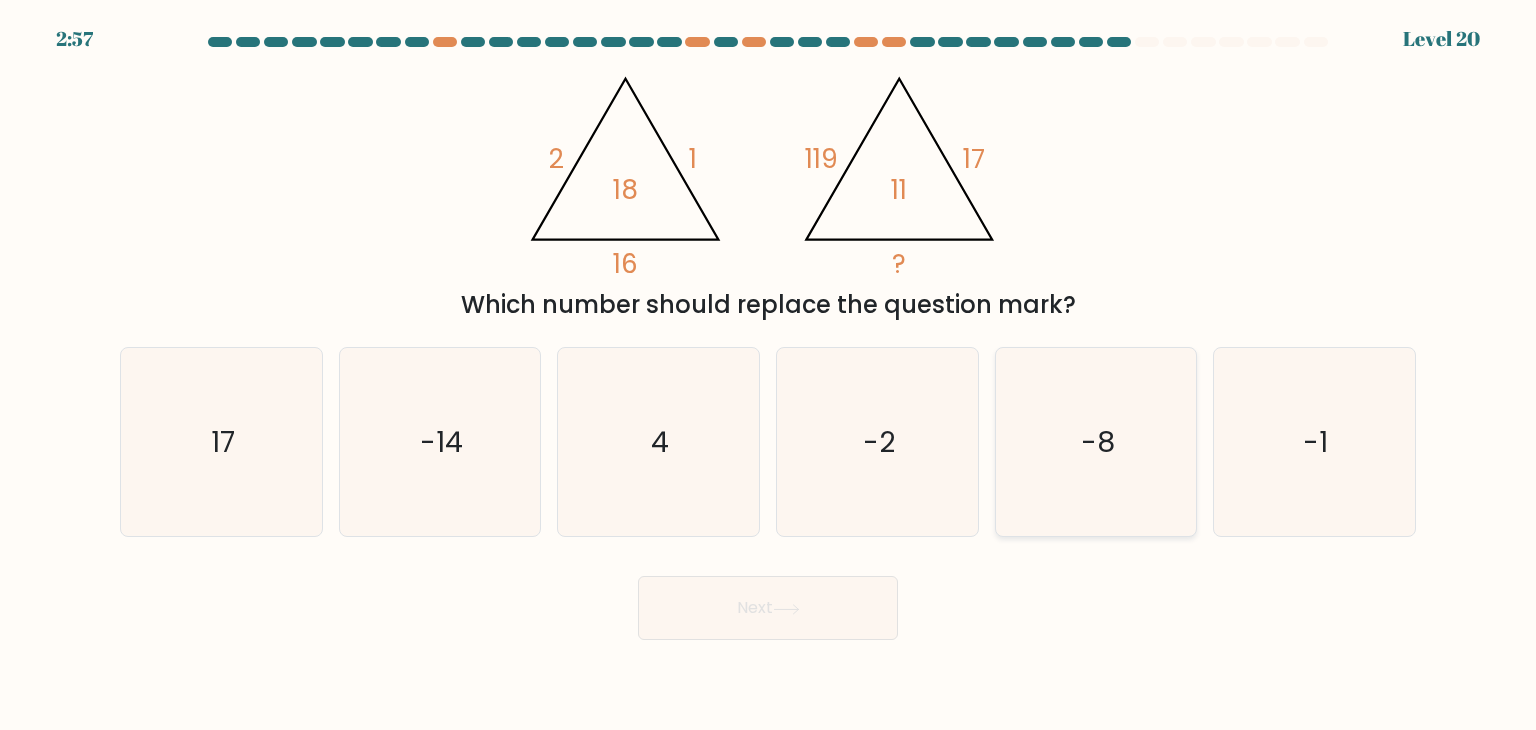 click on "-8" at bounding box center [1096, 442] 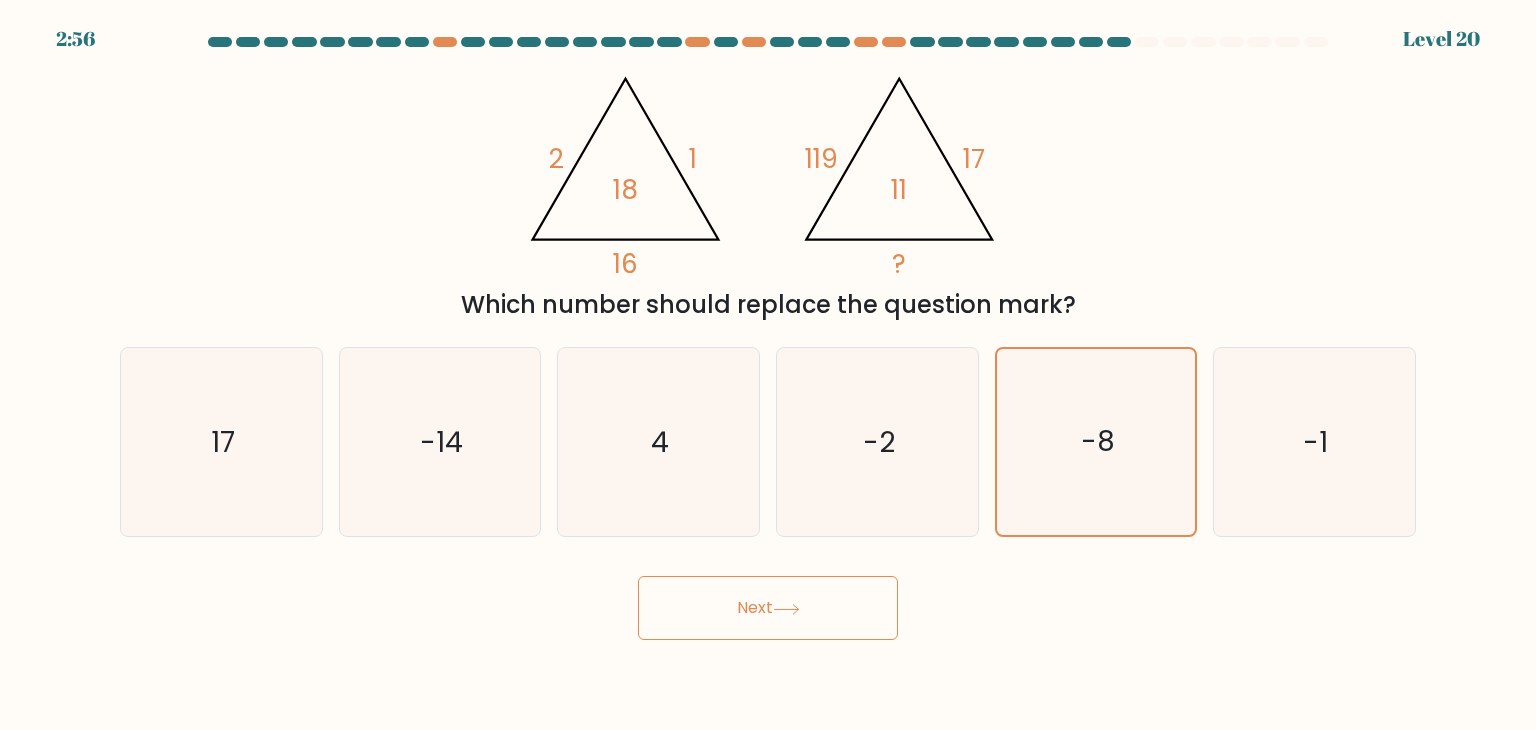 click on "Next" at bounding box center [768, 608] 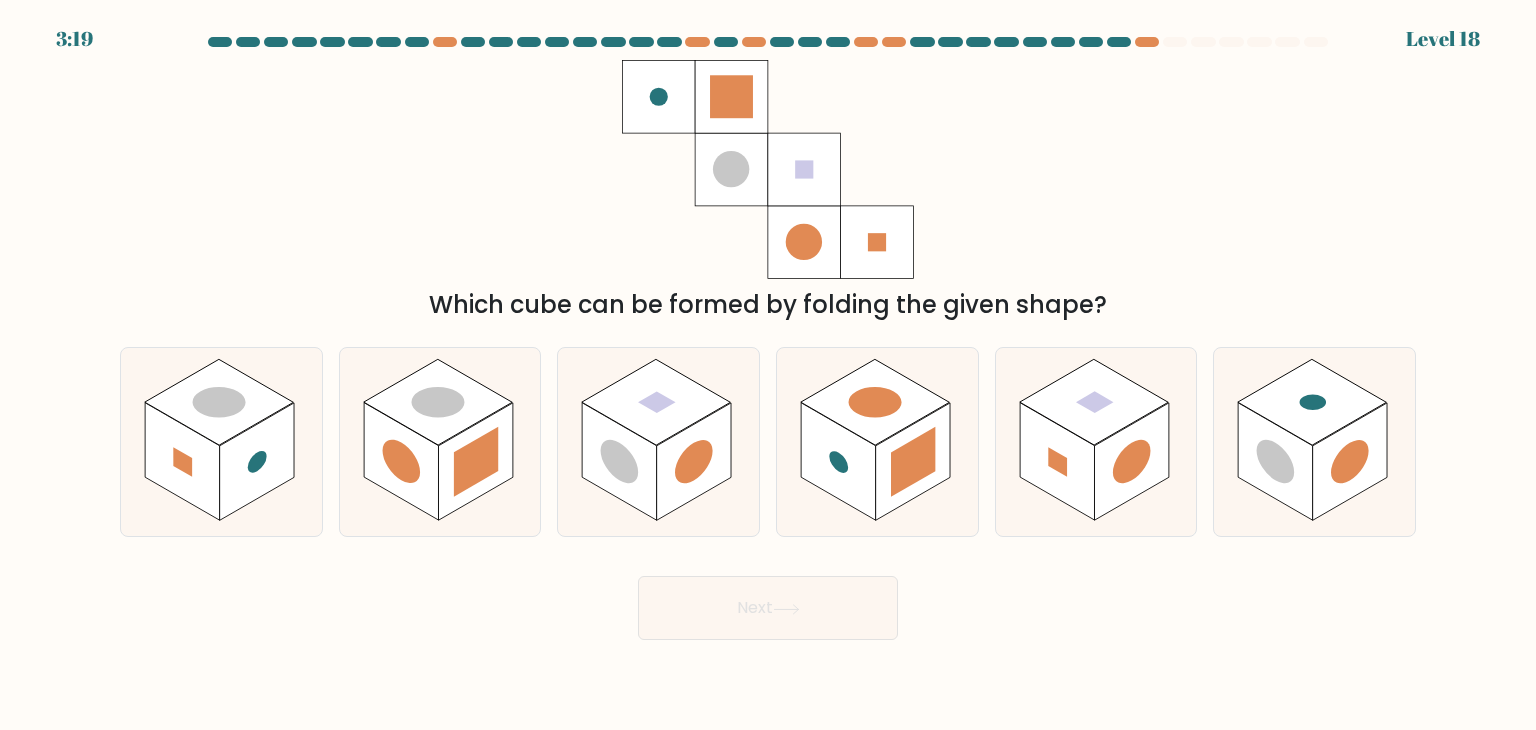 drag, startPoint x: 696, startPoint y: 442, endPoint x: 835, endPoint y: 619, distance: 225.05554 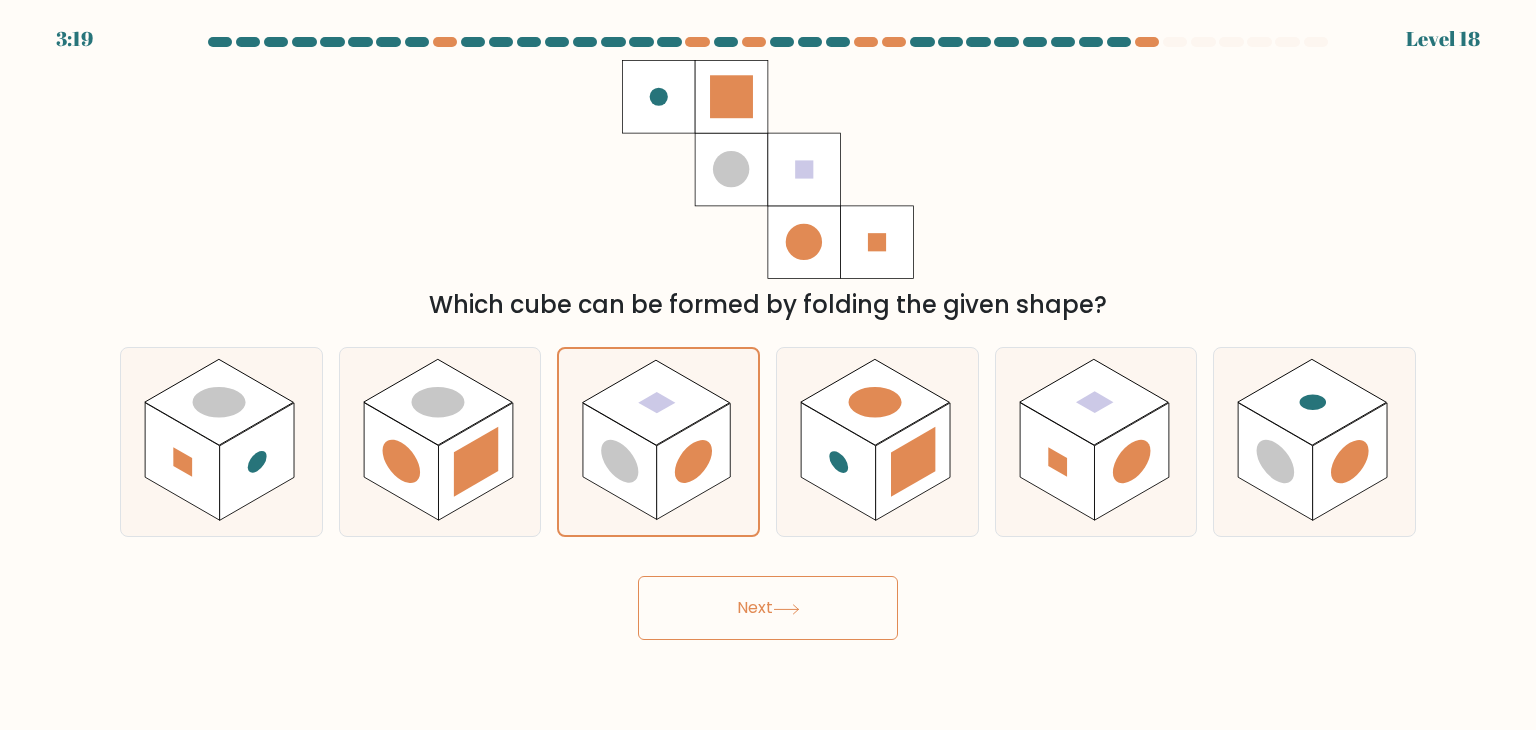click on "Next" at bounding box center [768, 608] 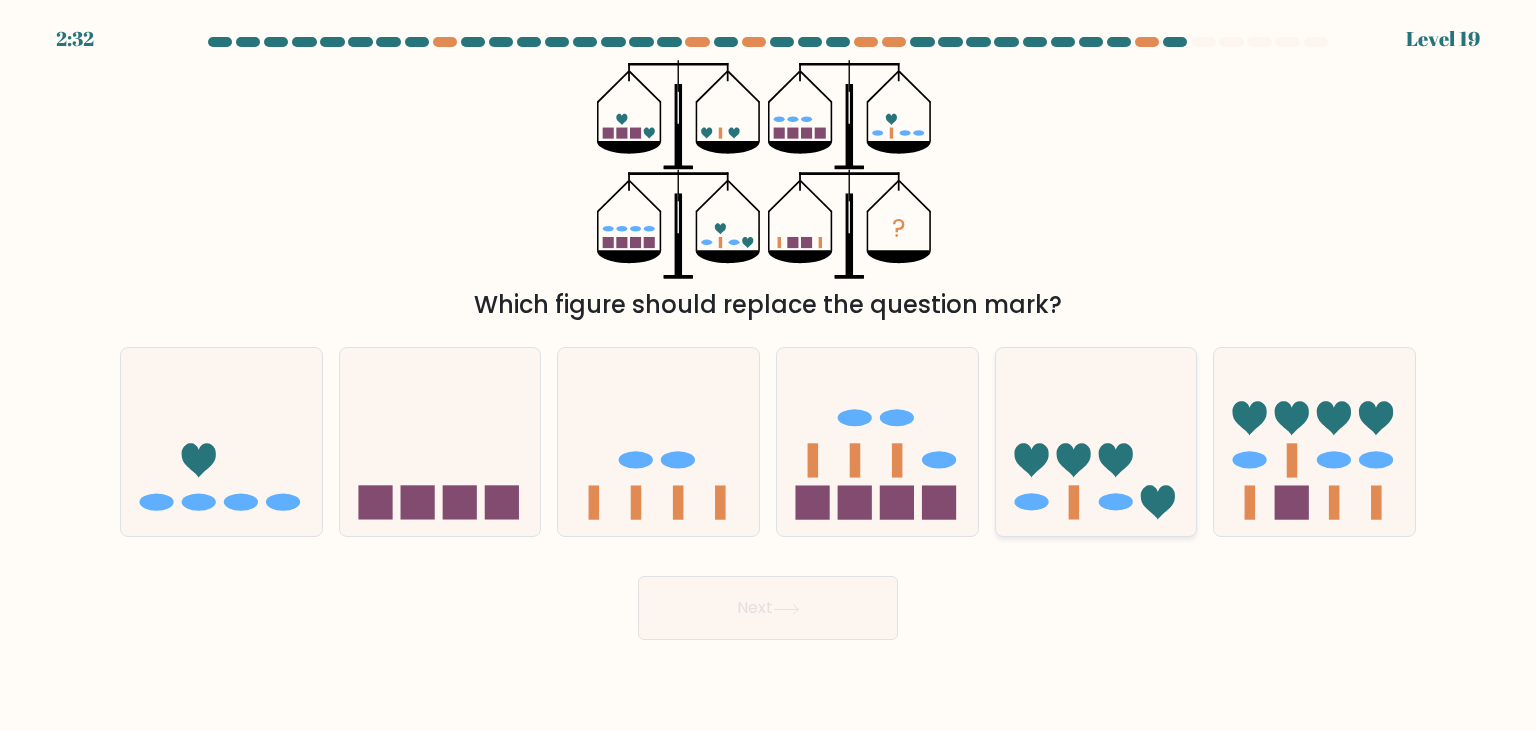 click at bounding box center [1096, 442] 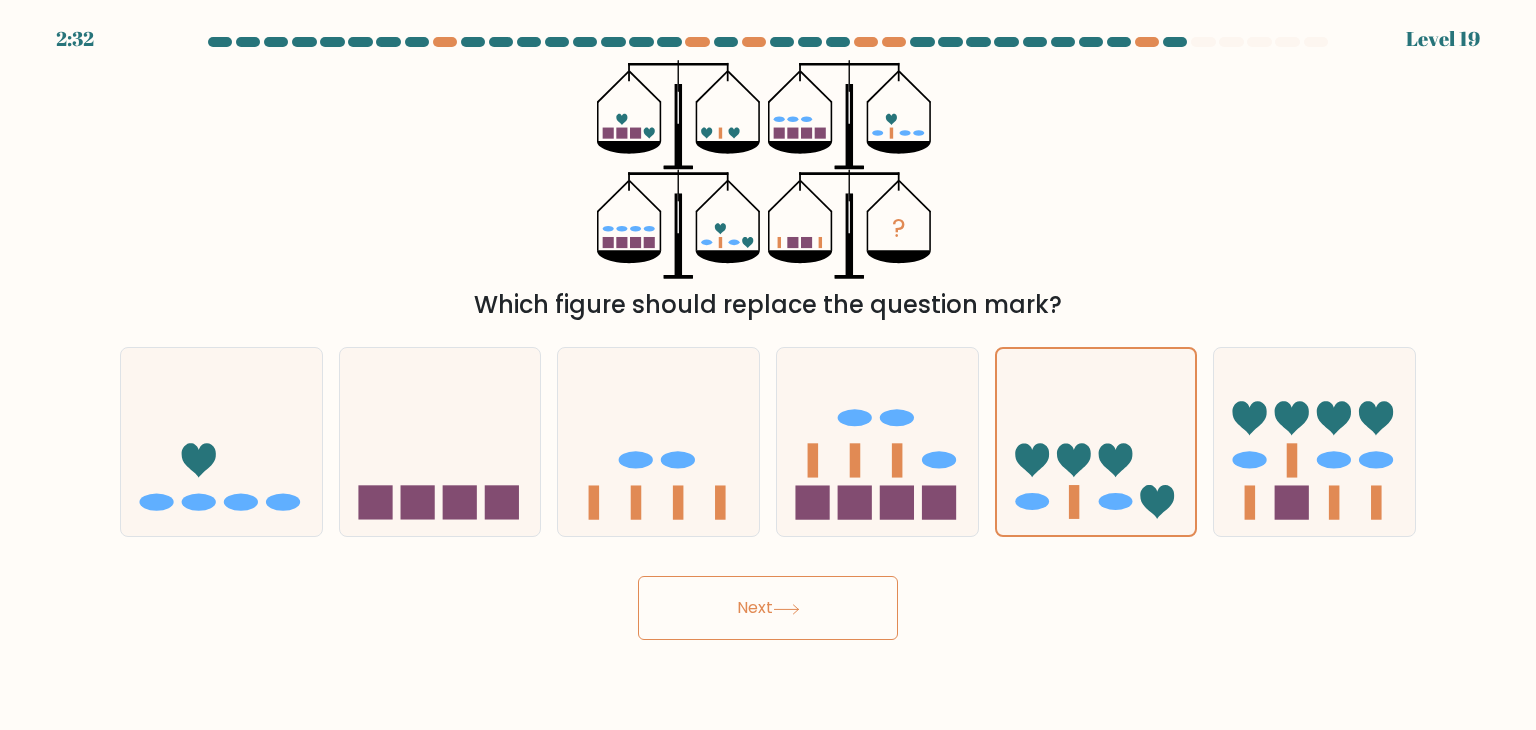 click on "Next" at bounding box center (768, 600) 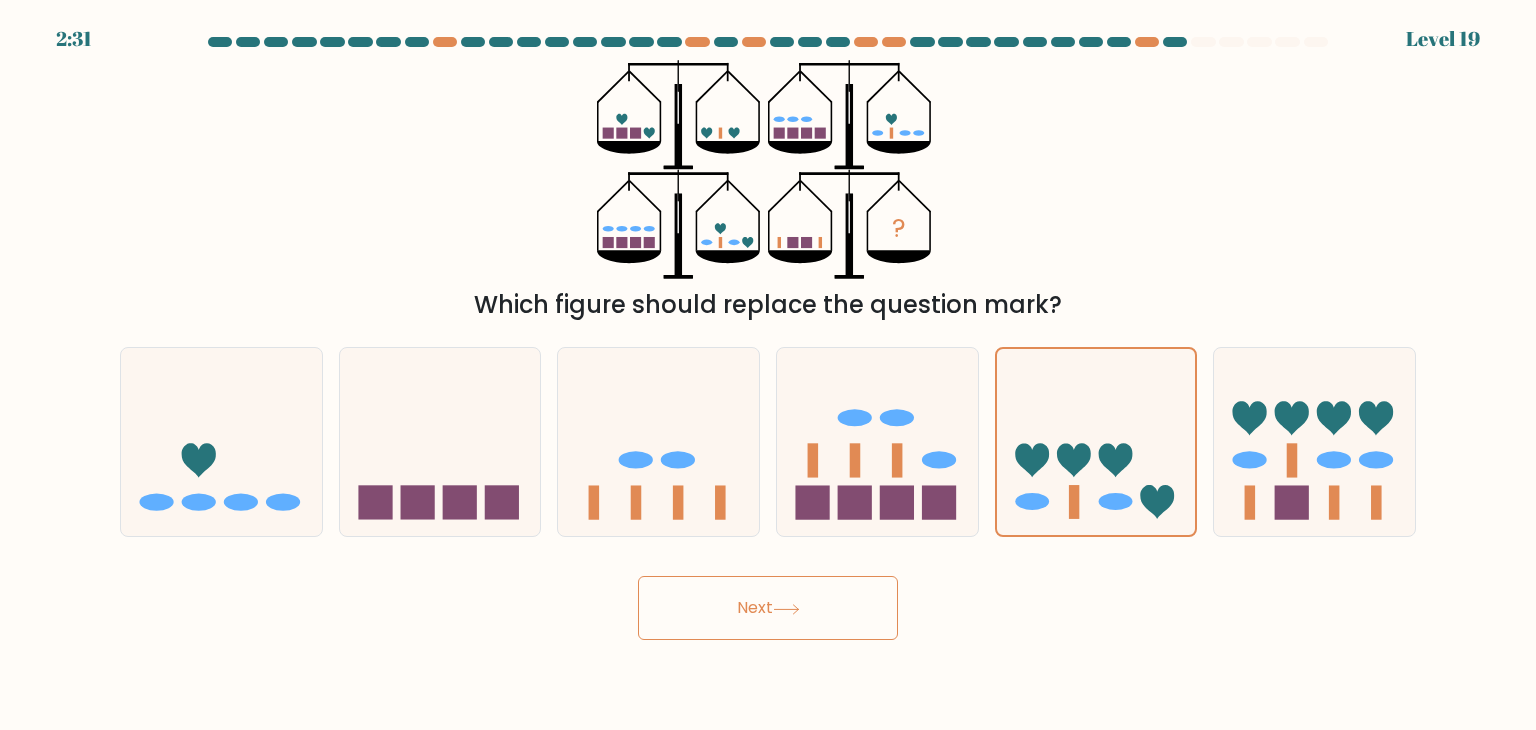 click on "Next" at bounding box center (768, 608) 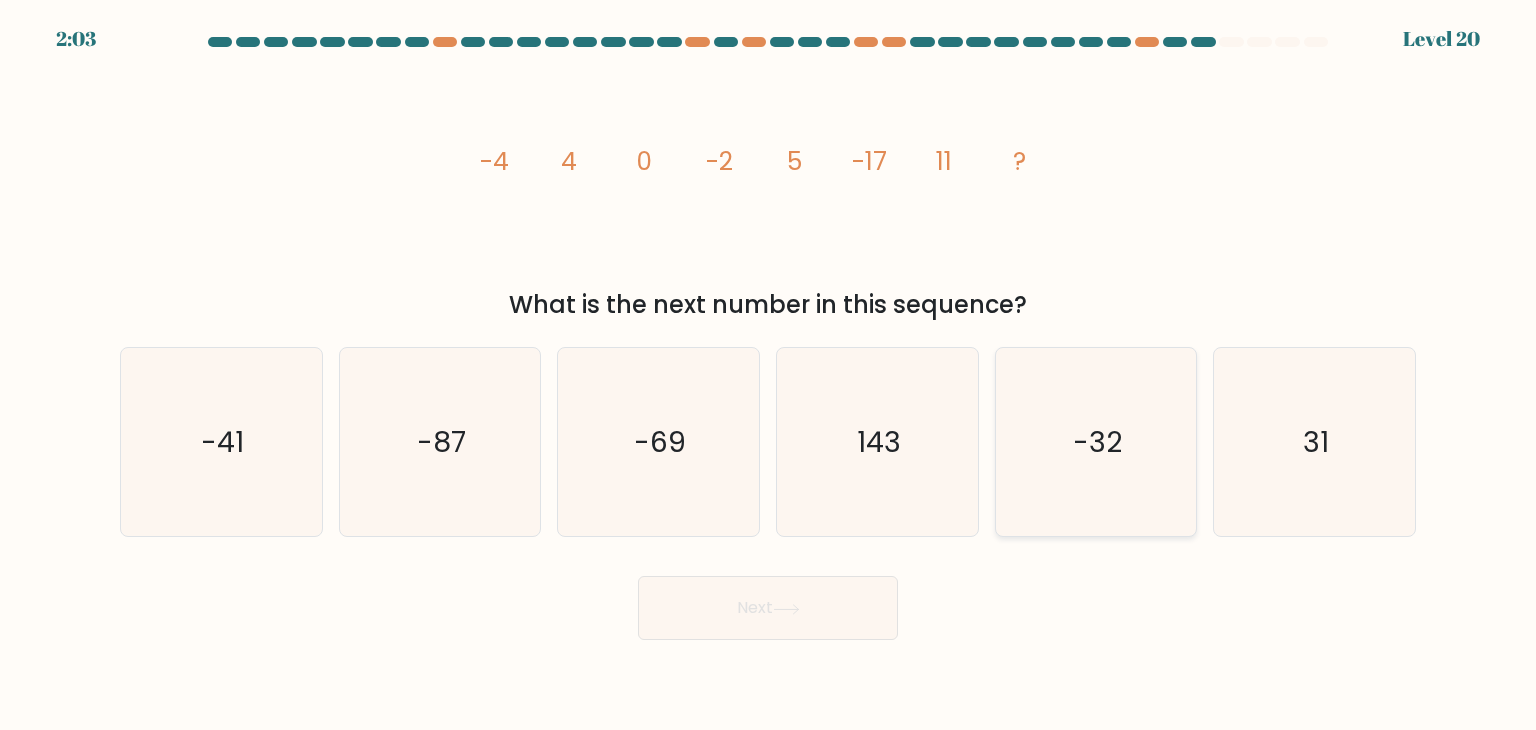 click on "-32" at bounding box center (1096, 442) 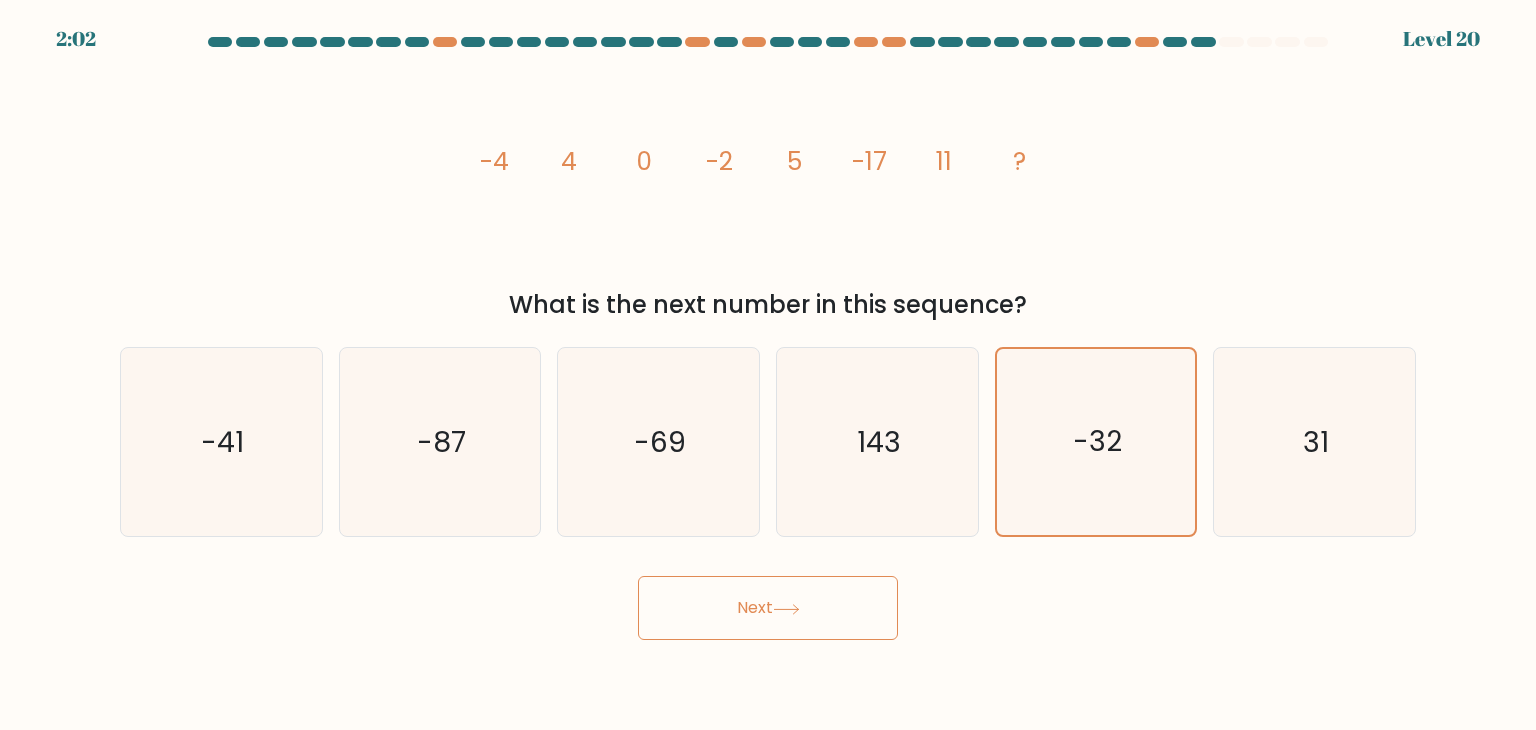 click on "Next" at bounding box center [768, 608] 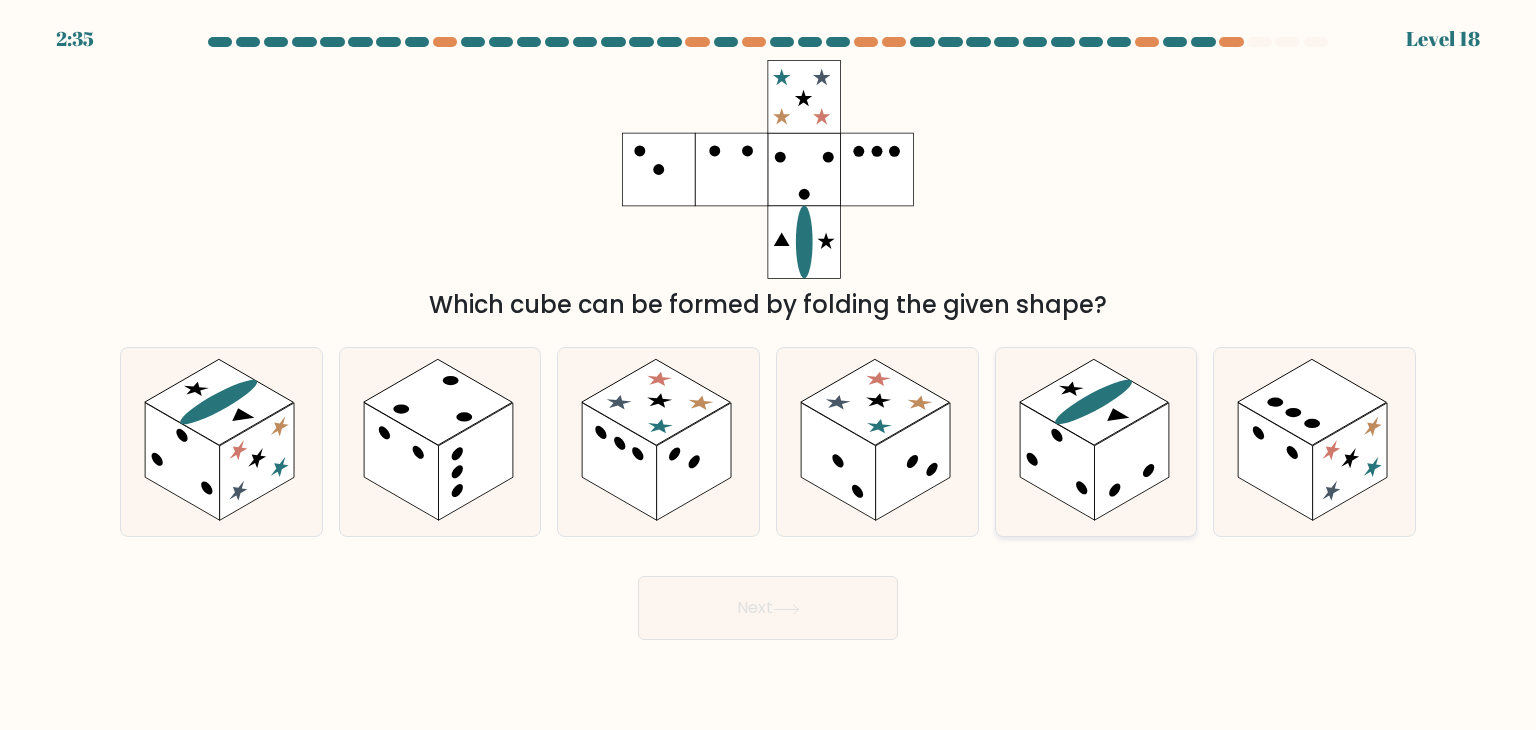 click at bounding box center [1057, 462] 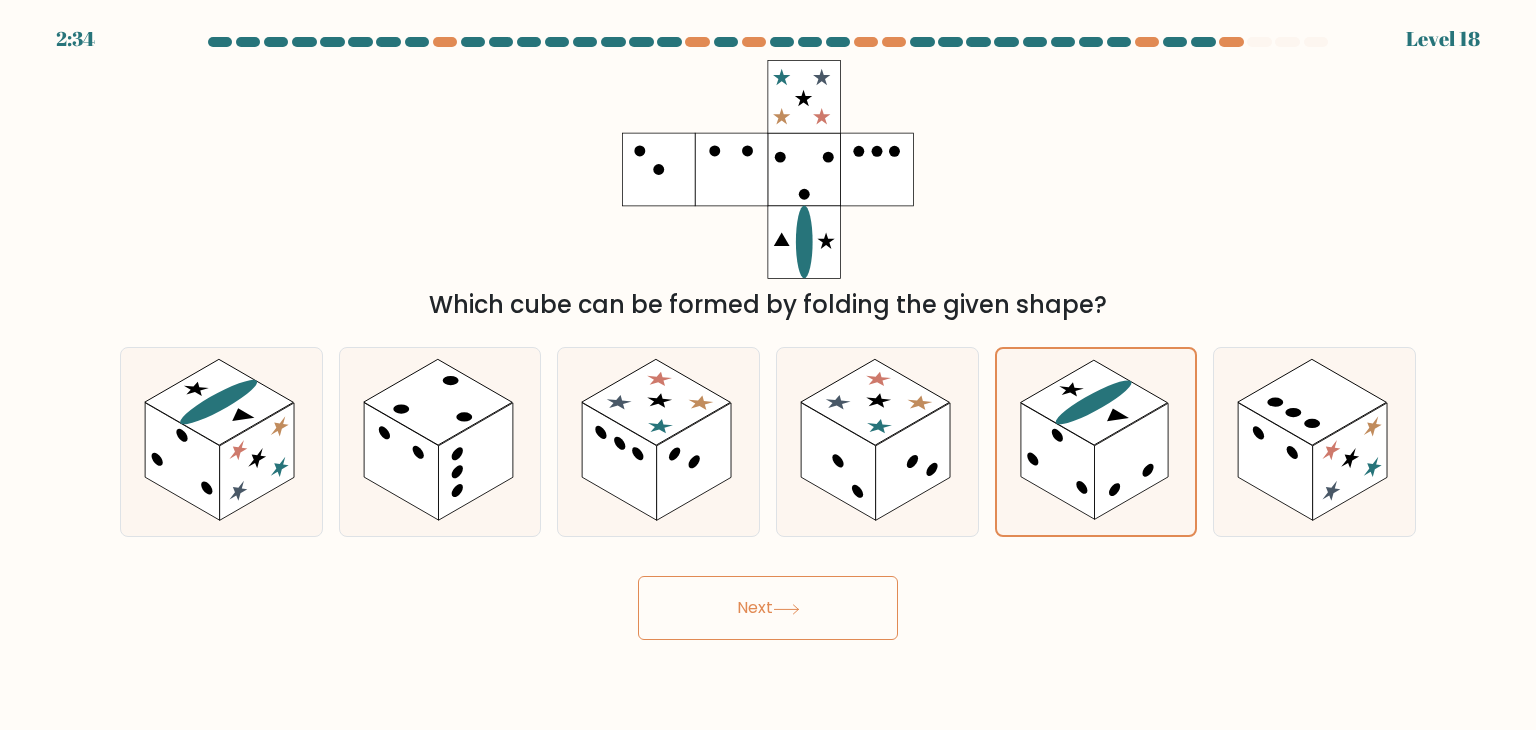 click on "Next" at bounding box center (768, 608) 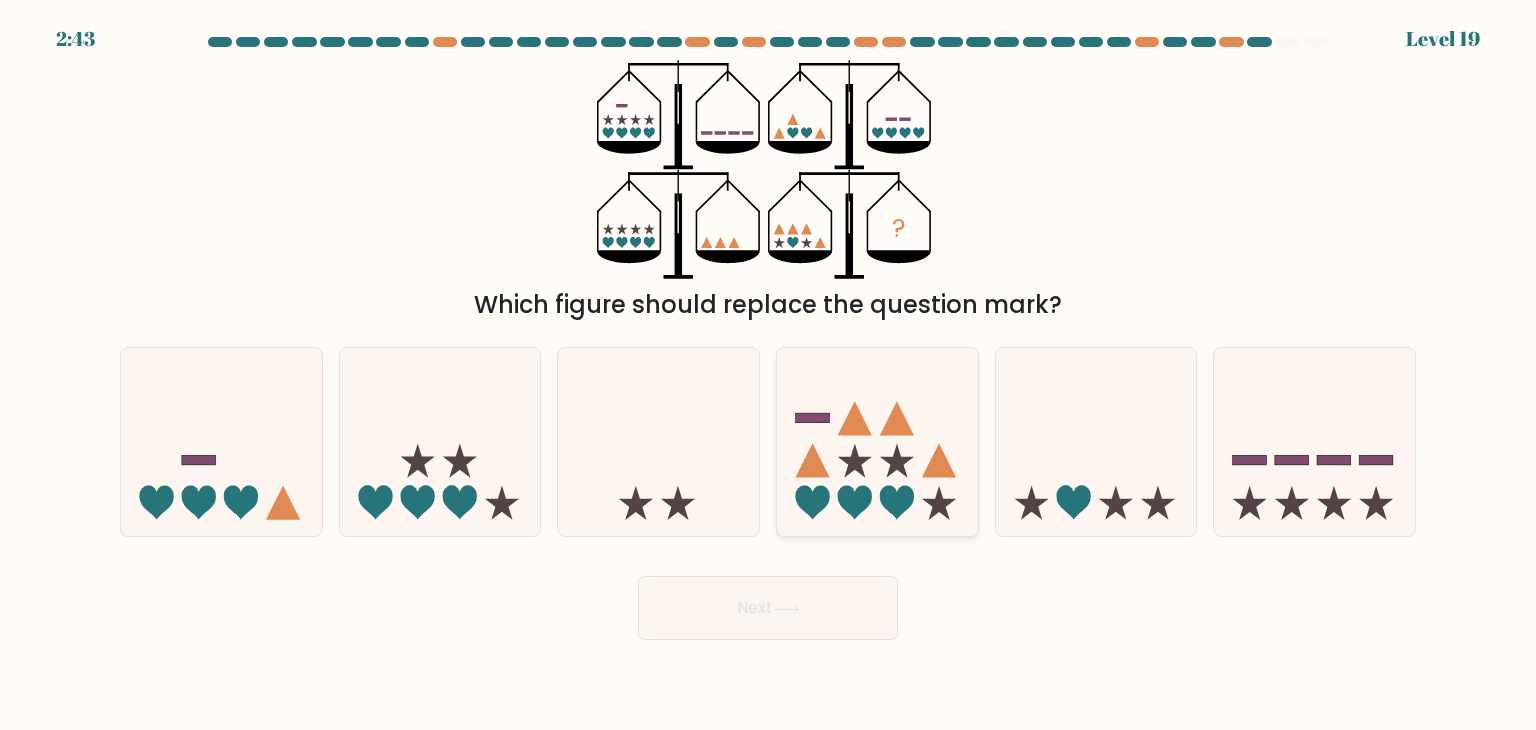 click at bounding box center (877, 442) 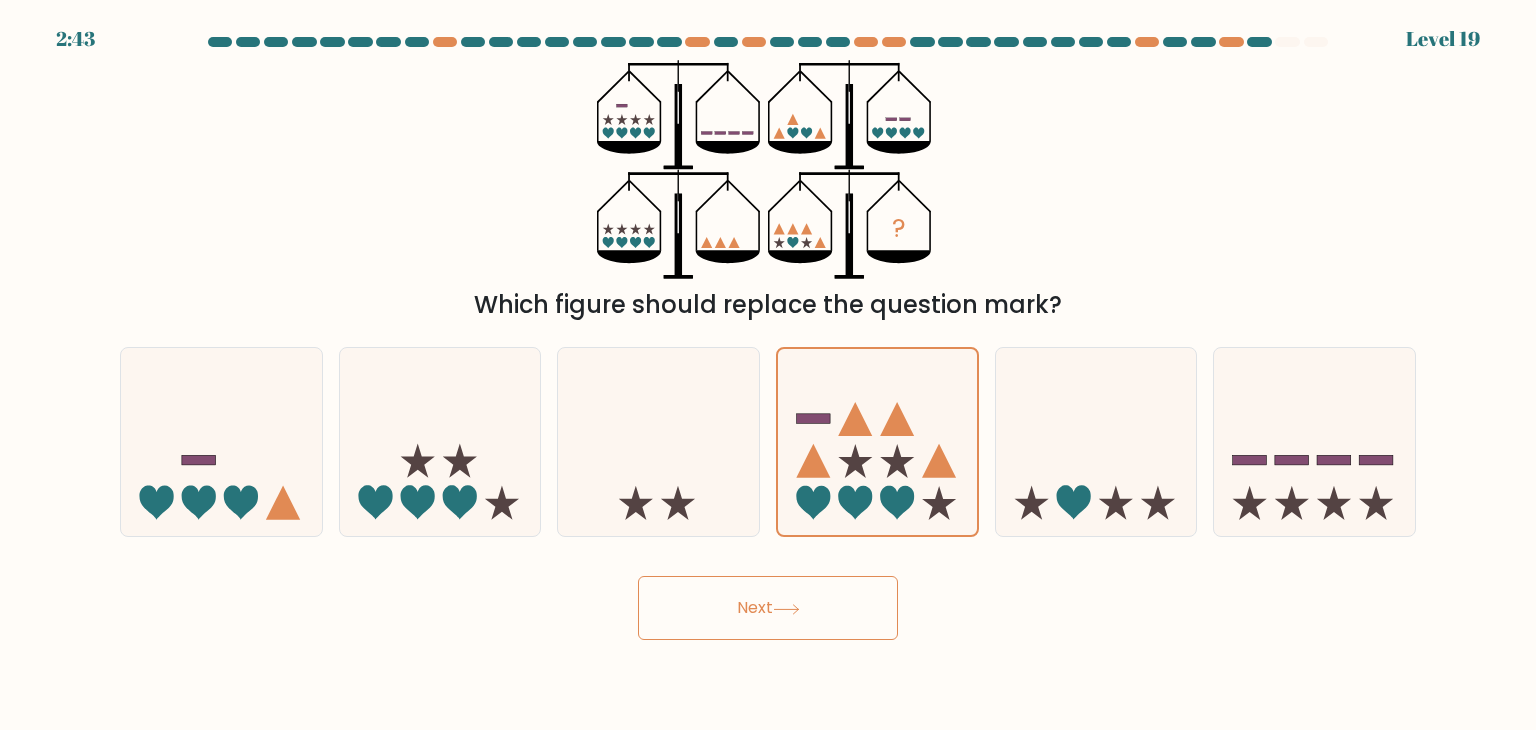 click on "Next" at bounding box center (768, 608) 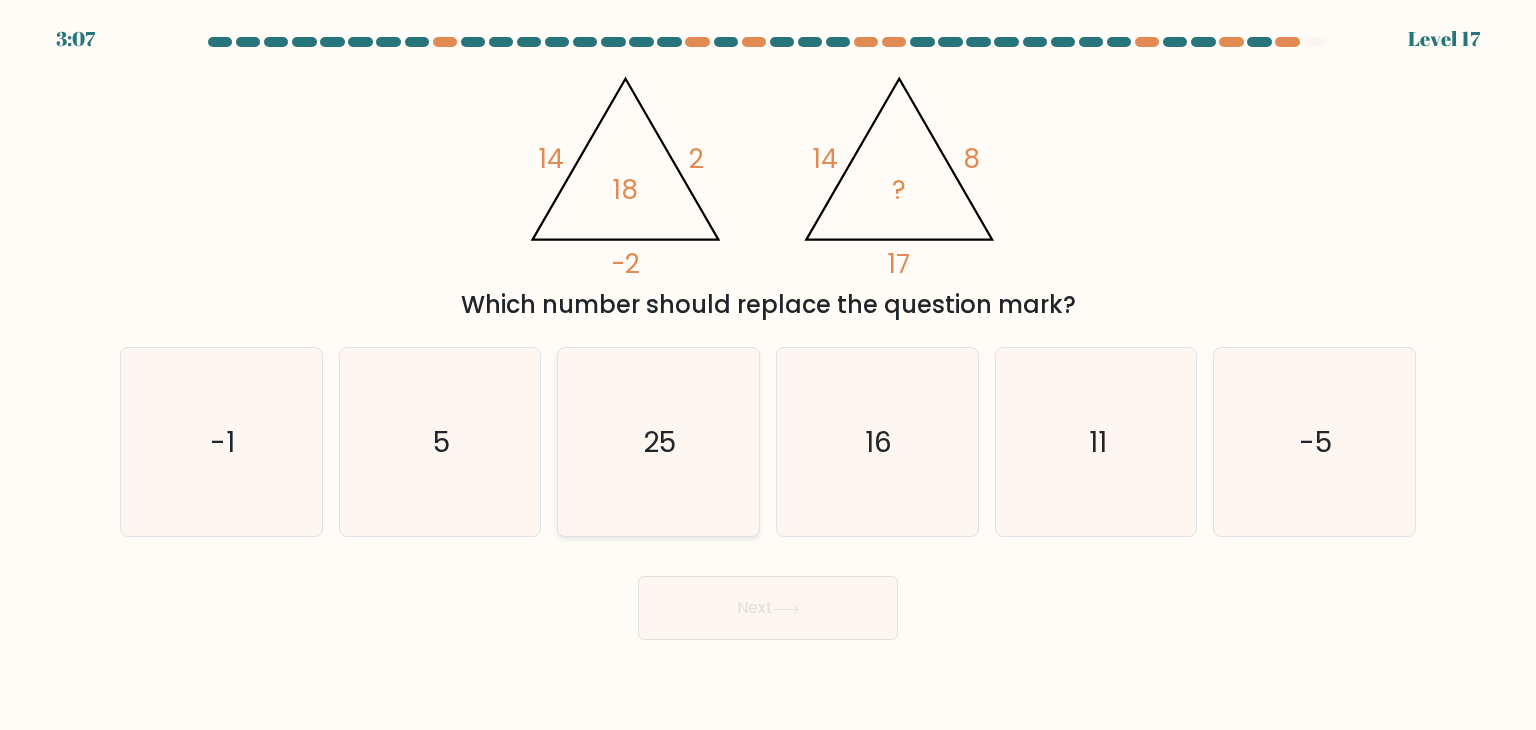 click on "25" at bounding box center (658, 442) 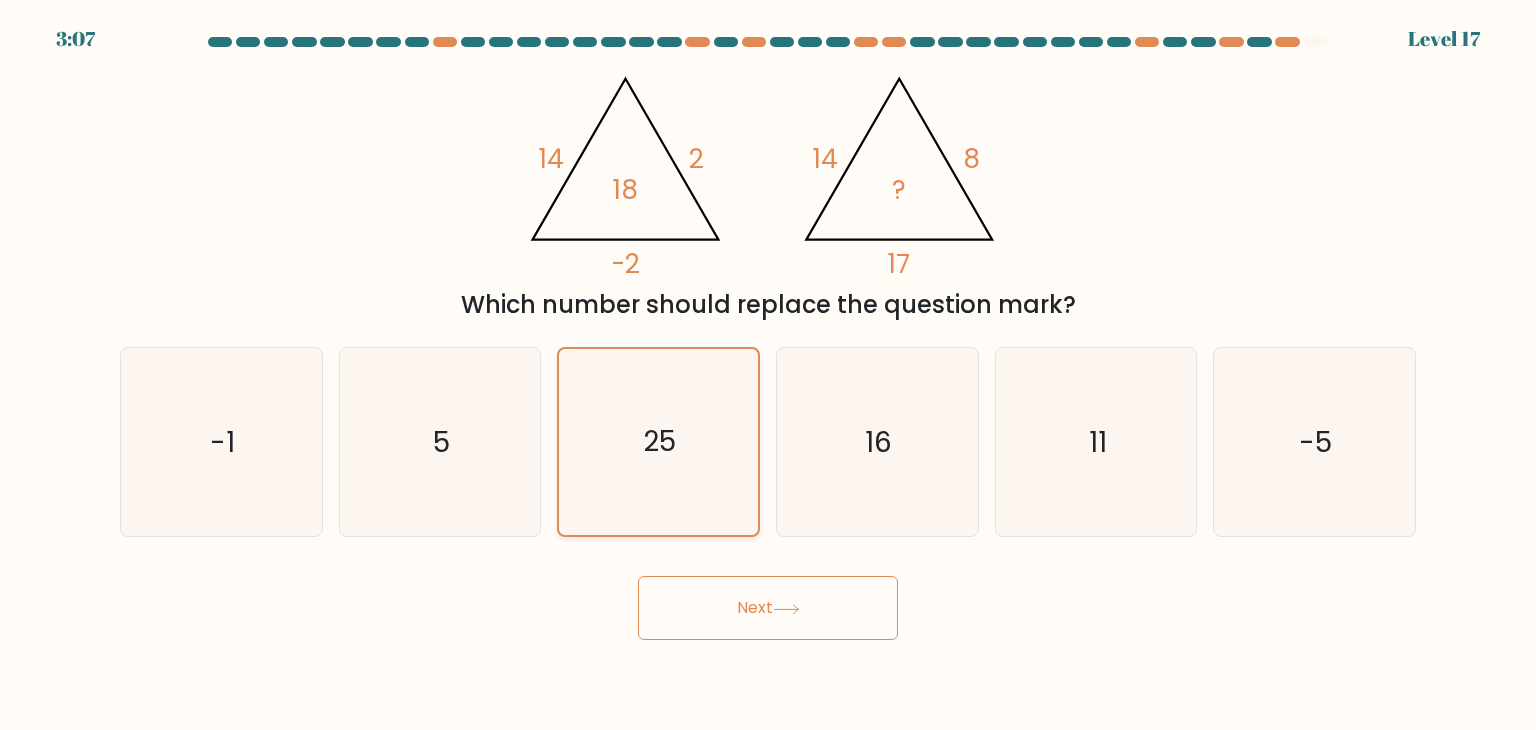 drag, startPoint x: 524, startPoint y: 443, endPoint x: 559, endPoint y: 479, distance: 50.20956 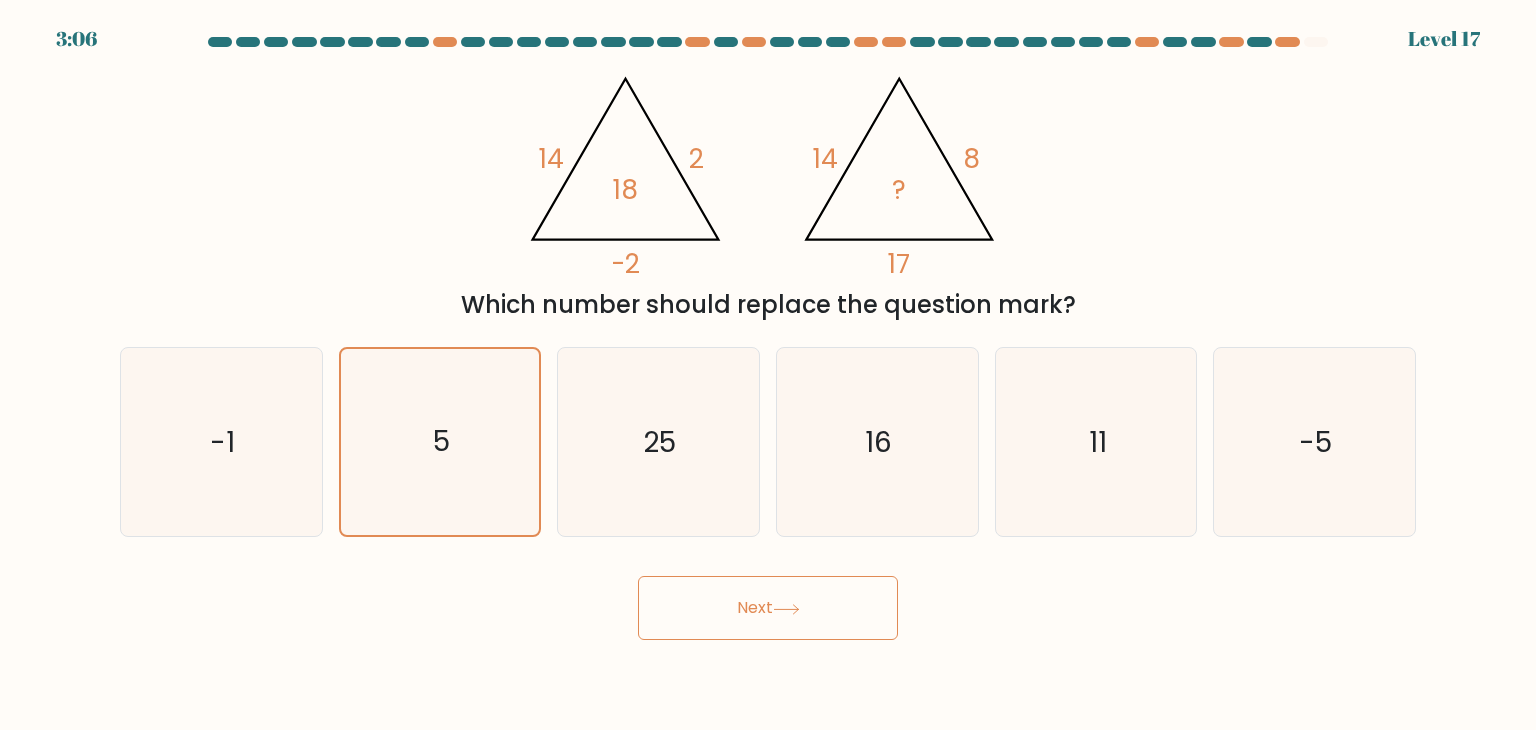 click on "Next" at bounding box center (768, 608) 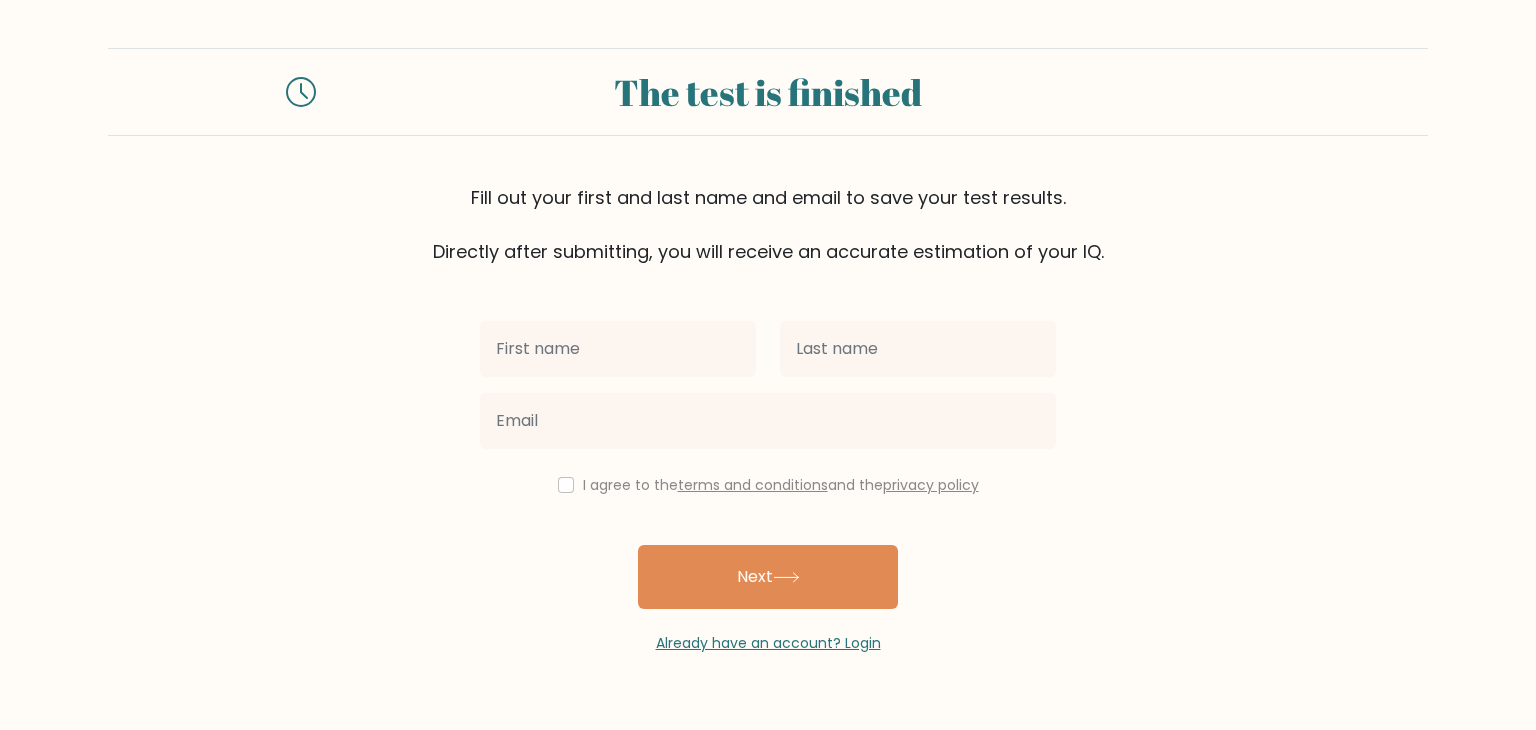 scroll, scrollTop: 0, scrollLeft: 0, axis: both 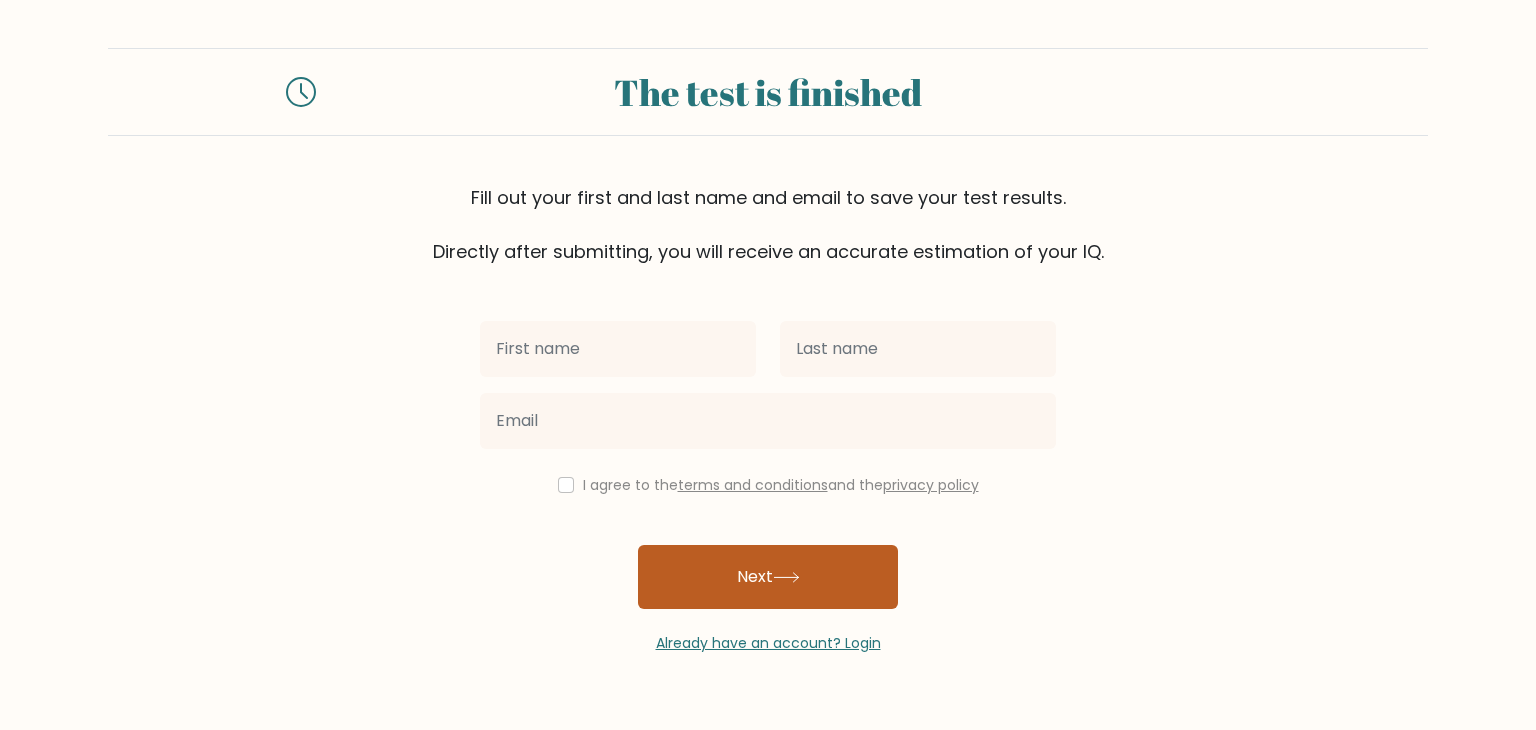 drag, startPoint x: 746, startPoint y: 584, endPoint x: 744, endPoint y: 572, distance: 12.165525 